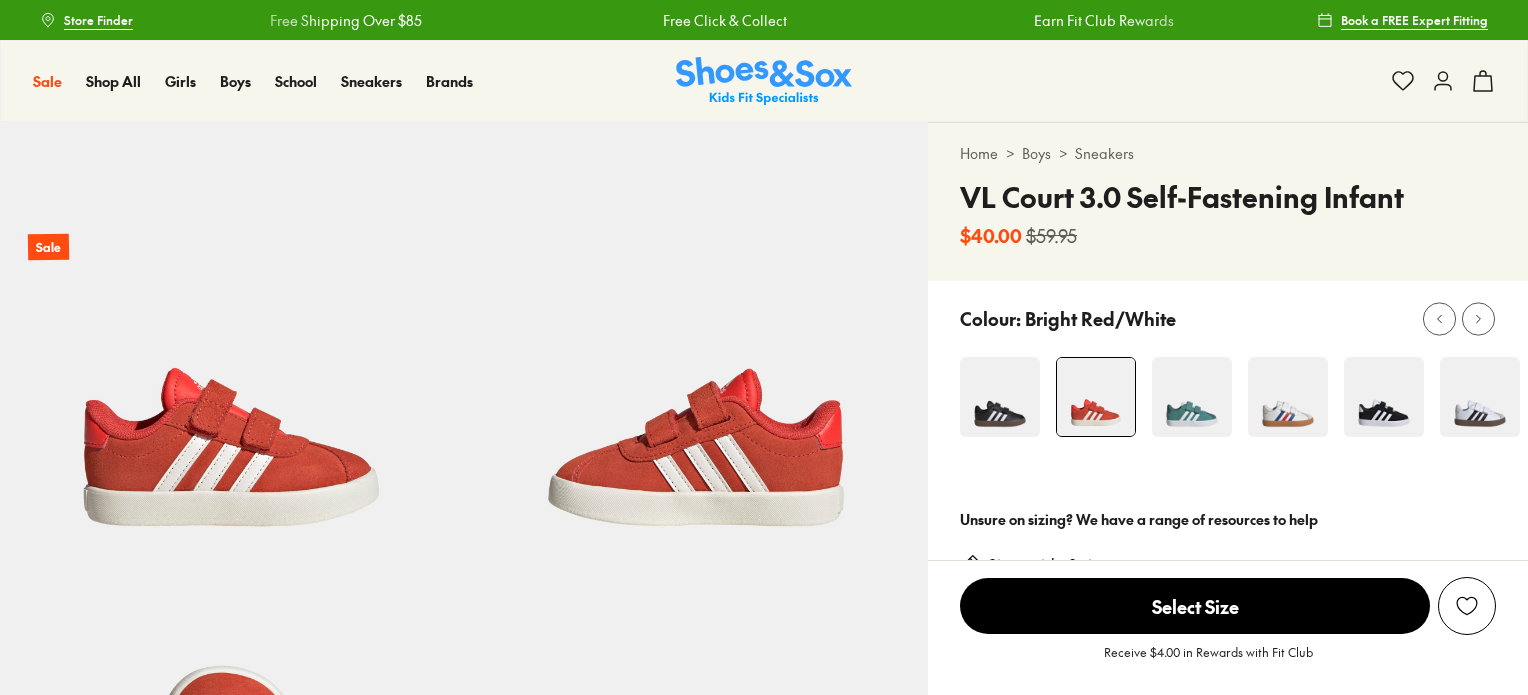 scroll, scrollTop: 0, scrollLeft: 0, axis: both 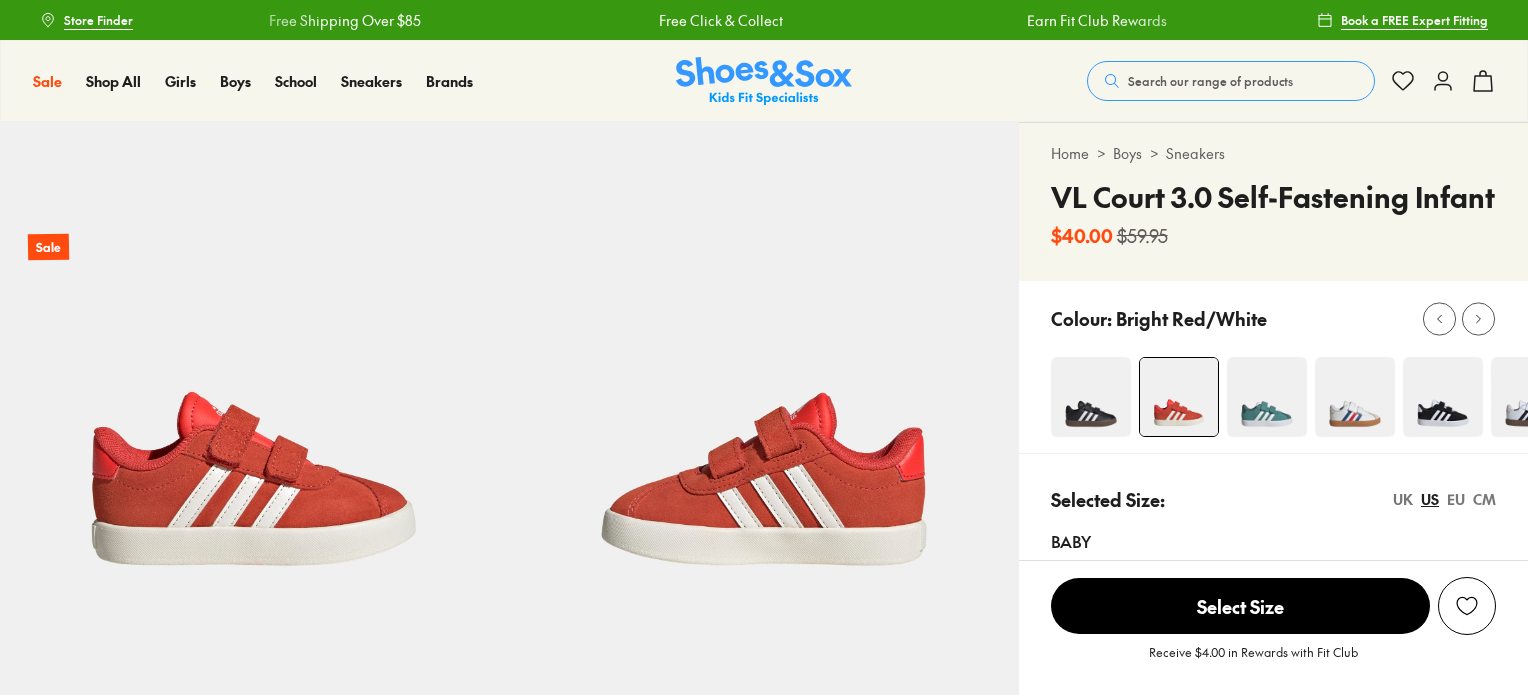 select on "*" 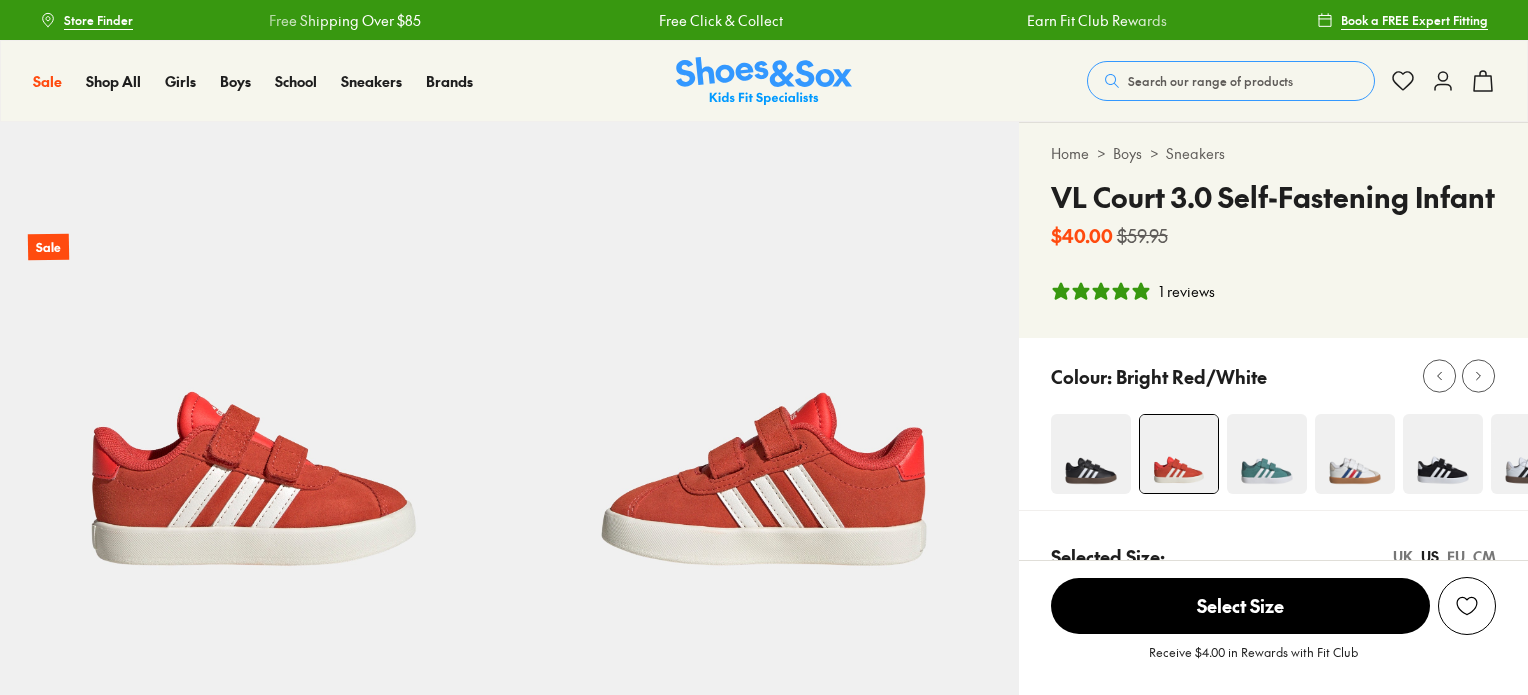 click on "Select Size" at bounding box center (1240, 606) 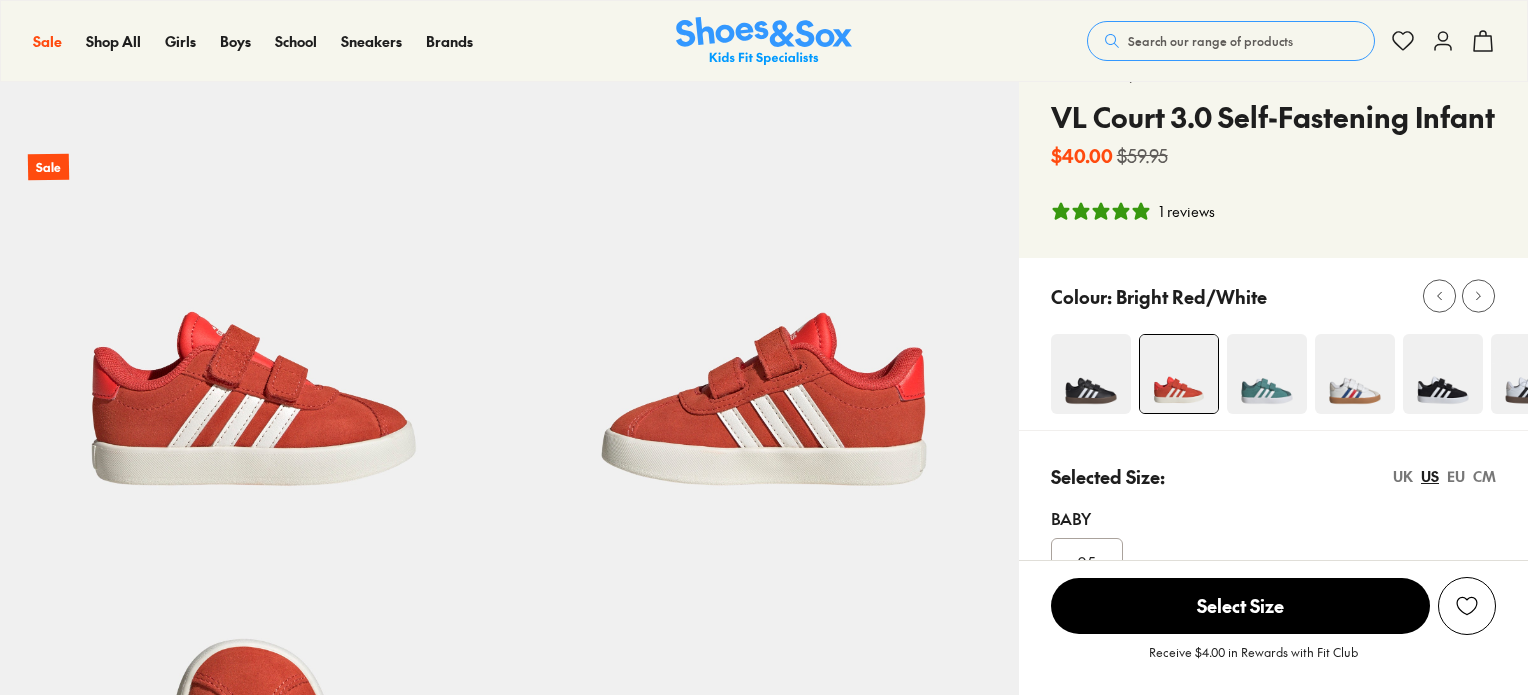 scroll, scrollTop: 190, scrollLeft: 0, axis: vertical 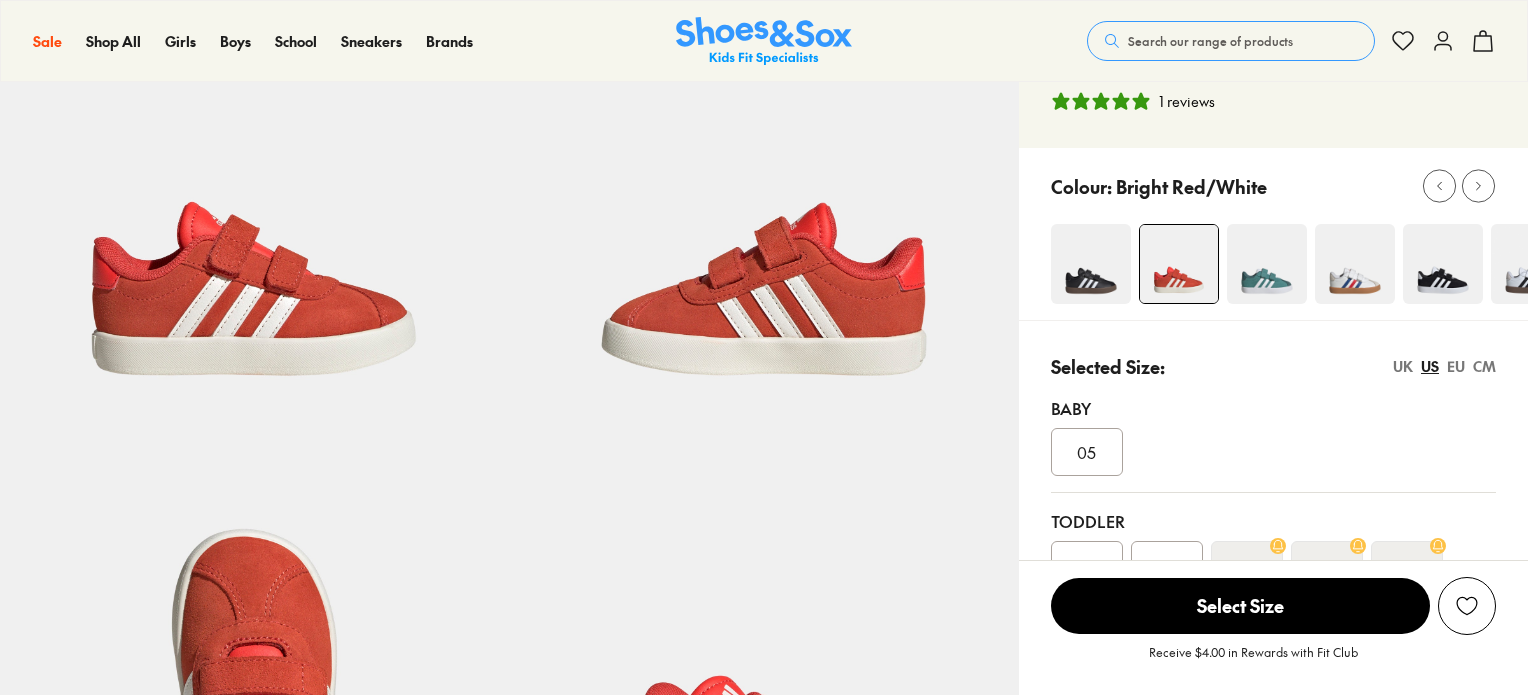 click on "Select Size" at bounding box center (1240, 606) 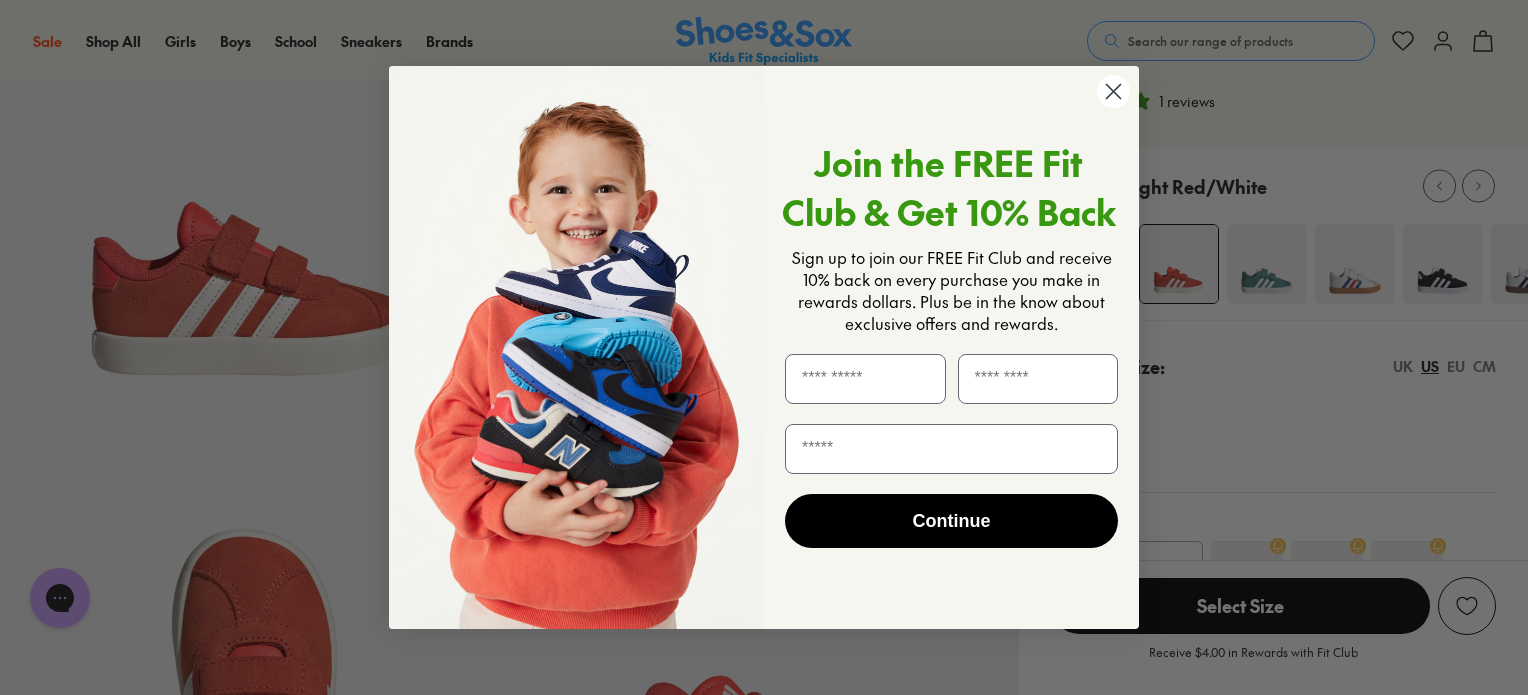 scroll, scrollTop: 0, scrollLeft: 0, axis: both 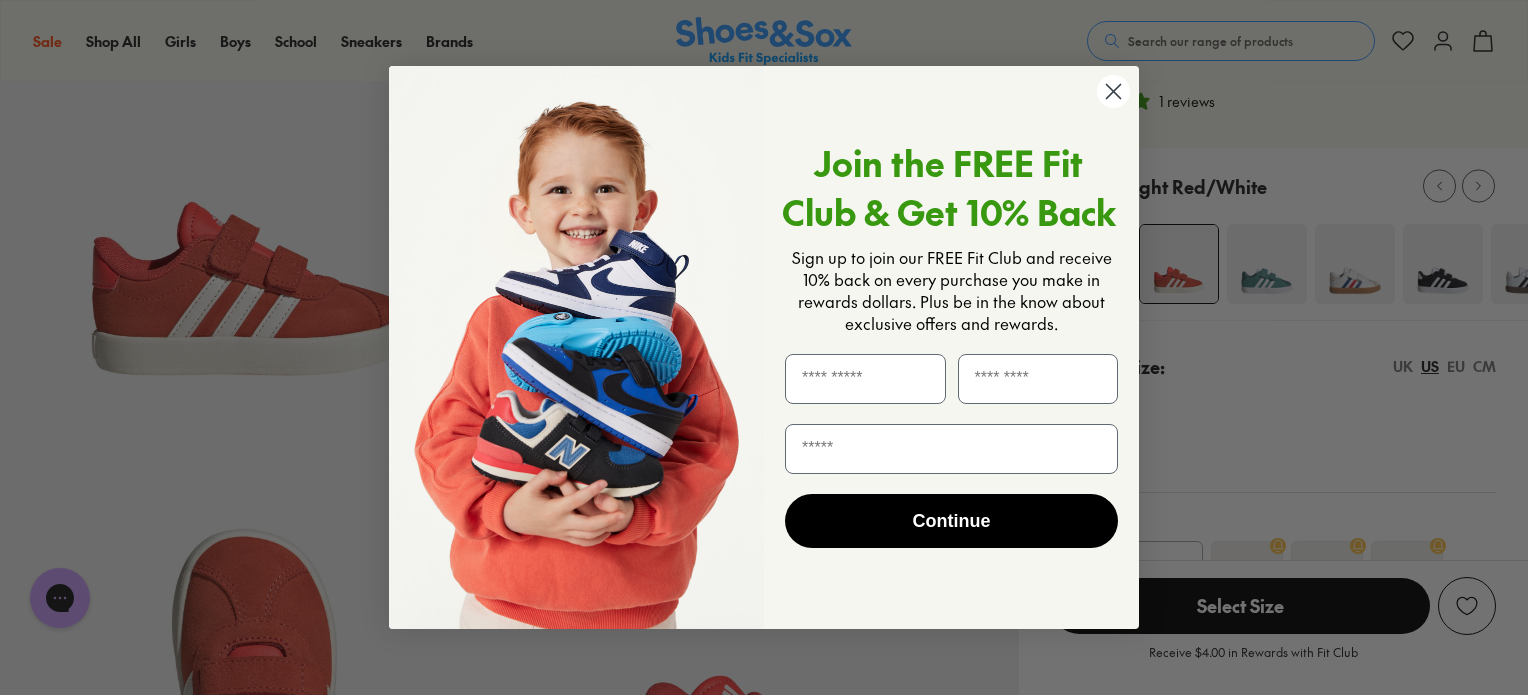 click 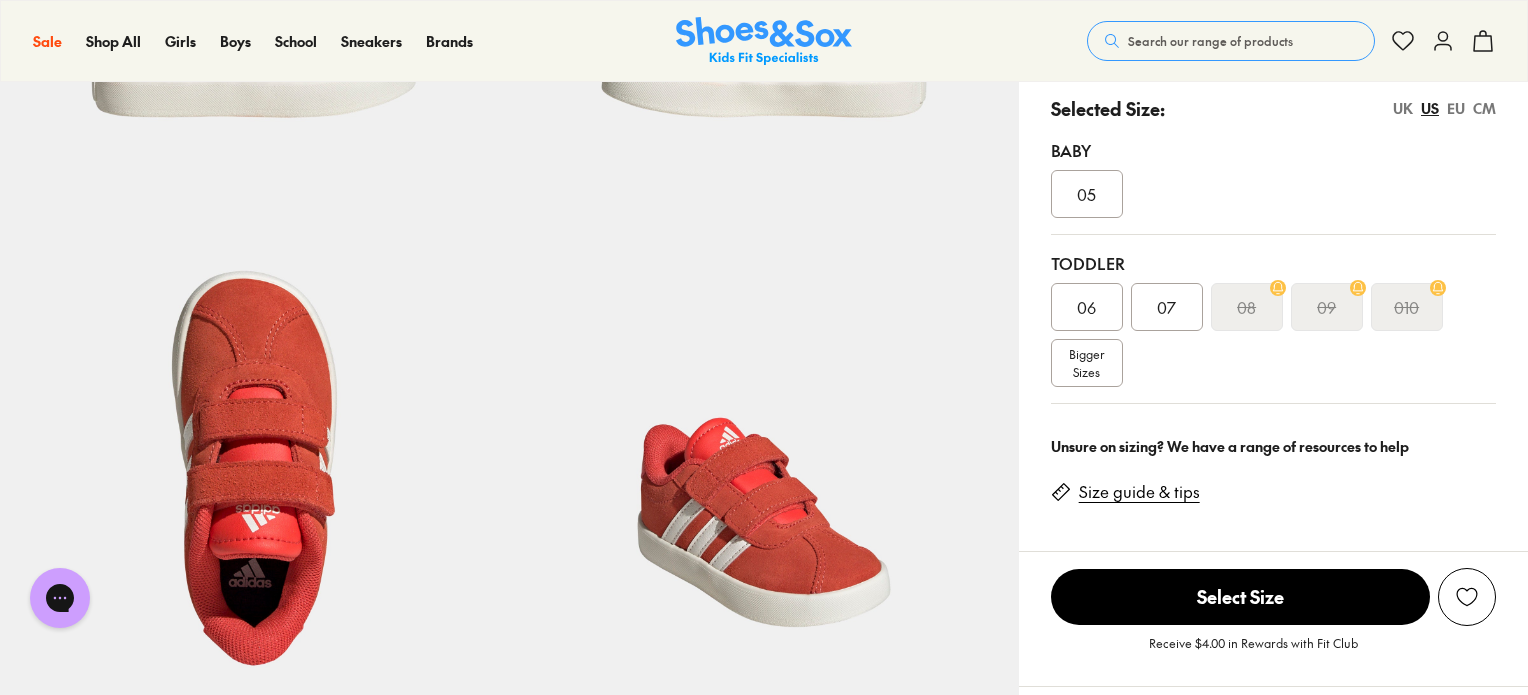 scroll, scrollTop: 468, scrollLeft: 0, axis: vertical 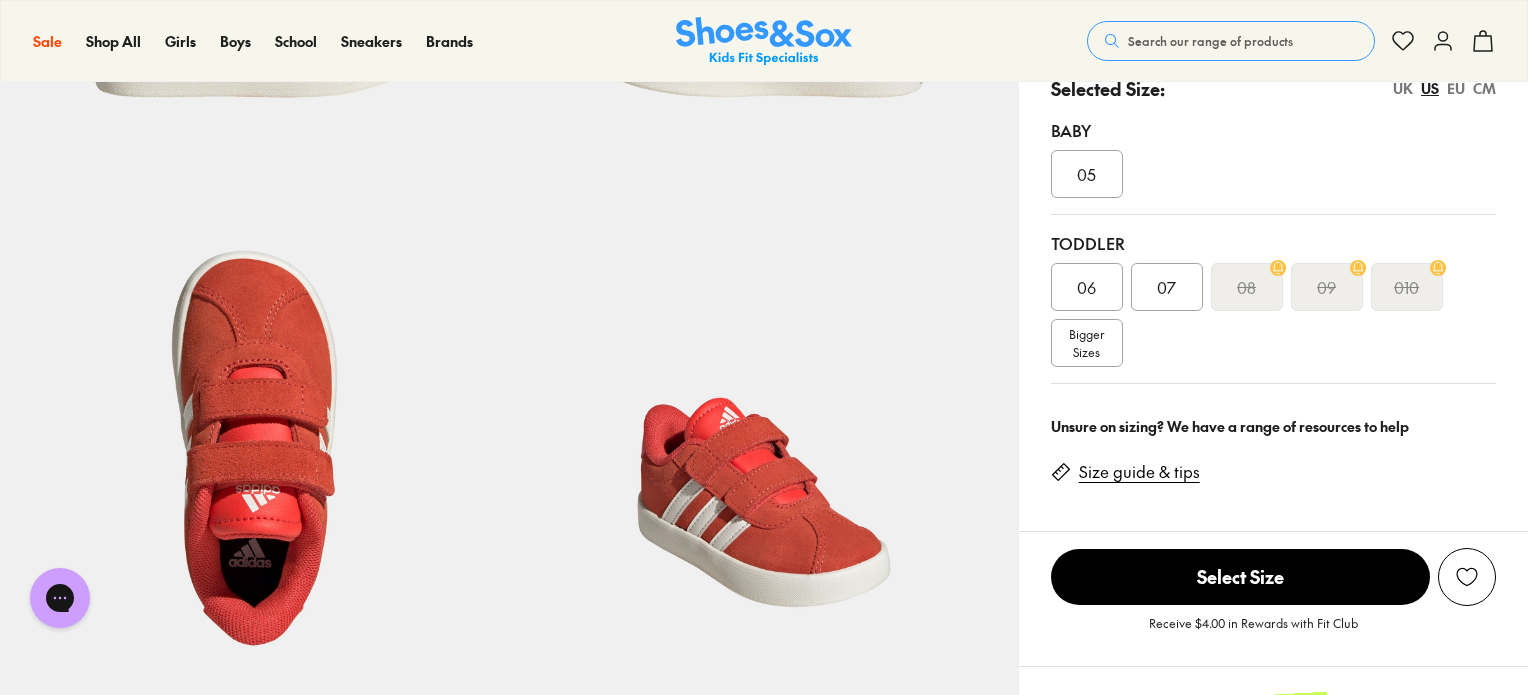 click on "06" at bounding box center [1086, 287] 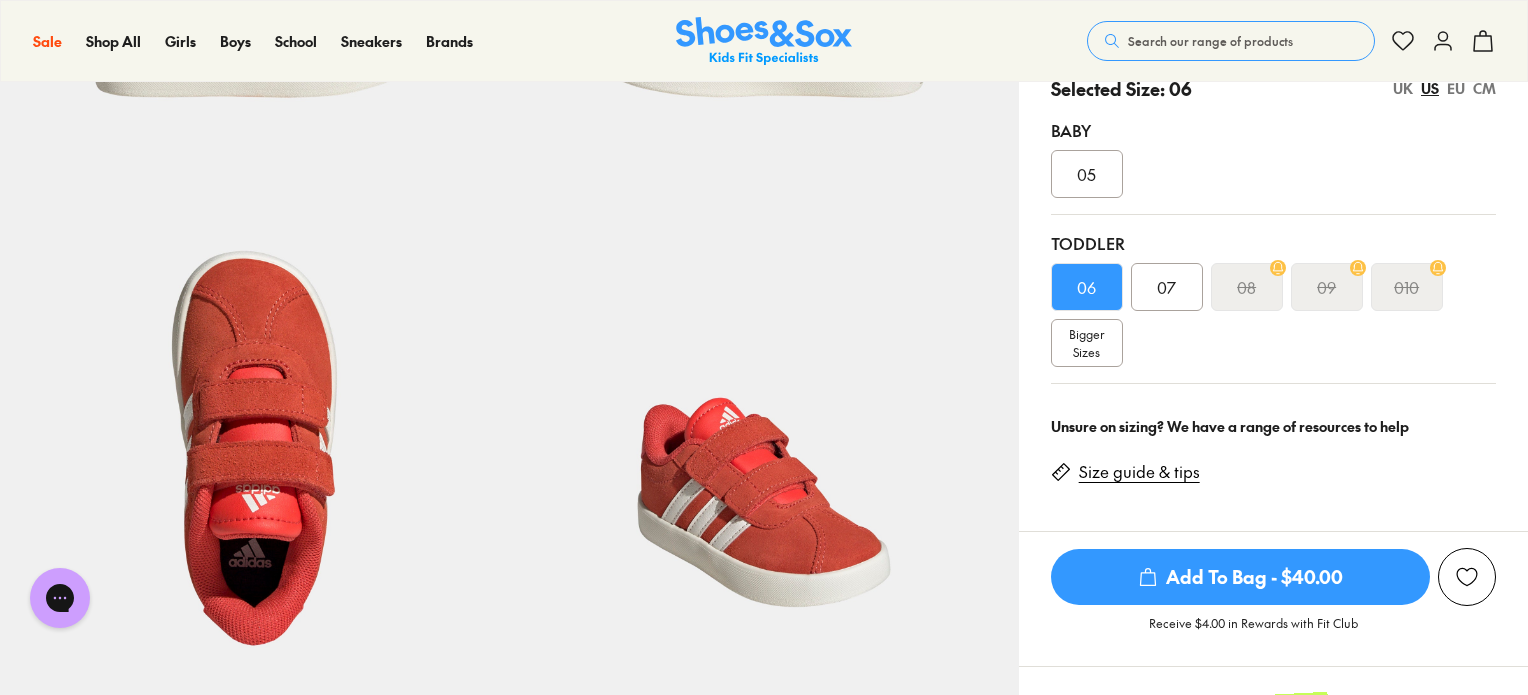 click on "Add To Bag - $40.00" at bounding box center [1240, 577] 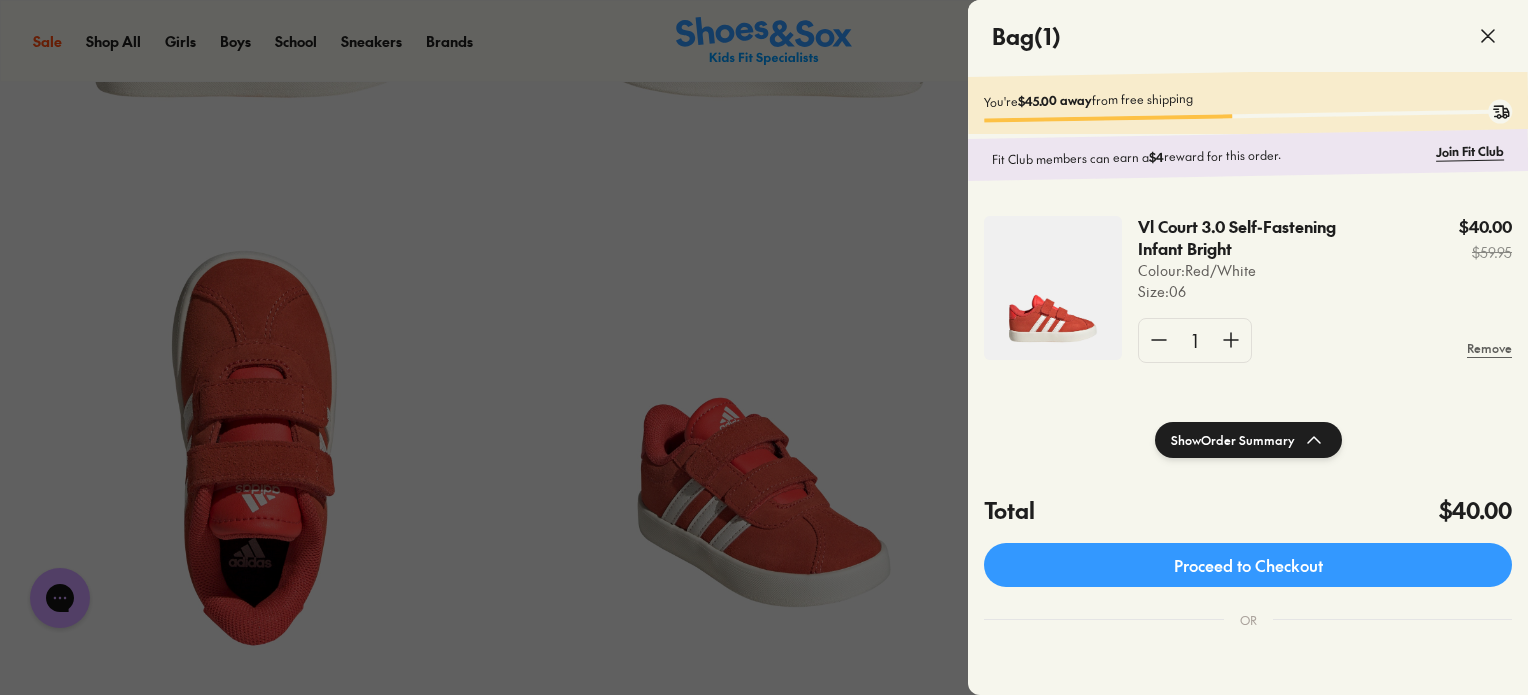 click 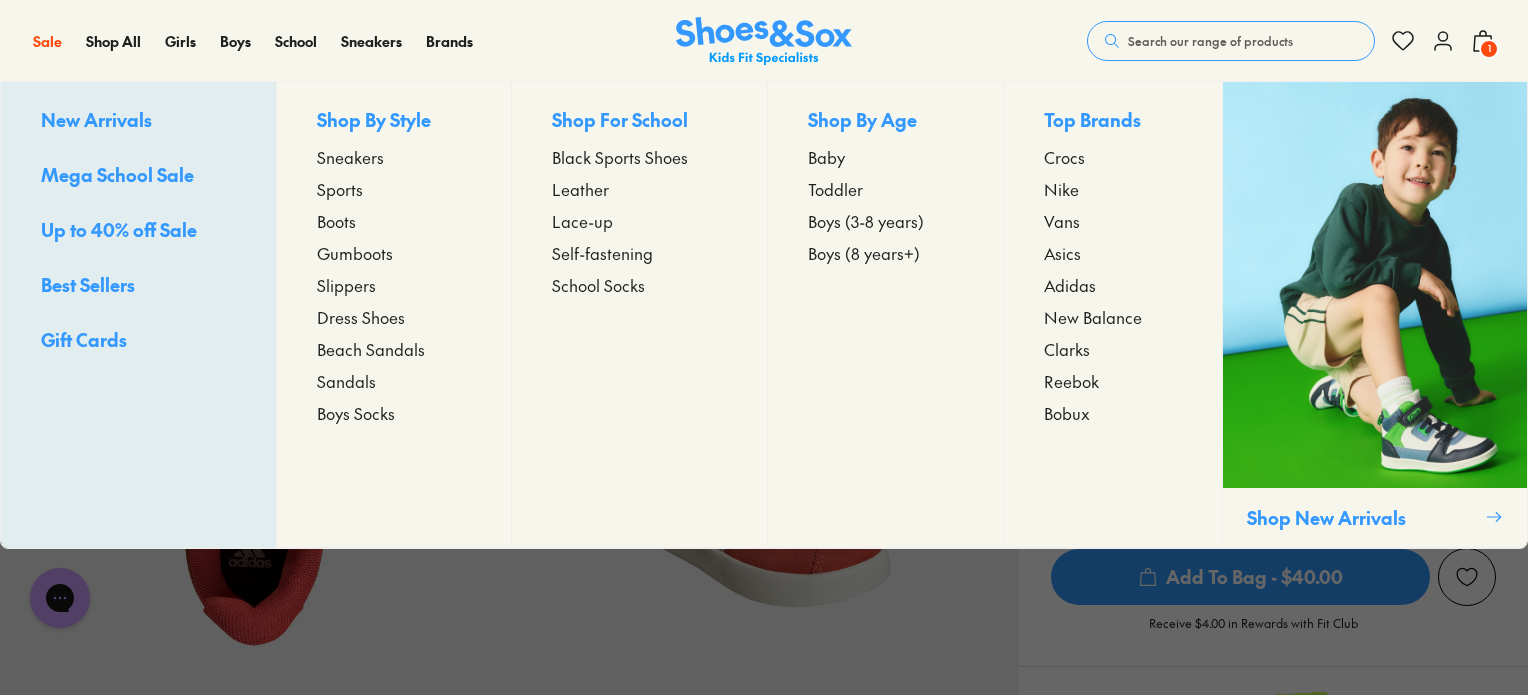 click on "Toddler" at bounding box center (835, 189) 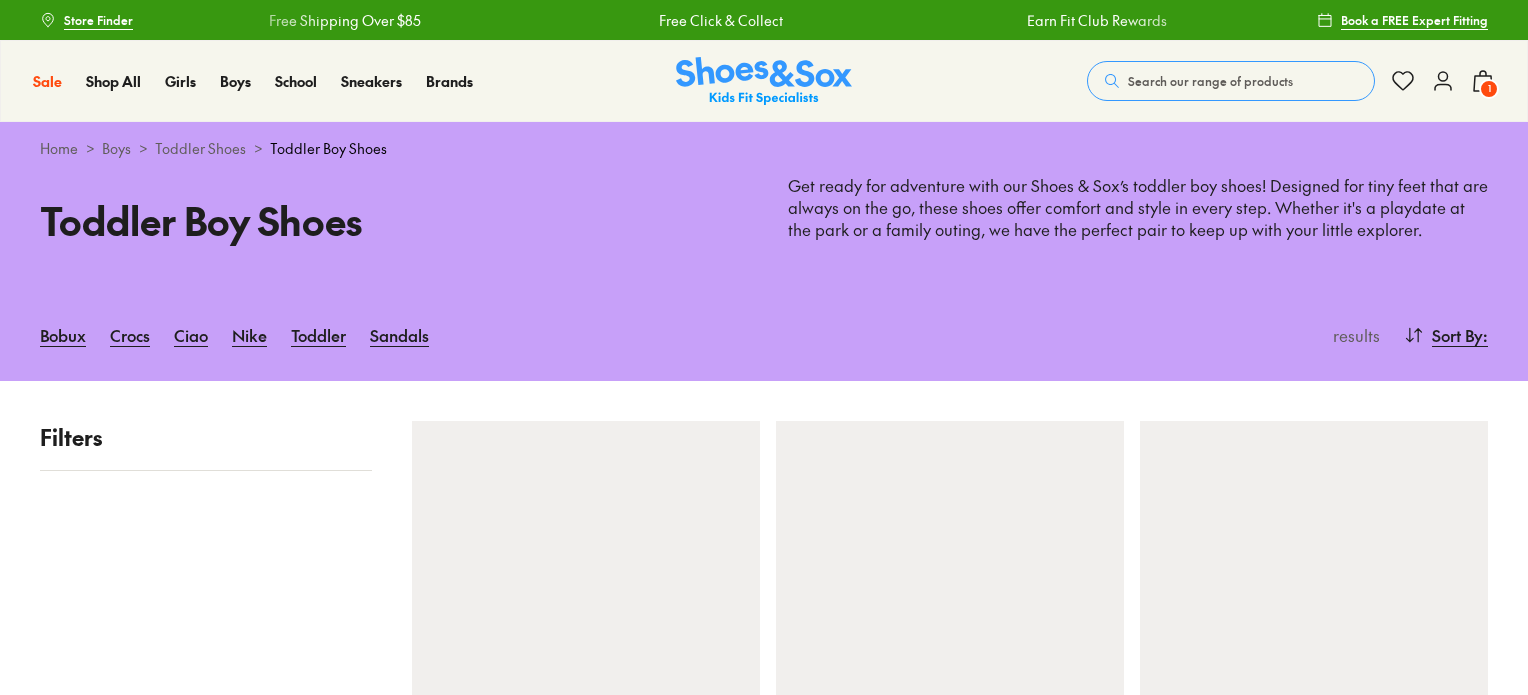 scroll, scrollTop: 0, scrollLeft: 0, axis: both 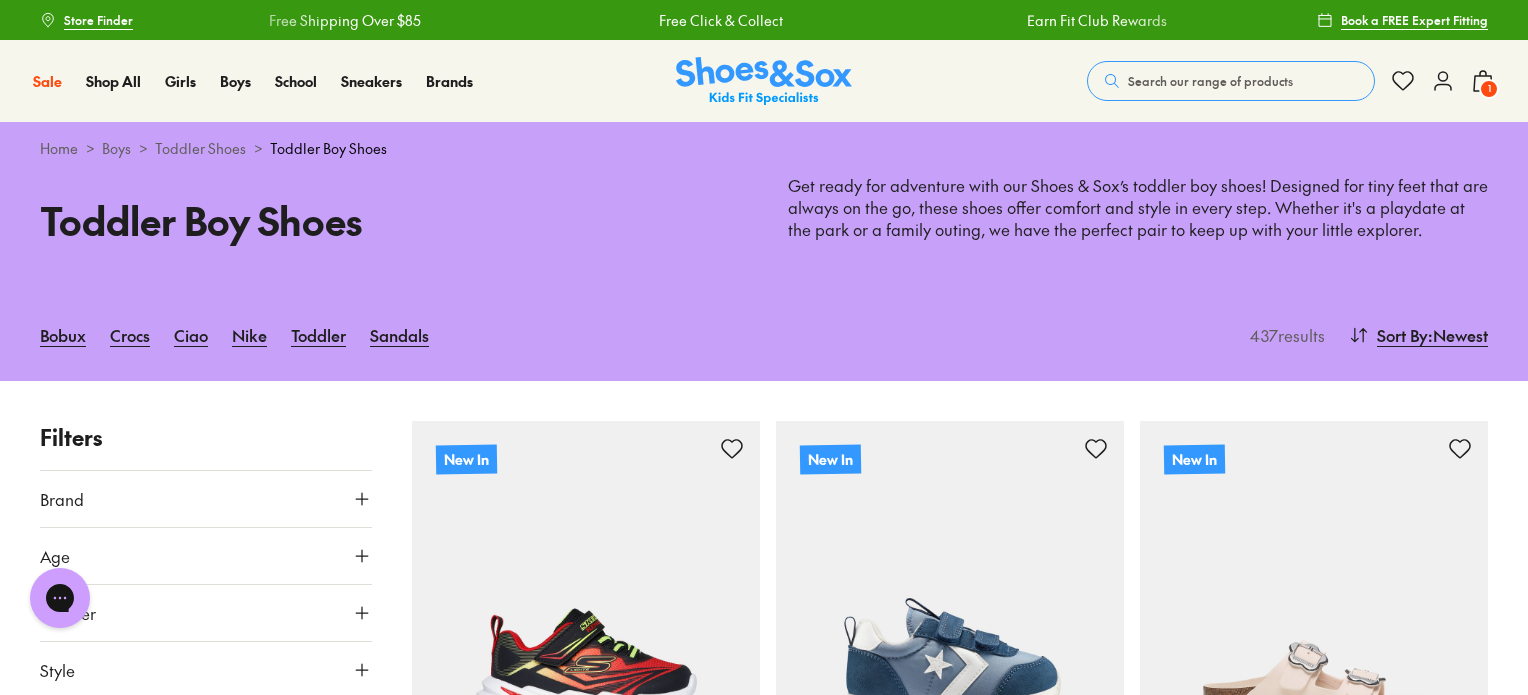 click on "Search our range of products" at bounding box center (1210, 81) 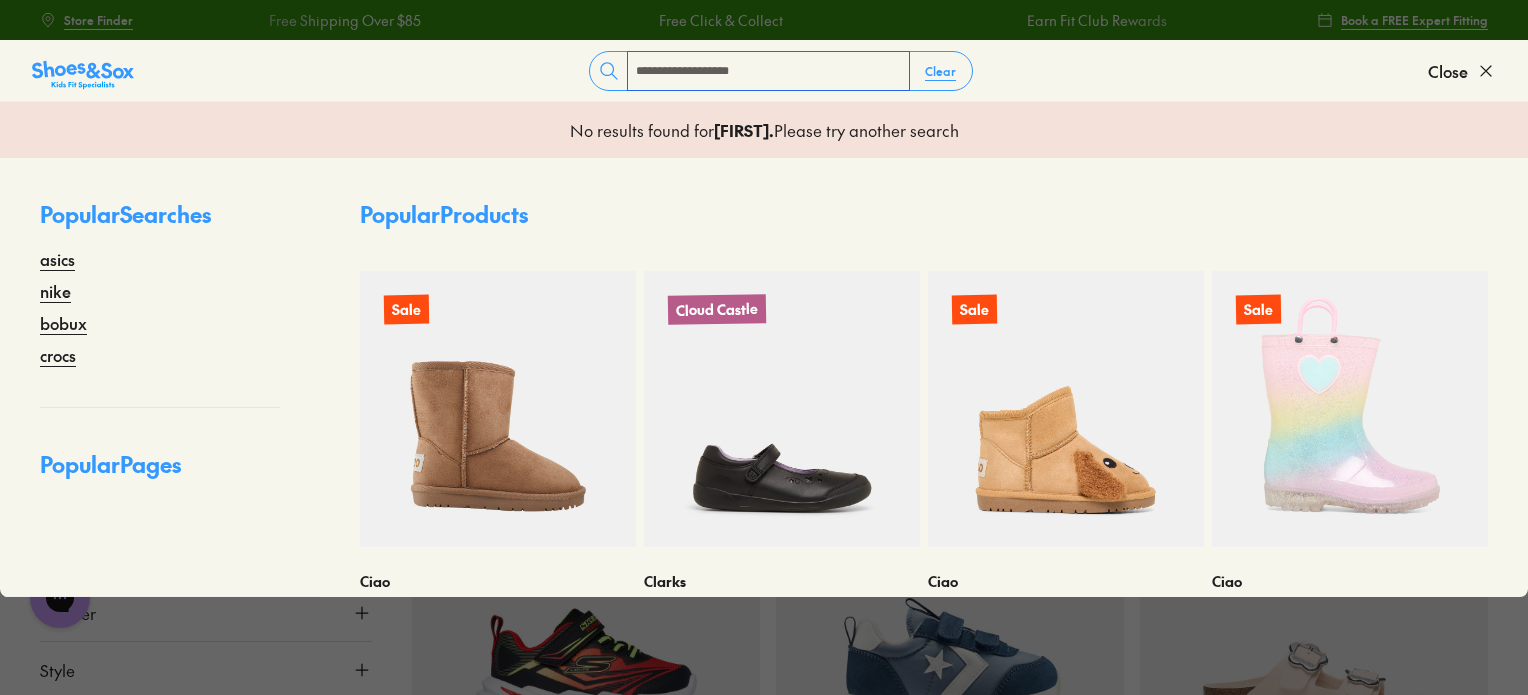 type on "**********" 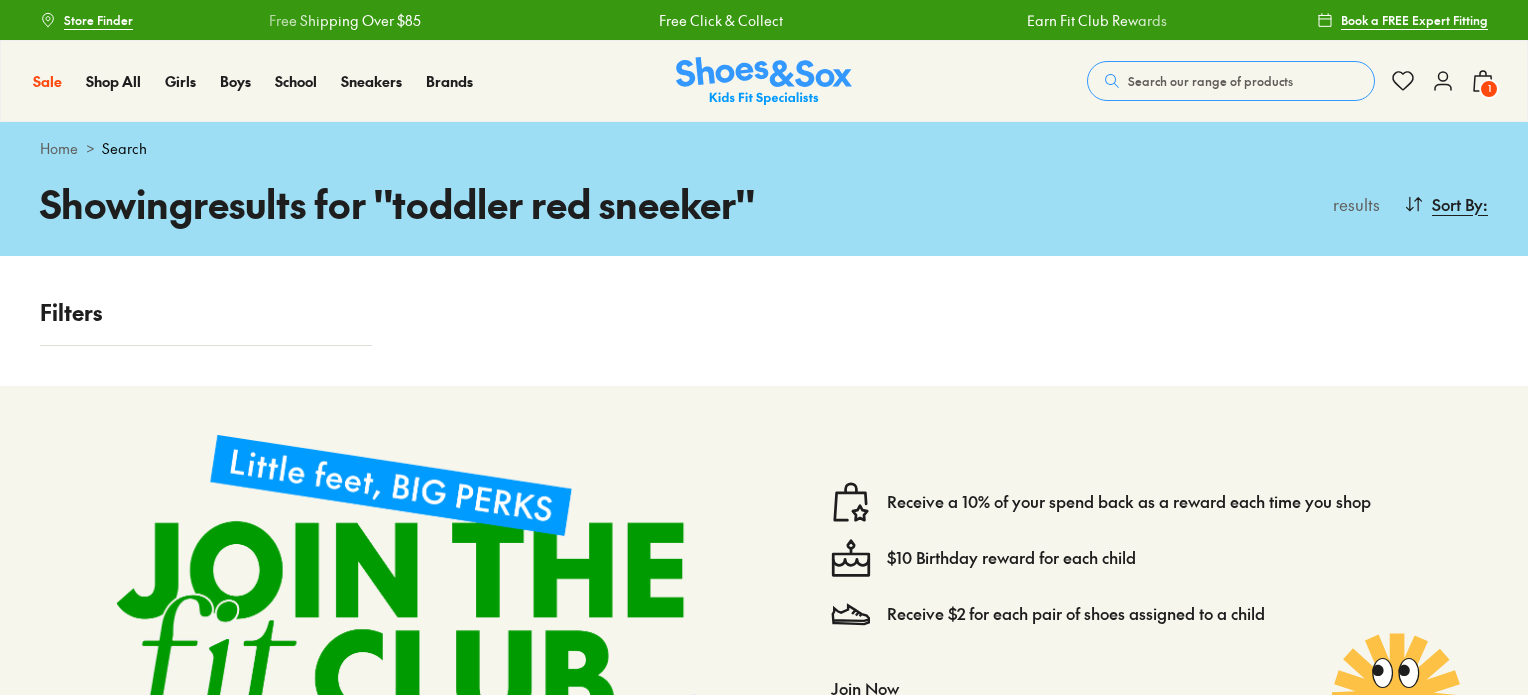 scroll, scrollTop: 0, scrollLeft: 0, axis: both 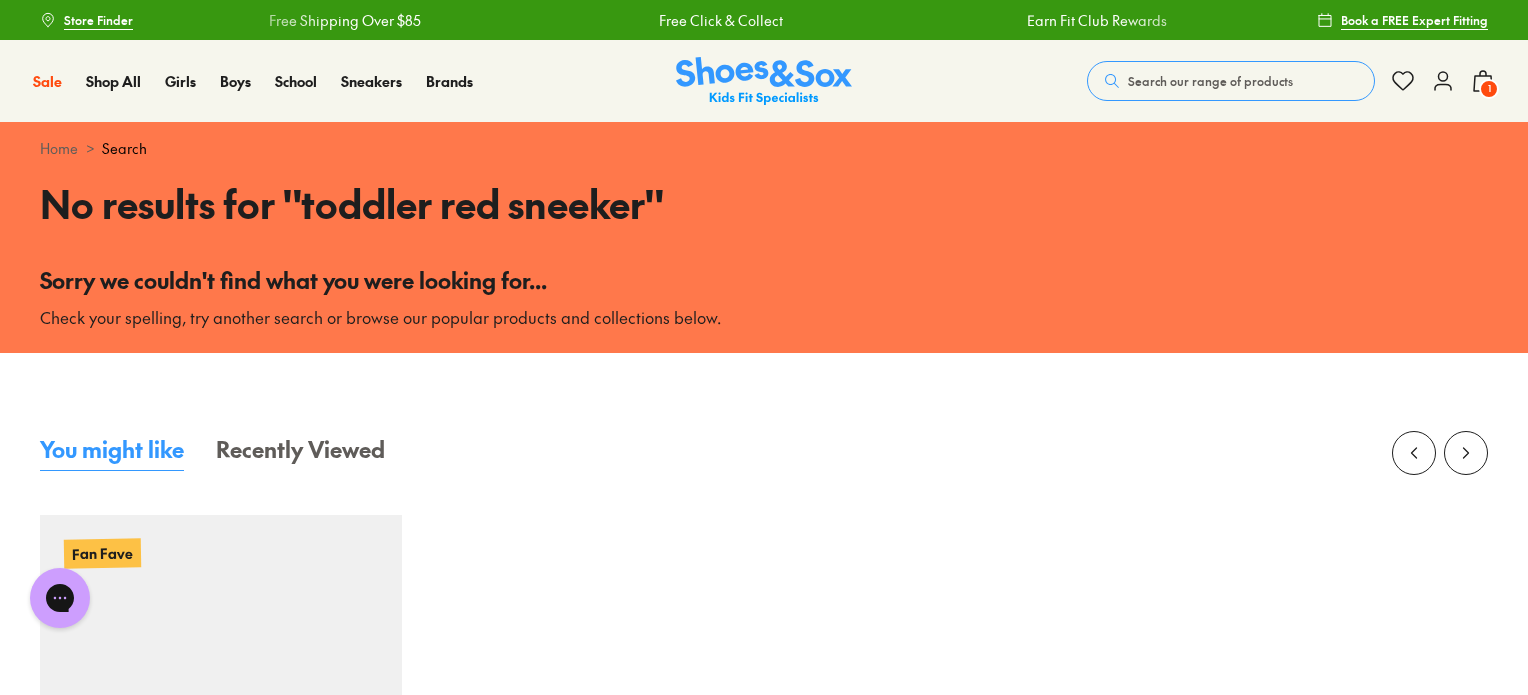 click on "Search our range of products" at bounding box center (1210, 81) 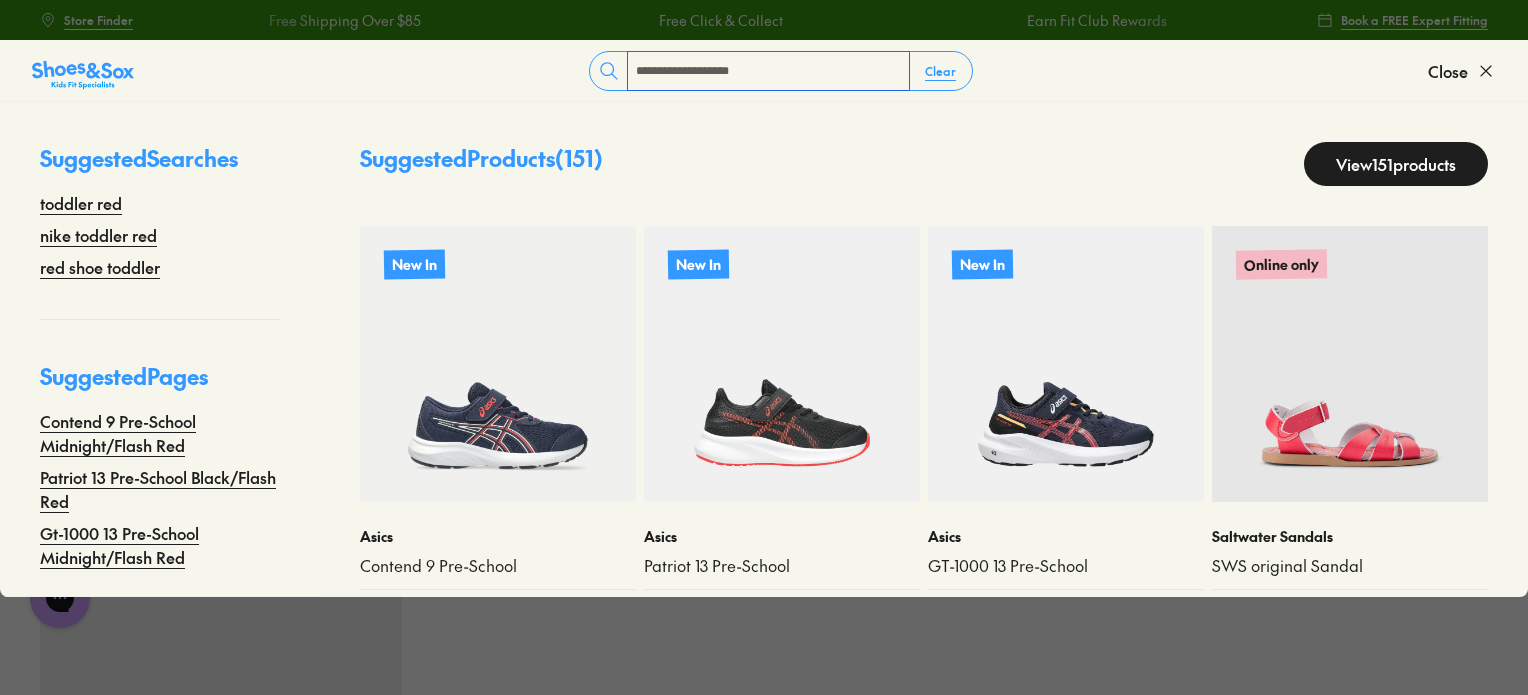 type on "**********" 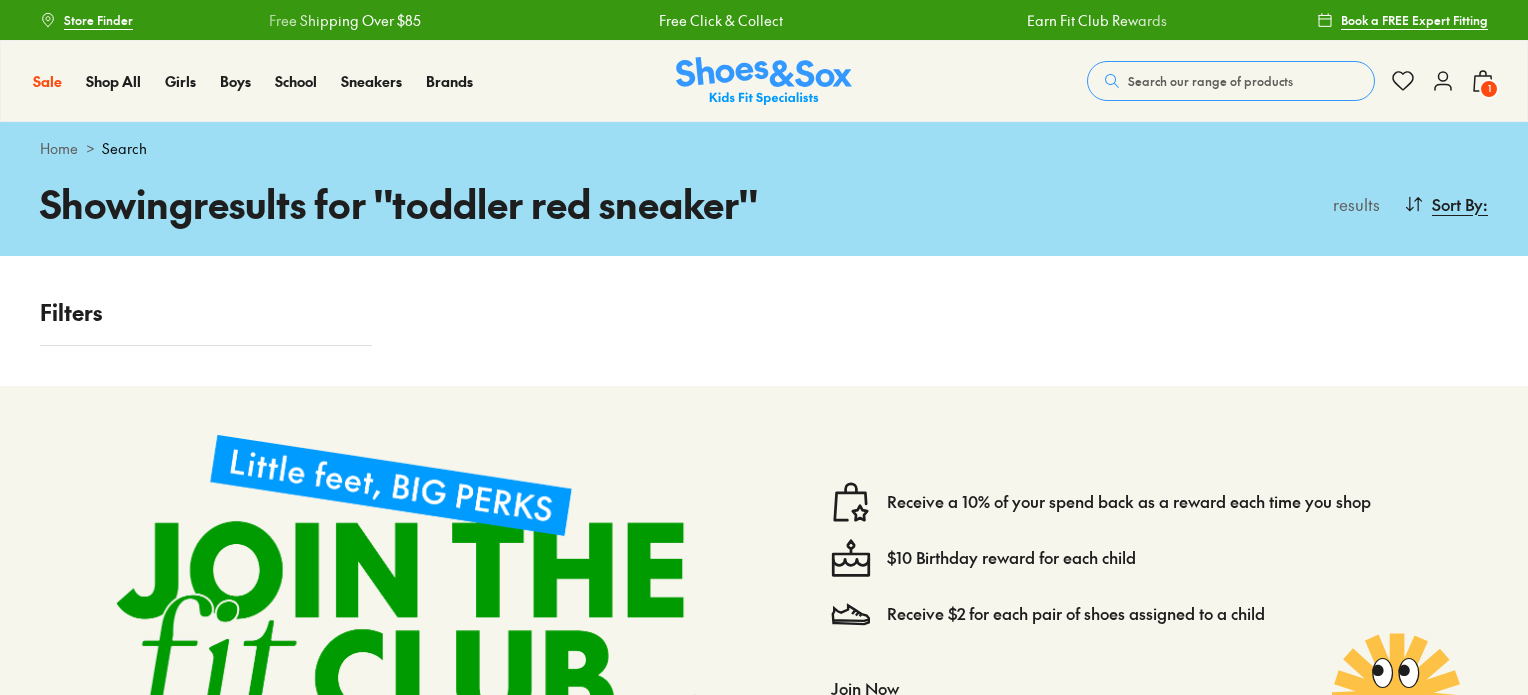 scroll, scrollTop: 0, scrollLeft: 0, axis: both 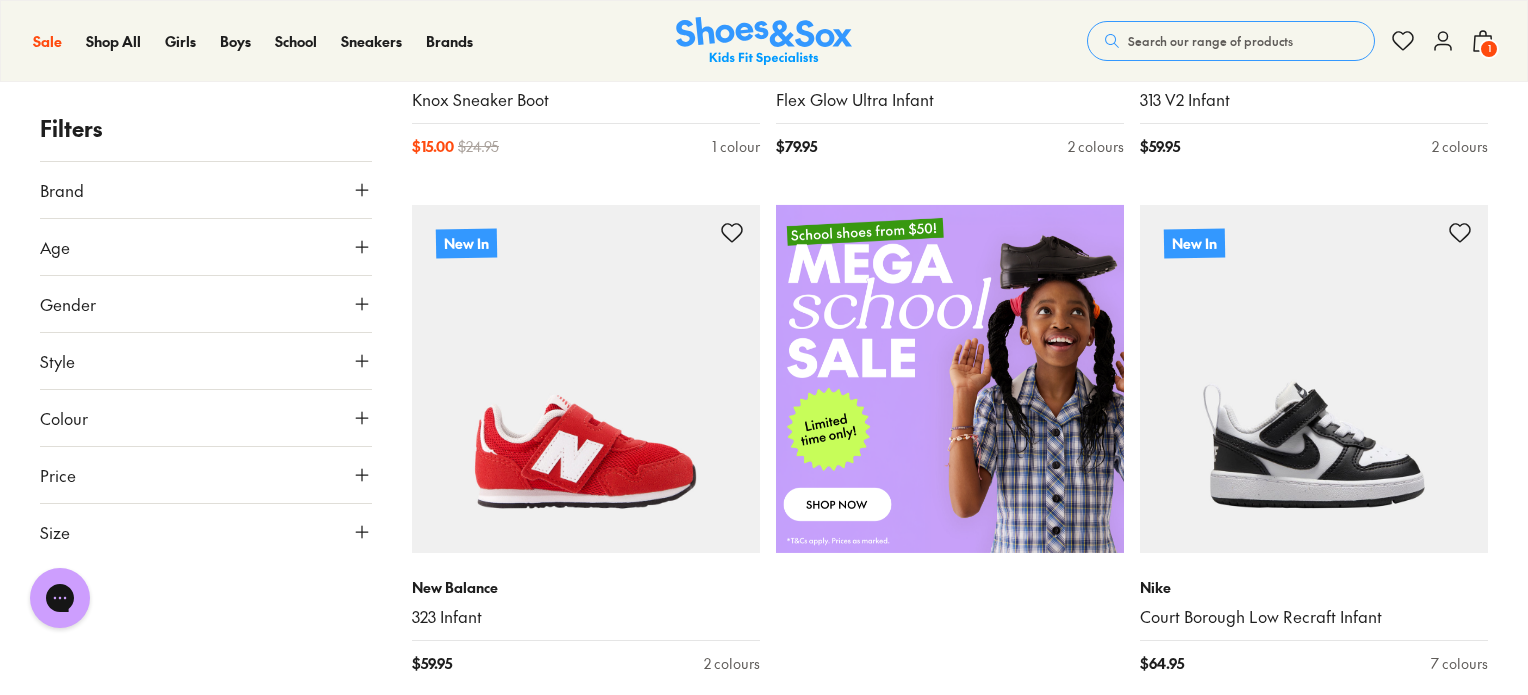 drag, startPoint x: 1533, startPoint y: 76, endPoint x: 1529, endPoint y: -20, distance: 96.0833 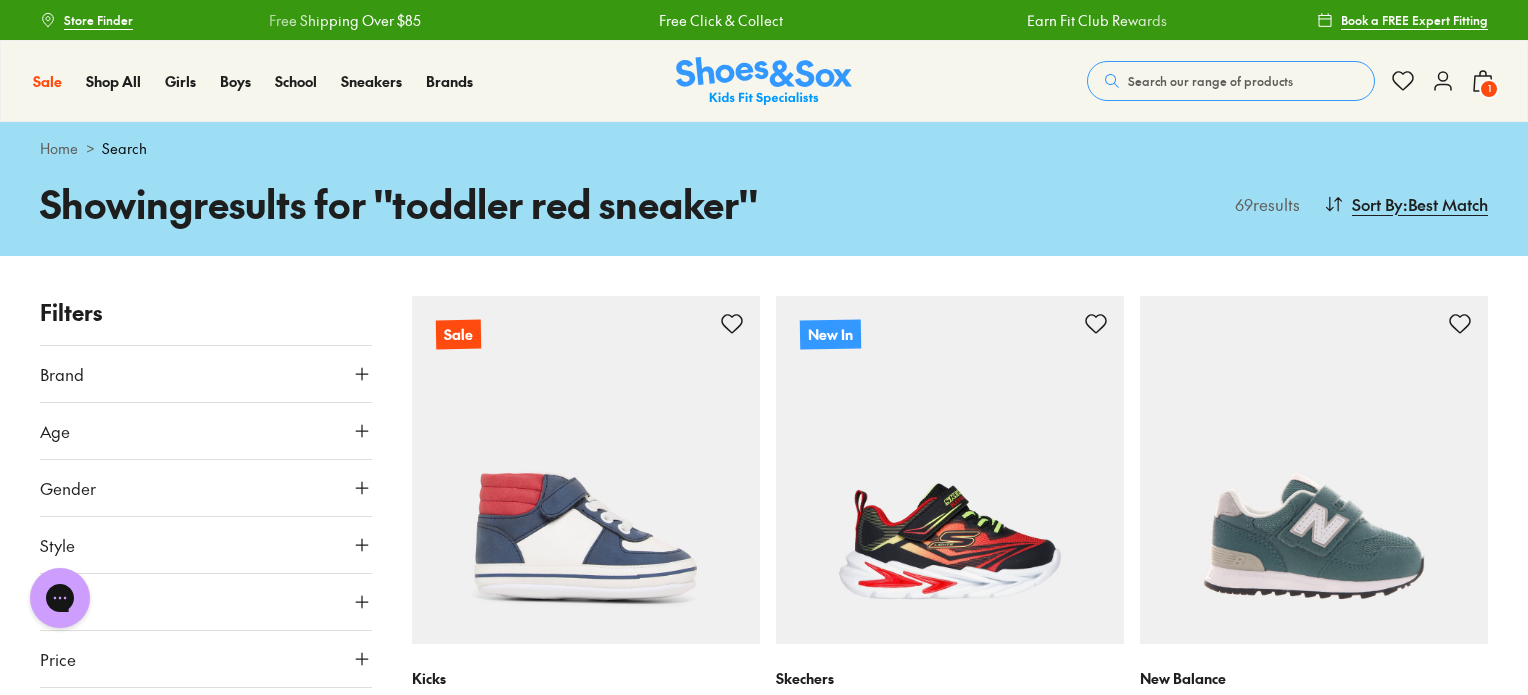 click on "Filters Brand Adidas Originals ( 3 ) Adidas Performance ( 10 ) Asics ( 9 ) Clarks ( 1 ) Converse ( 1 ) Kicks ( 1 ) New Balance ( 11 ) Nike ( 22 ) Puma ( 1 ) Reebok ( 5 ) Skechers ( 3 ) Age Infant/Toddler ( 61 ) Youth ( 4 ) Junior ( 1 ) Pre Walker ( 1 ) Gender All Boys Unisex Girls Style Sneakers ( 52 ) Sport ( 13 ) Prewalker ( 2 ) Colour White ( 17 ) Black ( 14 ) Blue ( 12 ) Red ( 10 ) Grey ( 6 ) Navy ( 4 ) Purple ( 2 ) Brown ( 1 ) Green ( 1 ) Price Min $ 15 Max $ 120 Size EU UK US 0-12 Months 17 20 1-3 Years 21 22 23 24 25 26 27 3-8 Years 28 29 30 31 32 8+ Years 35 Sale Kicks Knox Sneaker Boot $ 15.00 $ 24.95 1 colour New In Skechers Flex Glow Ultra Infant $ 79.95 2 colours New Balance 313 V2 Infant $ 59.95 2 colours New In New Balance 323 Infant $ 59.95 2 colours New In Nike Court Borough Low Recraft Infant $ 64.95 7 colours New In Adidas Originals Superstar II Infant $ 99.95 2 colours Adidas Performance VL Court 3.0 Self-Fastening Infant $ 59.95 6 colours Back In Stock Asics Japan S Infant $ 69.95 $ 99.95" at bounding box center (764, 3902) 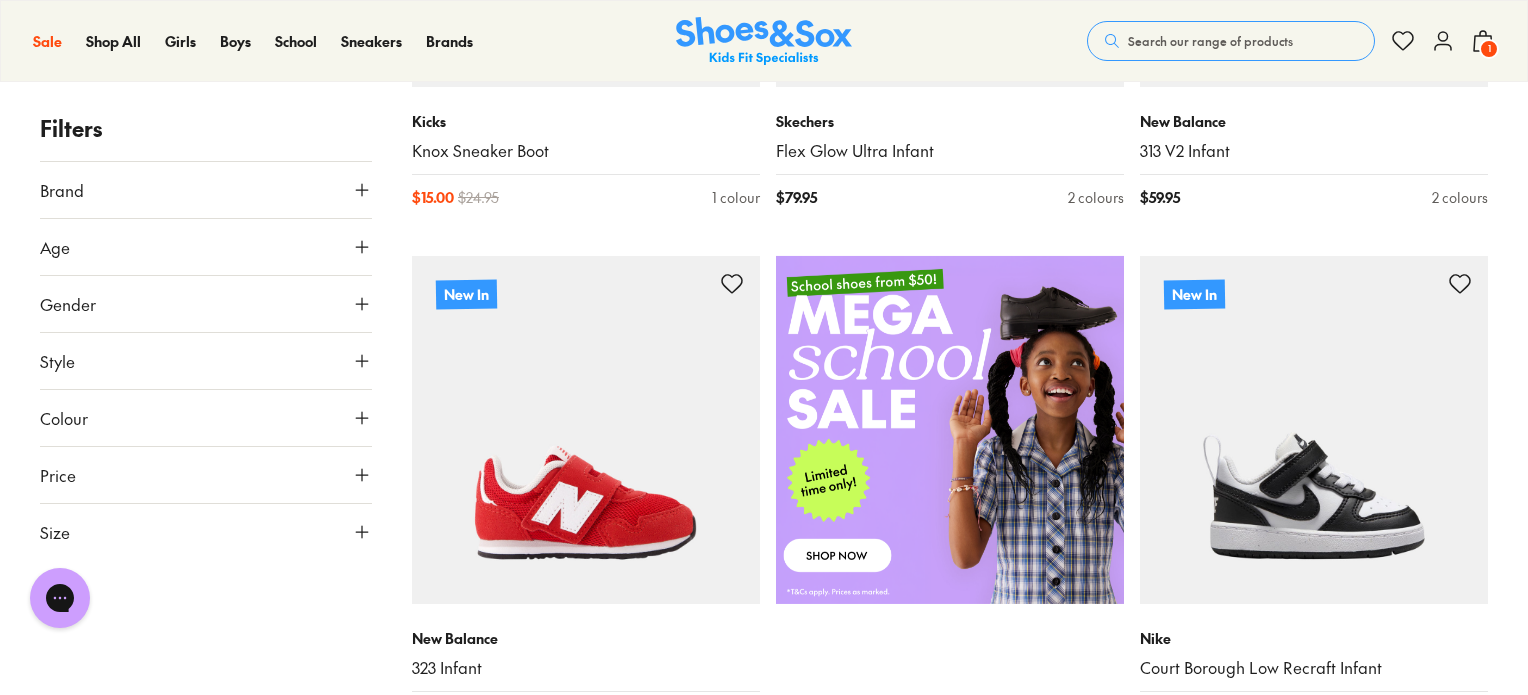 scroll, scrollTop: 560, scrollLeft: 0, axis: vertical 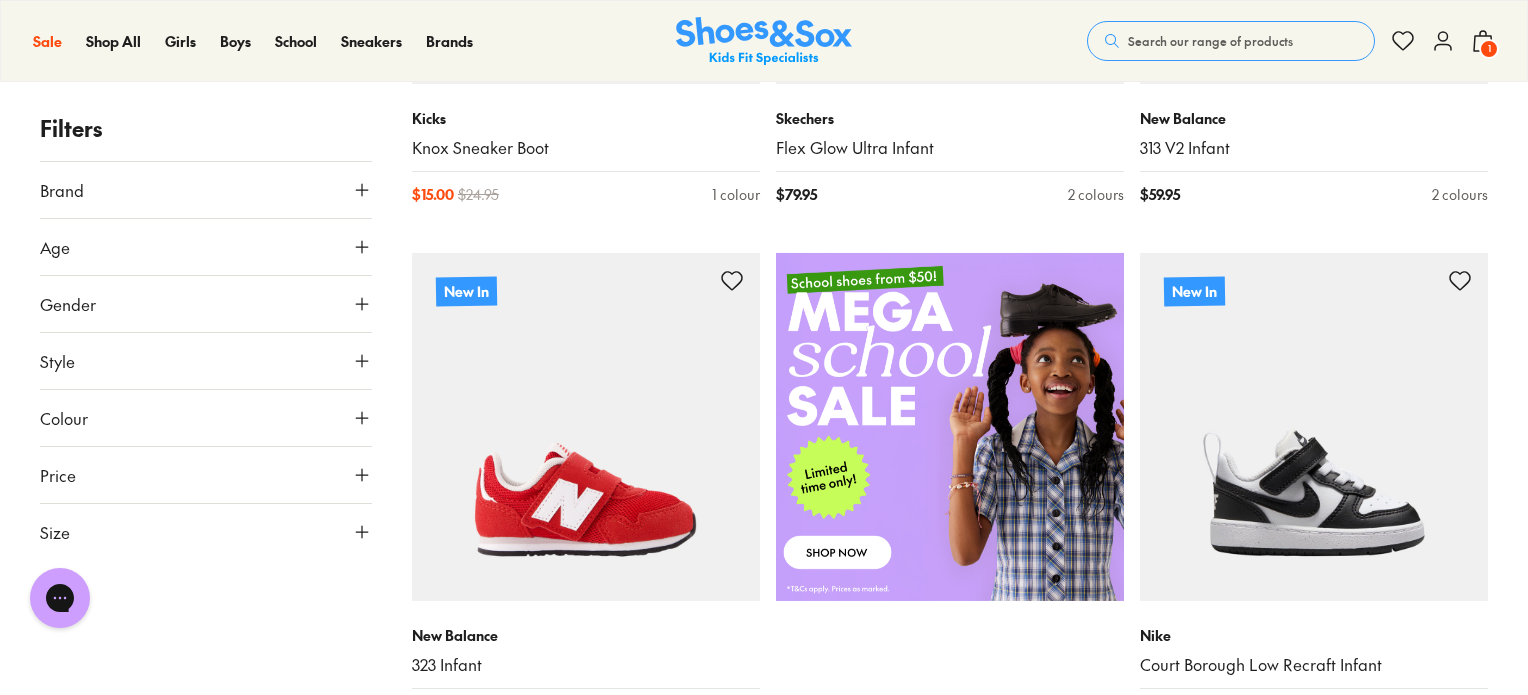 click on "Filters Brand Adidas Originals ( 3 ) Adidas Performance ( 10 ) Asics ( 9 ) Clarks ( 1 ) Converse ( 1 ) Kicks ( 1 ) New Balance ( 11 ) Nike ( 22 ) Puma ( 1 ) Reebok ( 5 ) Skechers ( 3 ) Age Infant/Toddler ( 61 ) Youth ( 4 ) Junior ( 1 ) Pre Walker ( 1 ) Gender All Boys Unisex Girls Style Sneakers ( 52 ) Sport ( 13 ) Prewalker ( 2 ) Colour White ( 17 ) Black ( 14 ) Blue ( 12 ) Red ( 10 ) Grey ( 6 ) Navy ( 4 ) Purple ( 2 ) Brown ( 1 ) Green ( 1 ) Price Min $ 15 Max $ 120 Size EU UK US 0-12 Months 17 20 1-3 Years 21 22 23 24 25 26 27 3-8 Years 28 29 30 31 32 8+ Years 35 Sale Kicks Knox Sneaker Boot $ 15.00 $ 24.95 1 colour New In Skechers Flex Glow Ultra Infant $ 79.95 2 colours New Balance 313 V2 Infant $ 59.95 2 colours New In New Balance 323 Infant $ 59.95 2 colours New In Nike Court Borough Low Recraft Infant $ 64.95 7 colours New In Adidas Originals Superstar II Infant $ 99.95 2 colours Adidas Performance VL Court 3.0 Self-Fastening Infant $ 59.95 6 colours Back In Stock Asics Japan S Infant $ 69.95 $ 99.95" at bounding box center (764, 3342) 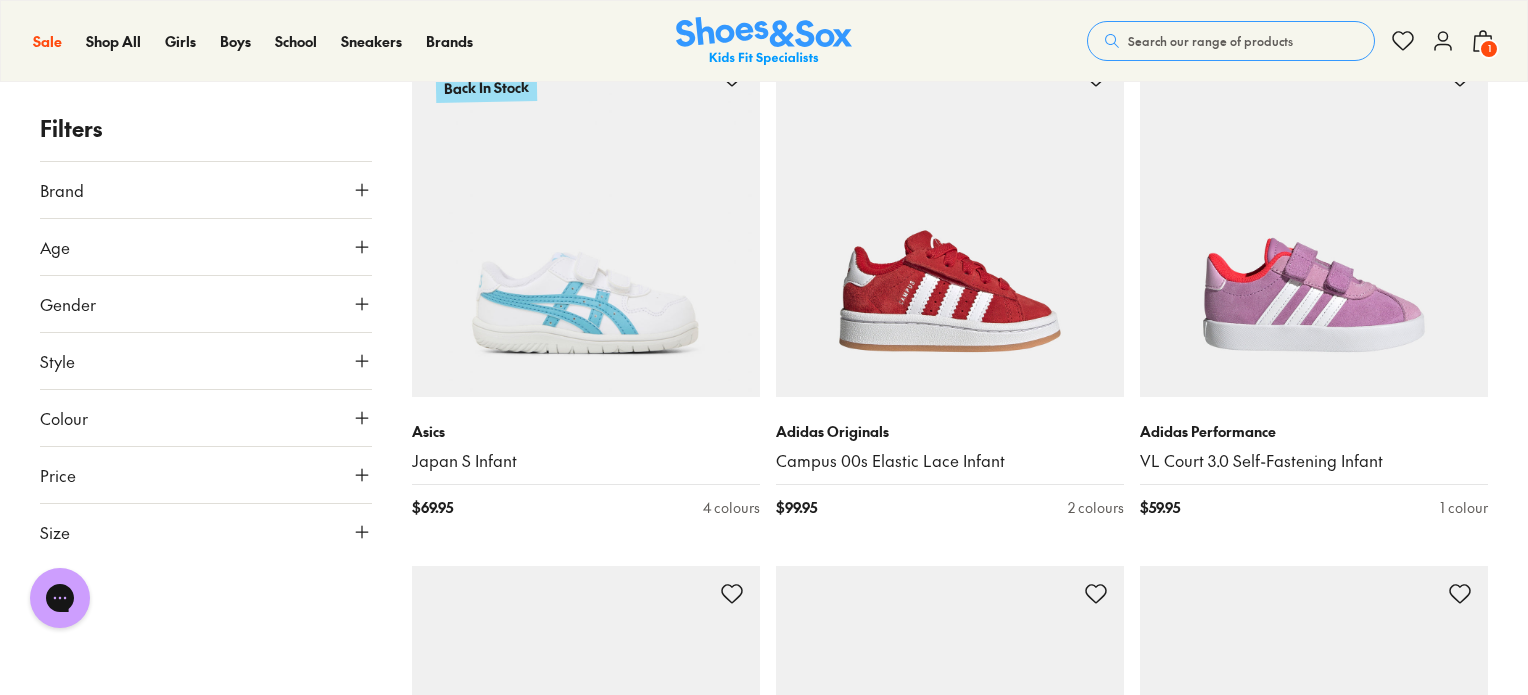scroll, scrollTop: 1800, scrollLeft: 0, axis: vertical 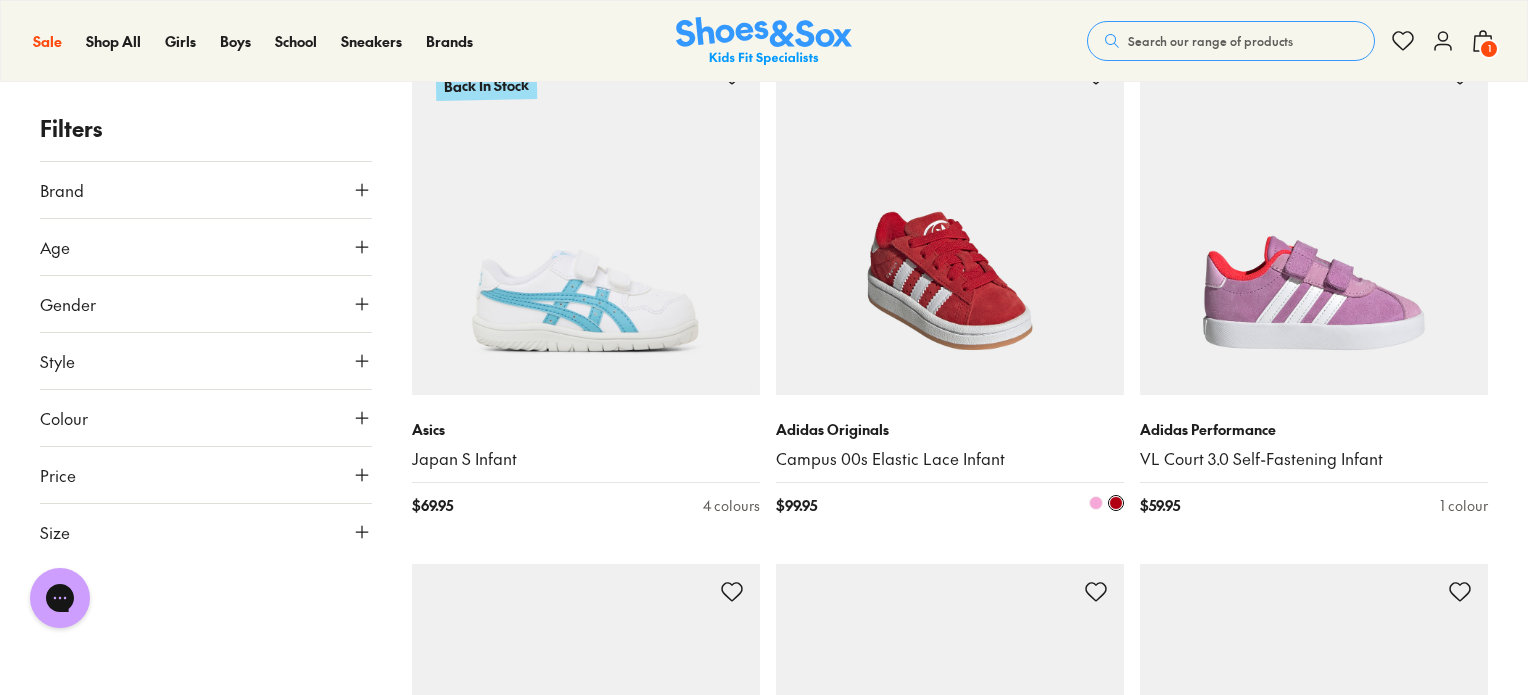 click at bounding box center (950, 221) 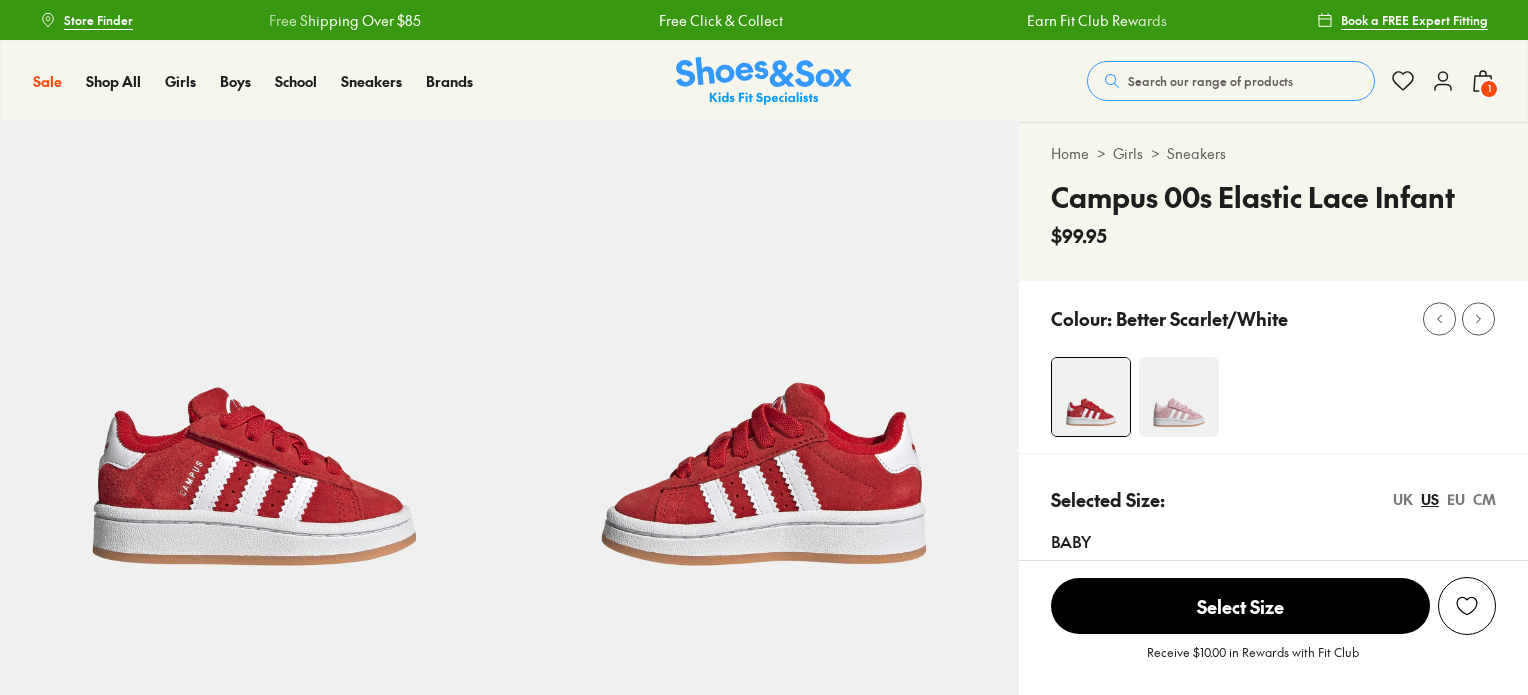 scroll, scrollTop: 0, scrollLeft: 0, axis: both 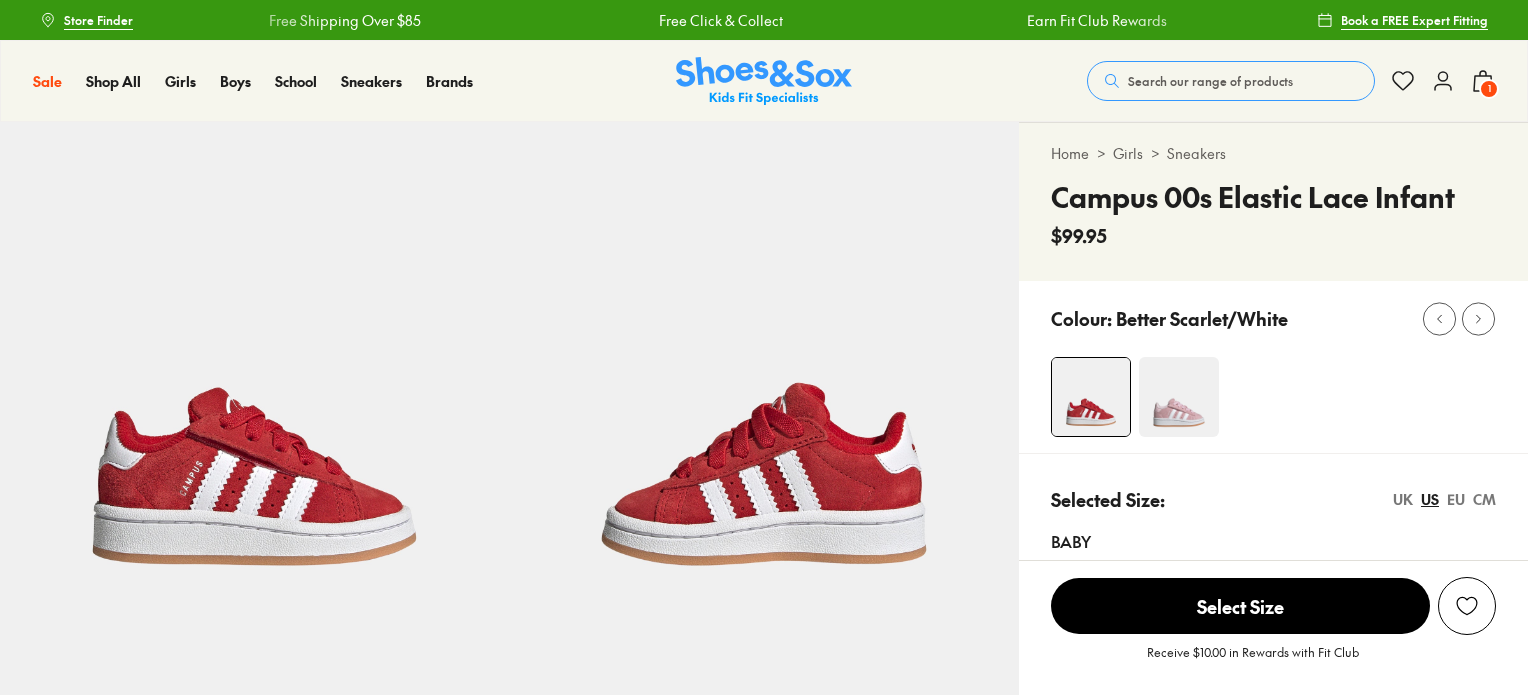 select on "*" 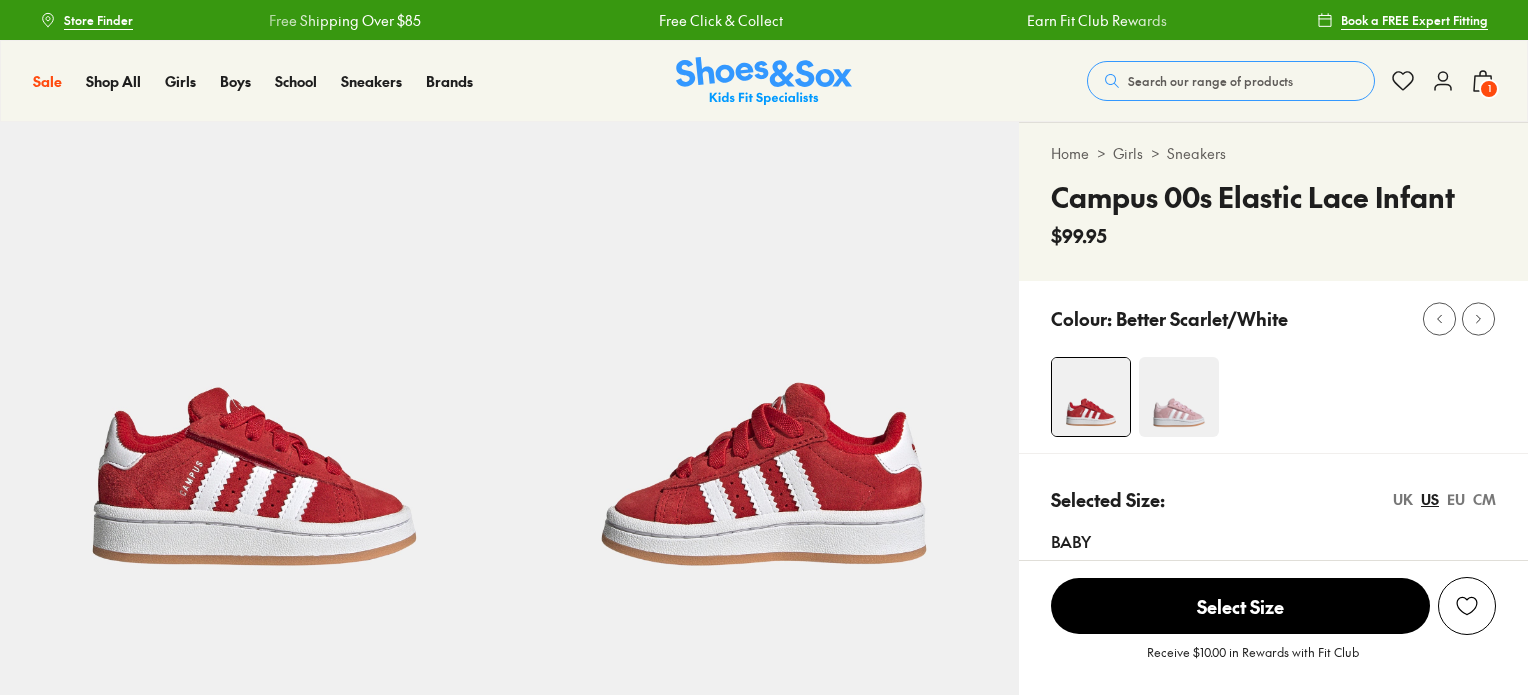 click on "Select Size" at bounding box center (1240, 606) 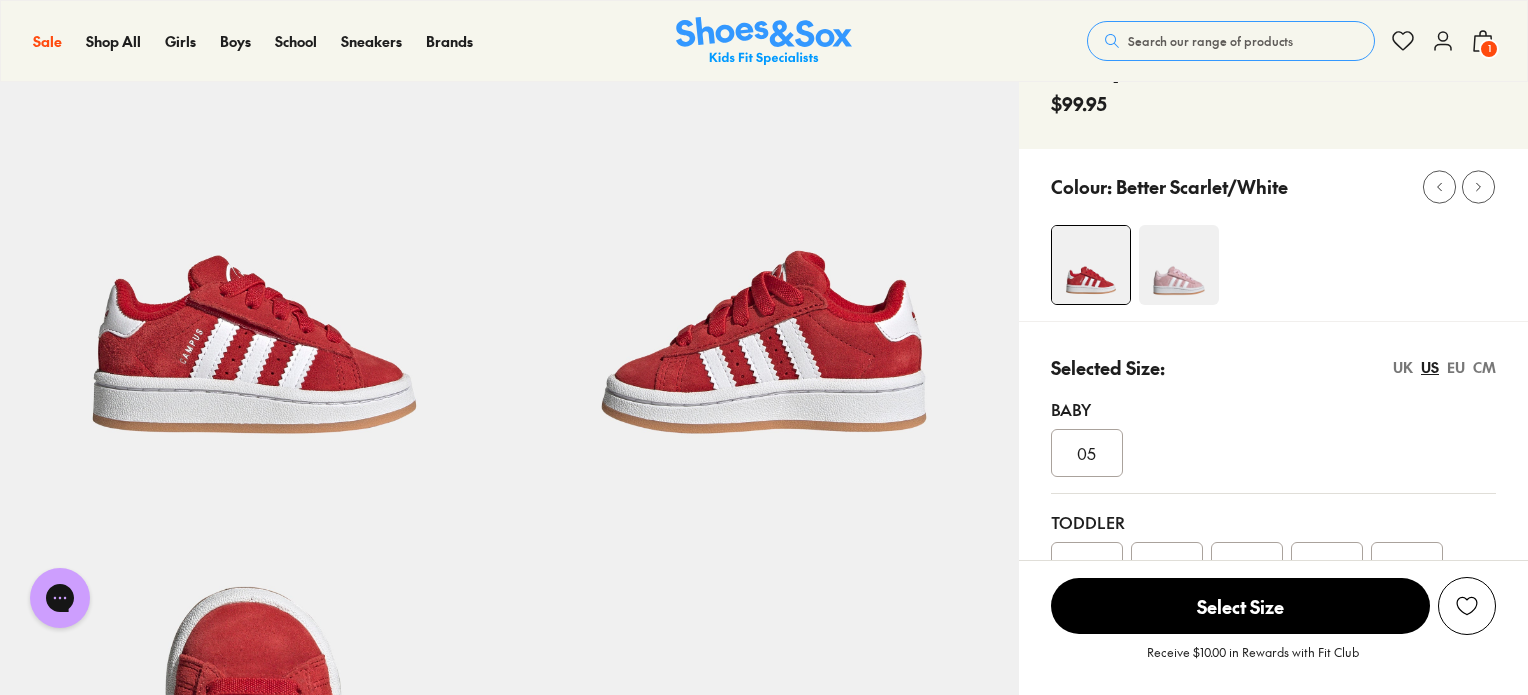 scroll, scrollTop: 0, scrollLeft: 0, axis: both 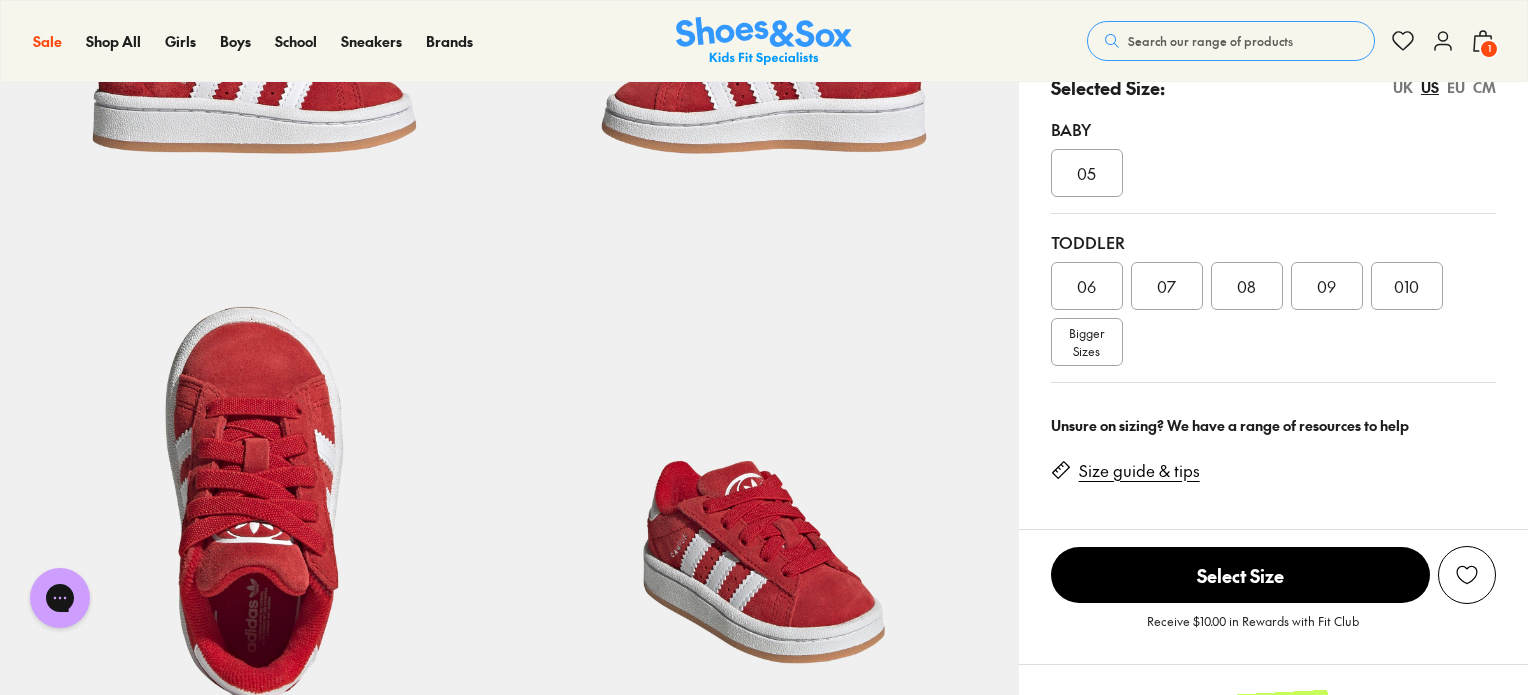 click on "06" at bounding box center (1086, 286) 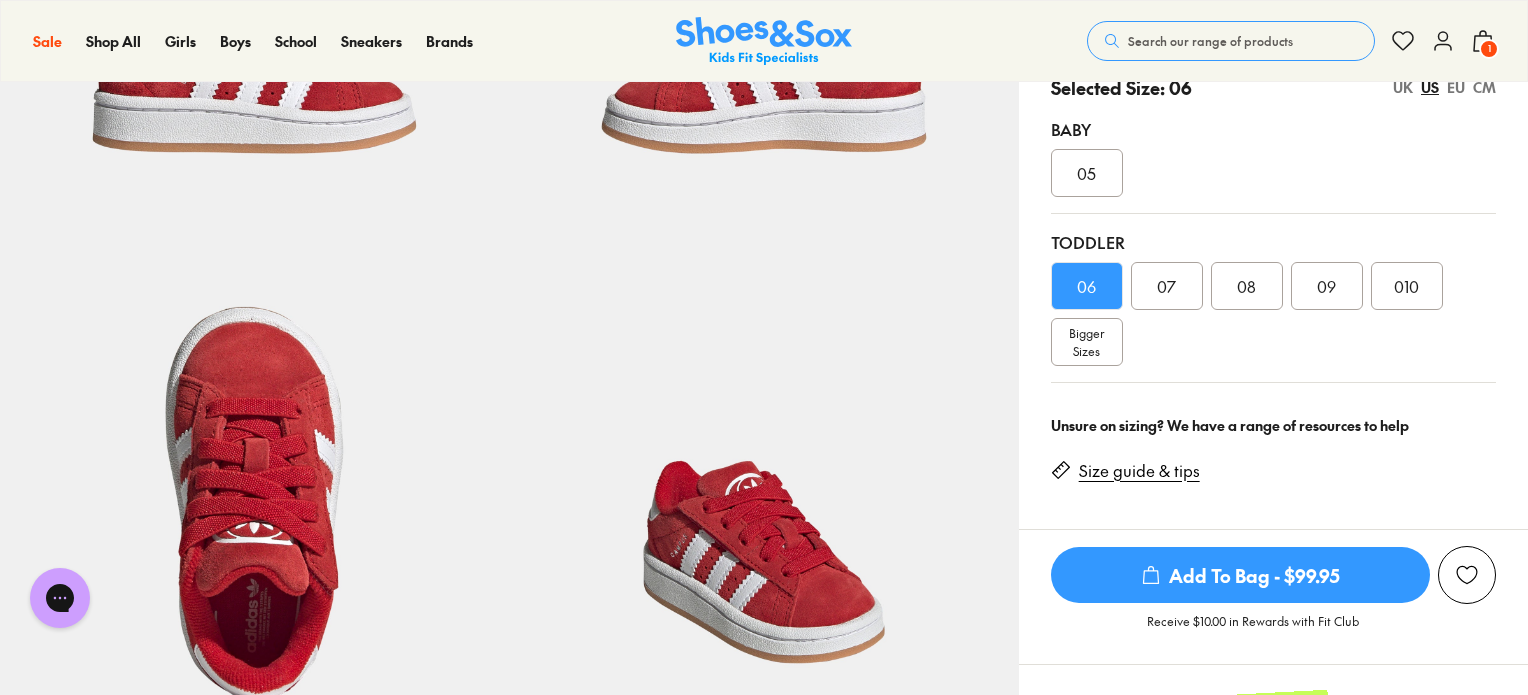 click on "Add To Bag - $99.95" at bounding box center [1240, 575] 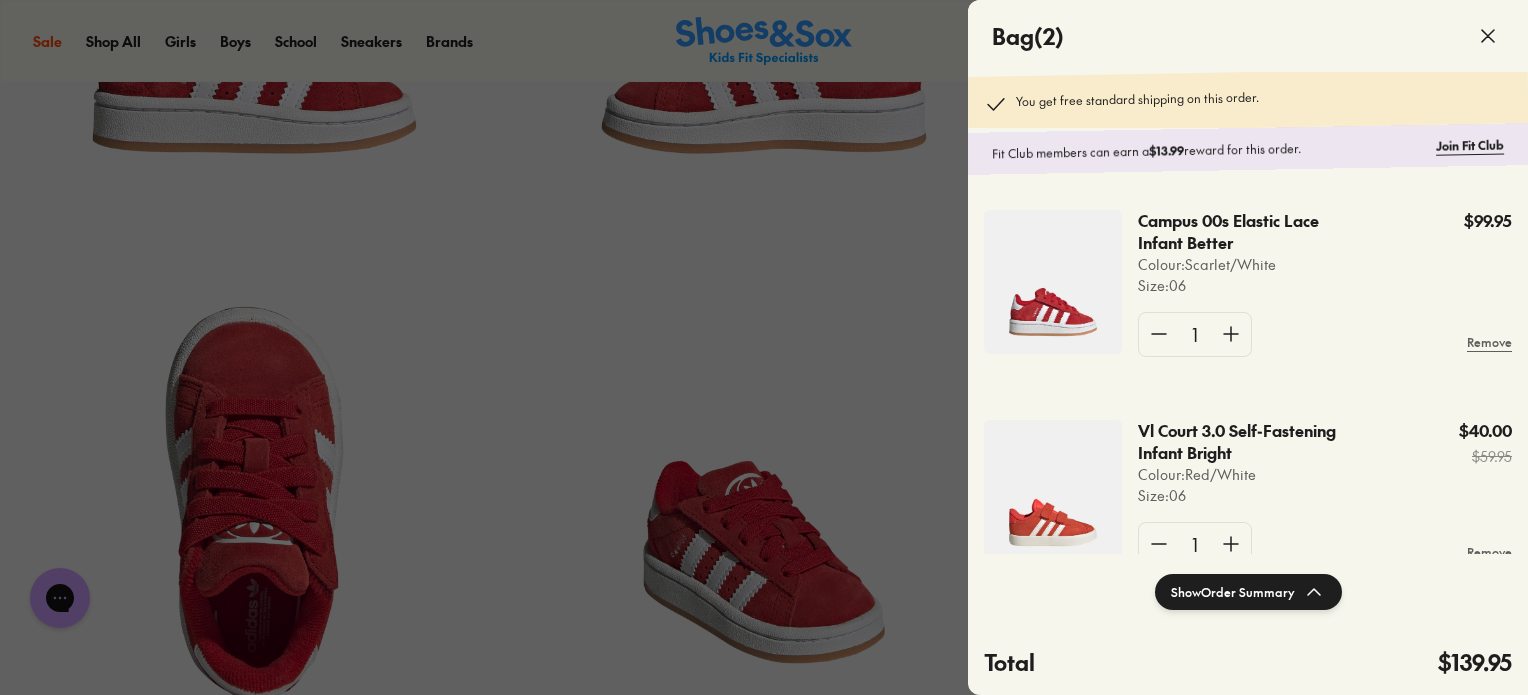 click 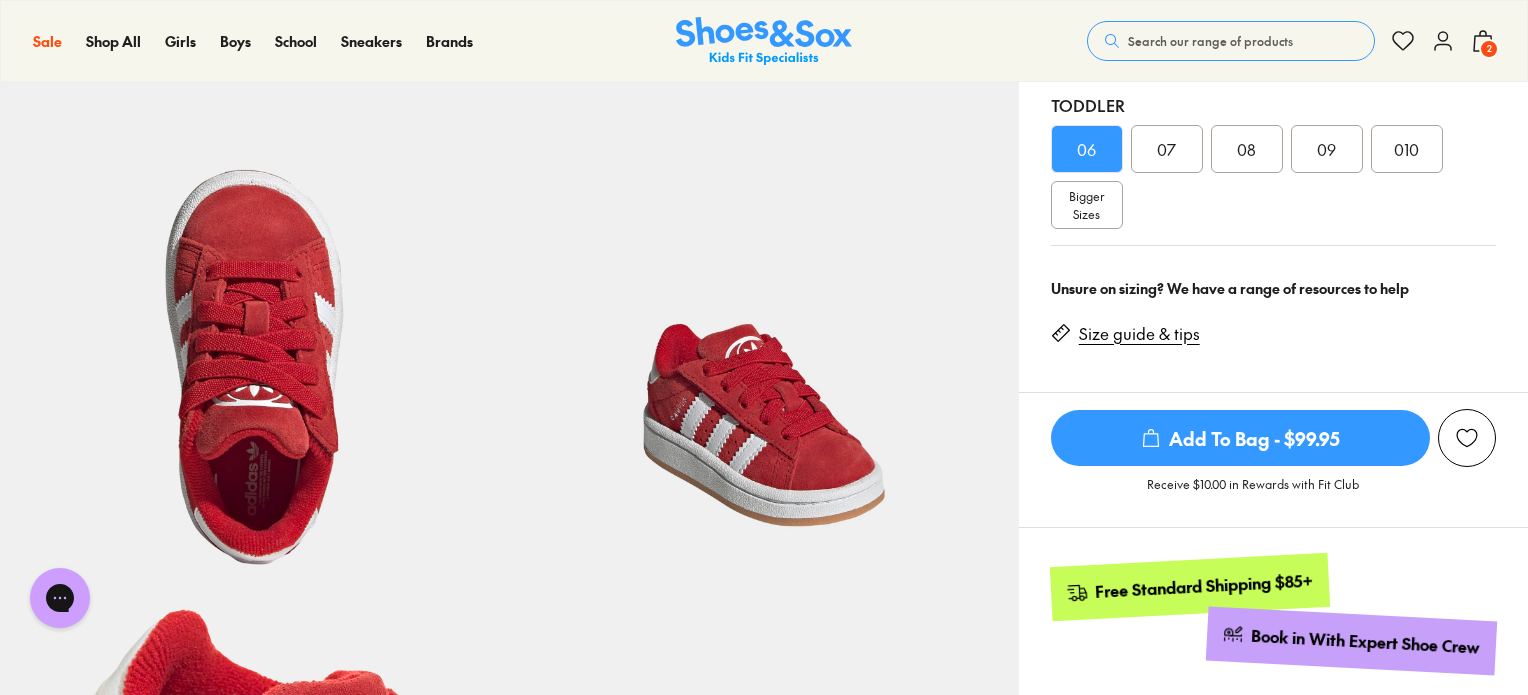 scroll, scrollTop: 532, scrollLeft: 0, axis: vertical 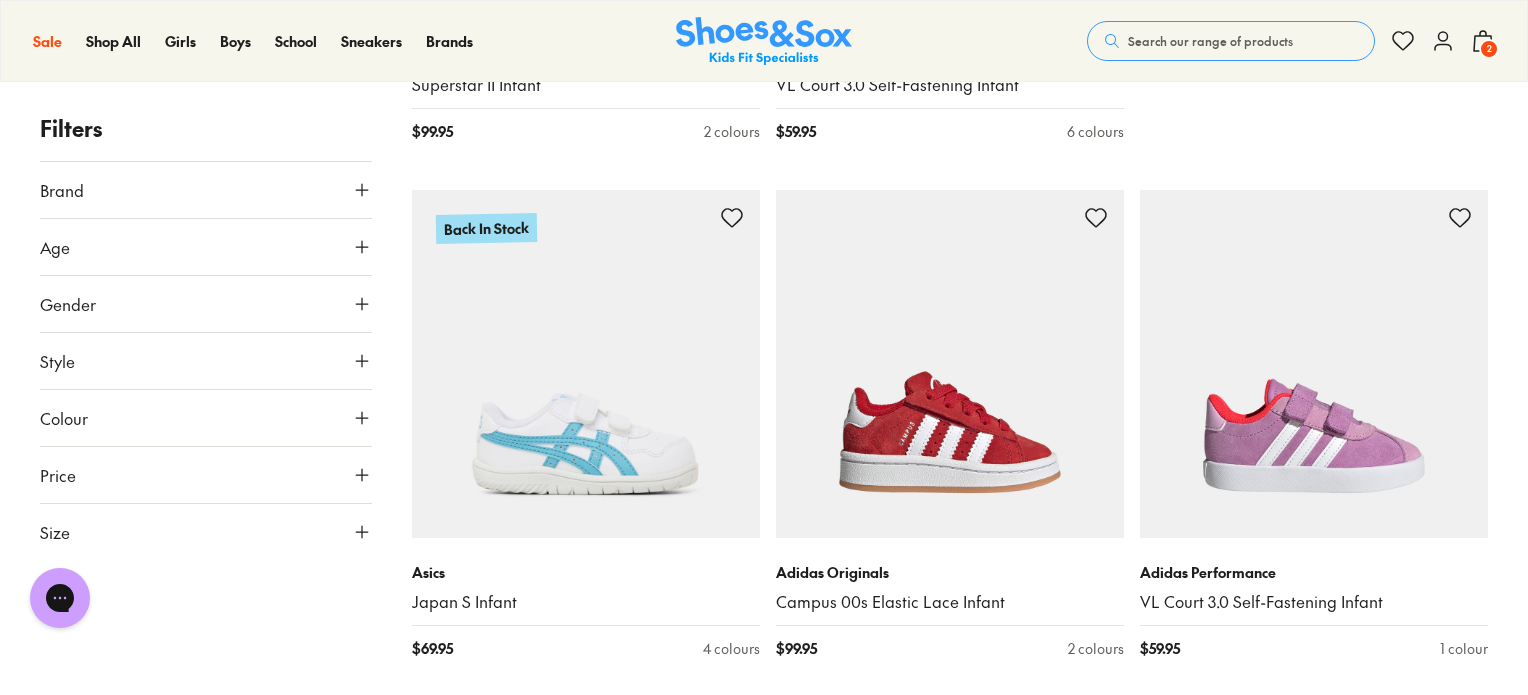 click on "Filters Brand Adidas Originals ( 3 ) Adidas Performance ( 10 ) Asics ( 9 ) Clarks ( 1 ) Converse ( 1 ) Kicks ( 1 ) New Balance ( 11 ) Nike ( 22 ) Puma ( 1 ) Reebok ( 5 ) Skechers ( 3 ) Age Infant/Toddler ( 61 ) Youth ( 4 ) Junior ( 1 ) Pre Walker ( 1 ) Gender All Boys Unisex Girls Style Sneakers ( 52 ) Sport ( 13 ) Prewalker ( 2 ) Colour White ( 17 ) Black ( 14 ) Blue ( 12 ) Red ( 10 ) Grey ( 6 ) Navy ( 4 ) Purple ( 2 ) Brown ( 1 ) Green ( 1 ) Price Min $ 15 Max $ 120 Size EU UK US 0-12 Months 17 20 1-3 Years 21 22 23 24 25 26 27 3-8 Years 28 29 30 31 32 8+ Years 35 Sale Kicks Knox Sneaker Boot $ 15.00 $ 24.95 1 colour New In Skechers Flex Glow Ultra Infant $ 79.95 2 colours New Balance 313 V2 Infant $ 59.95 2 colours New In New Balance 323 Infant $ 59.95 2 colours New In Nike Court Borough Low Recraft Infant $ 64.95 7 colours New In Adidas Originals Superstar II Infant $ 99.95 2 colours Adidas Performance VL Court 3.0 Self-Fastening Infant $ 59.95 6 colours Back In Stock Asics Japan S Infant $ 69.95 $ 99.95" at bounding box center [764, 2245] 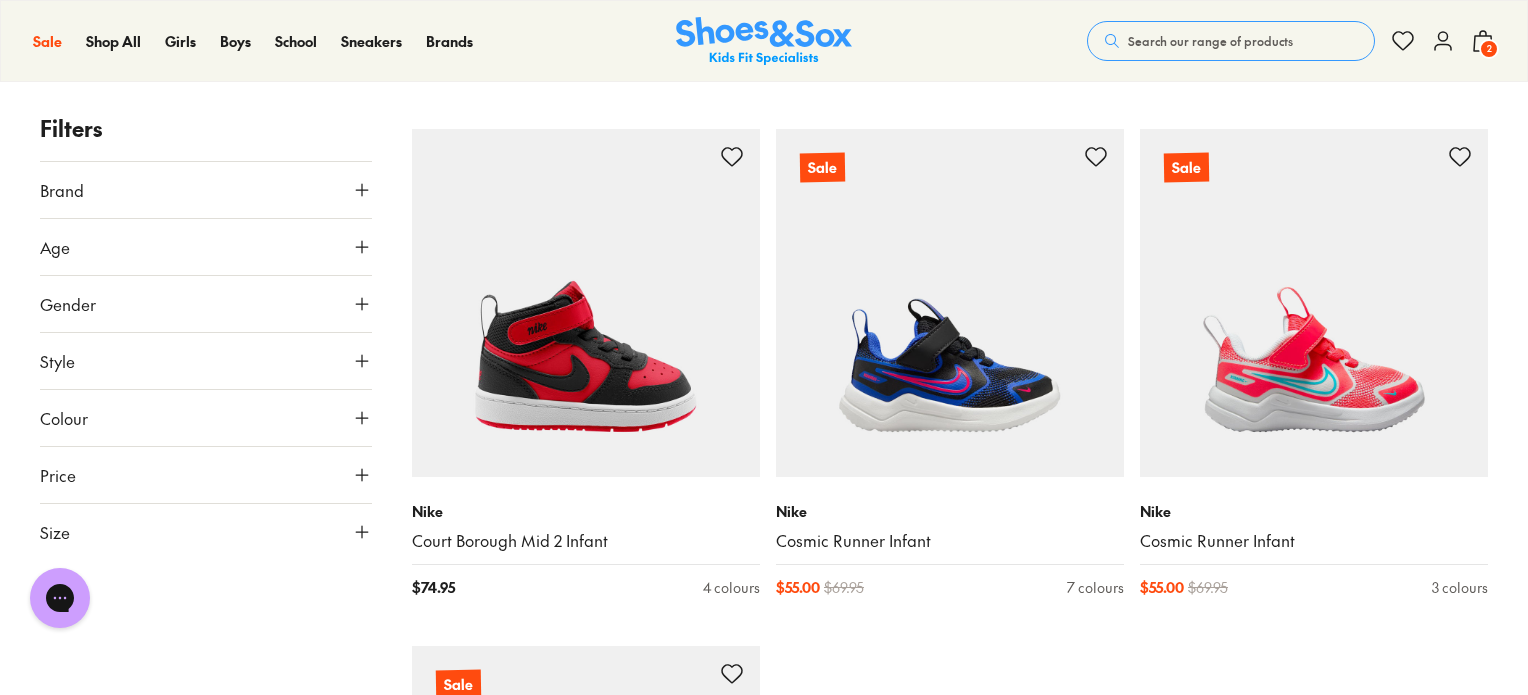 scroll, scrollTop: 6457, scrollLeft: 0, axis: vertical 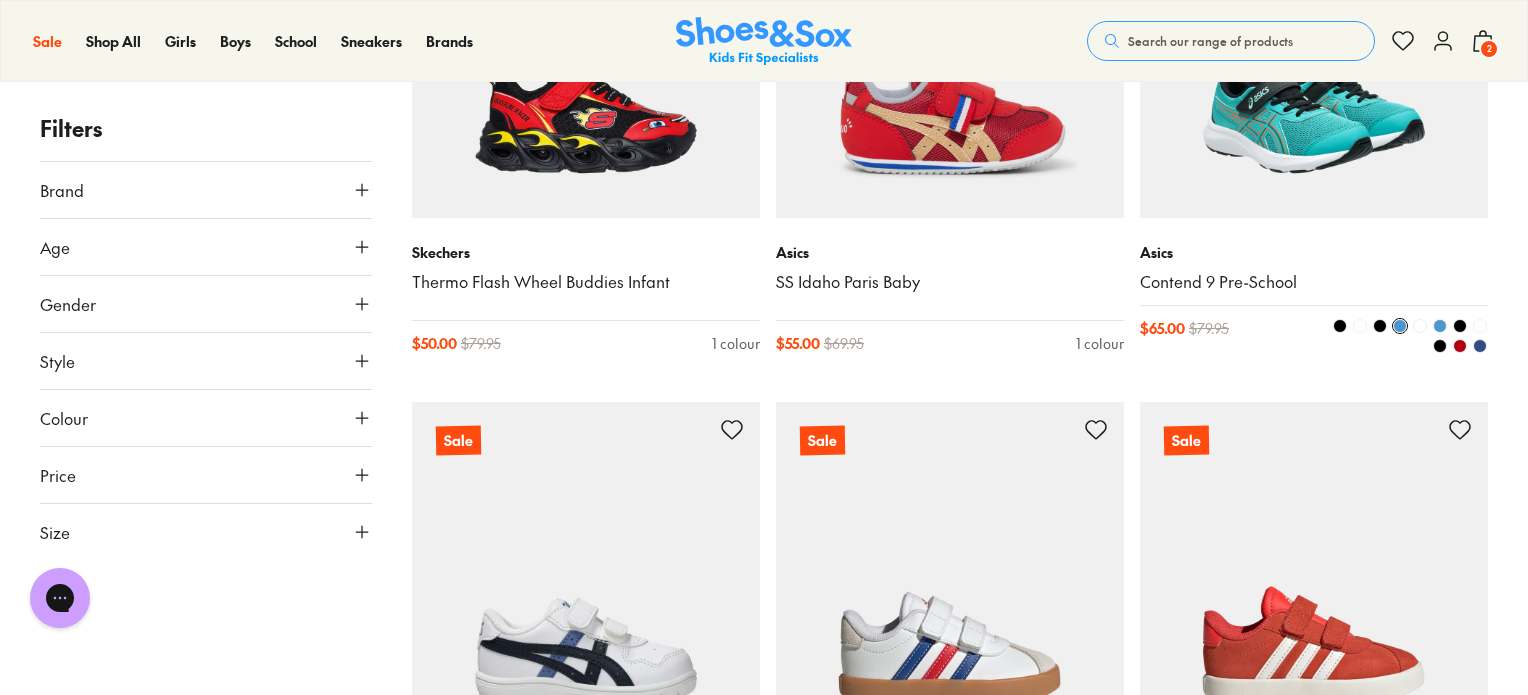 click at bounding box center [1460, 346] 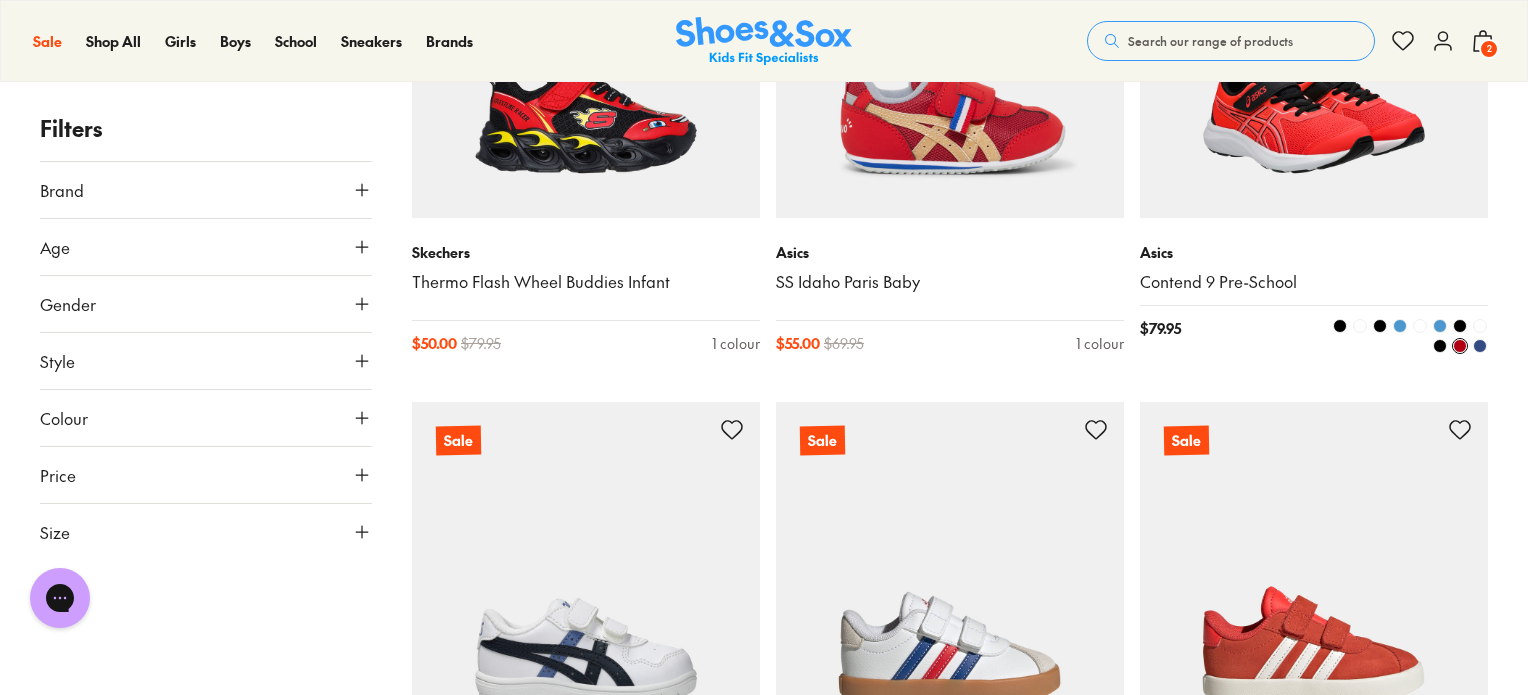 click at bounding box center [1314, 44] 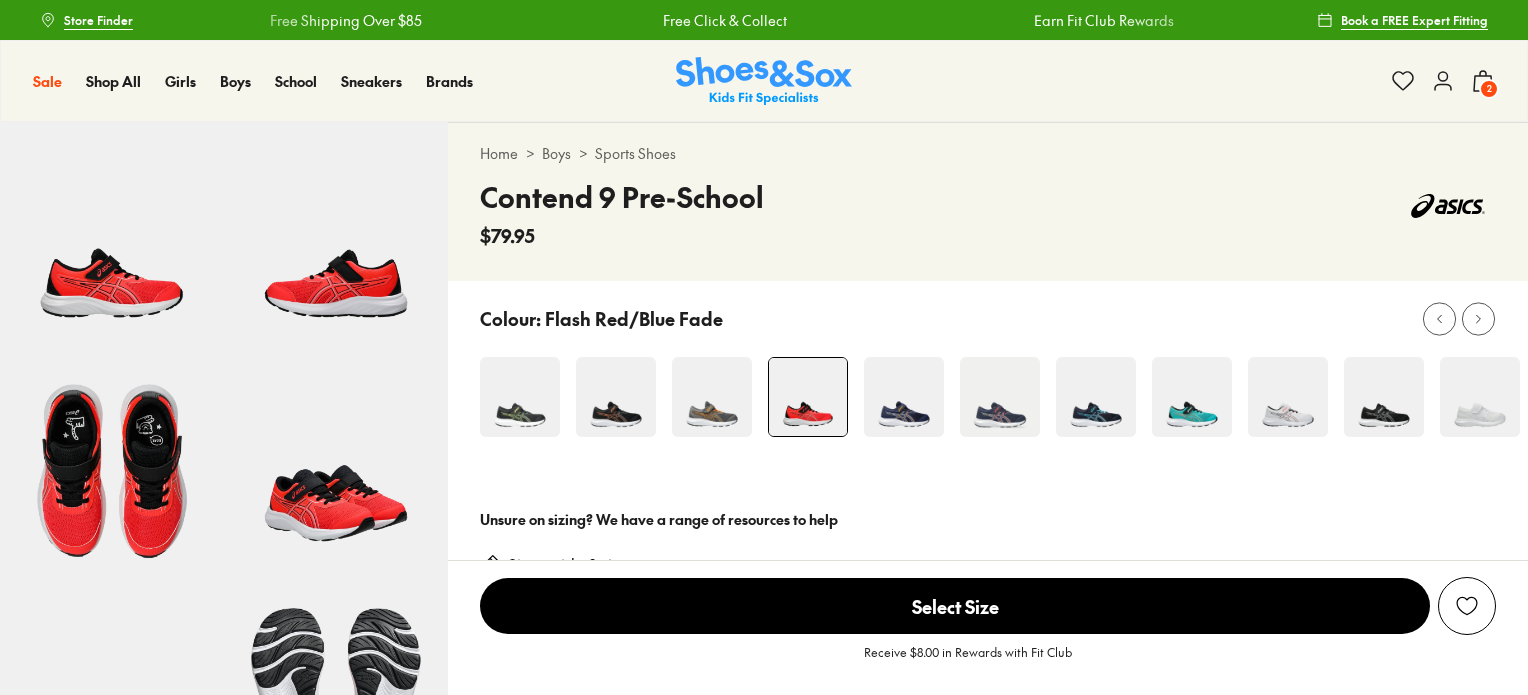 scroll, scrollTop: 0, scrollLeft: 0, axis: both 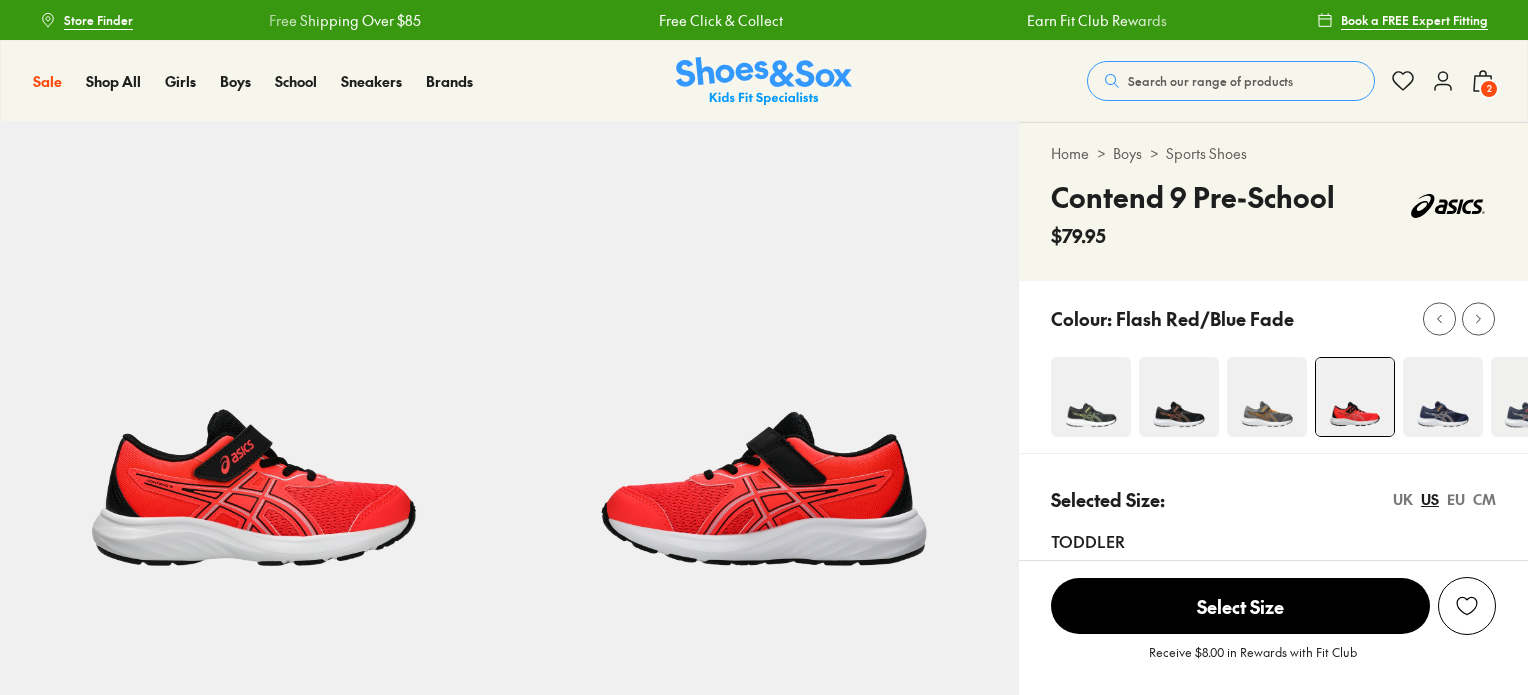 click on "Select Size" at bounding box center [1240, 606] 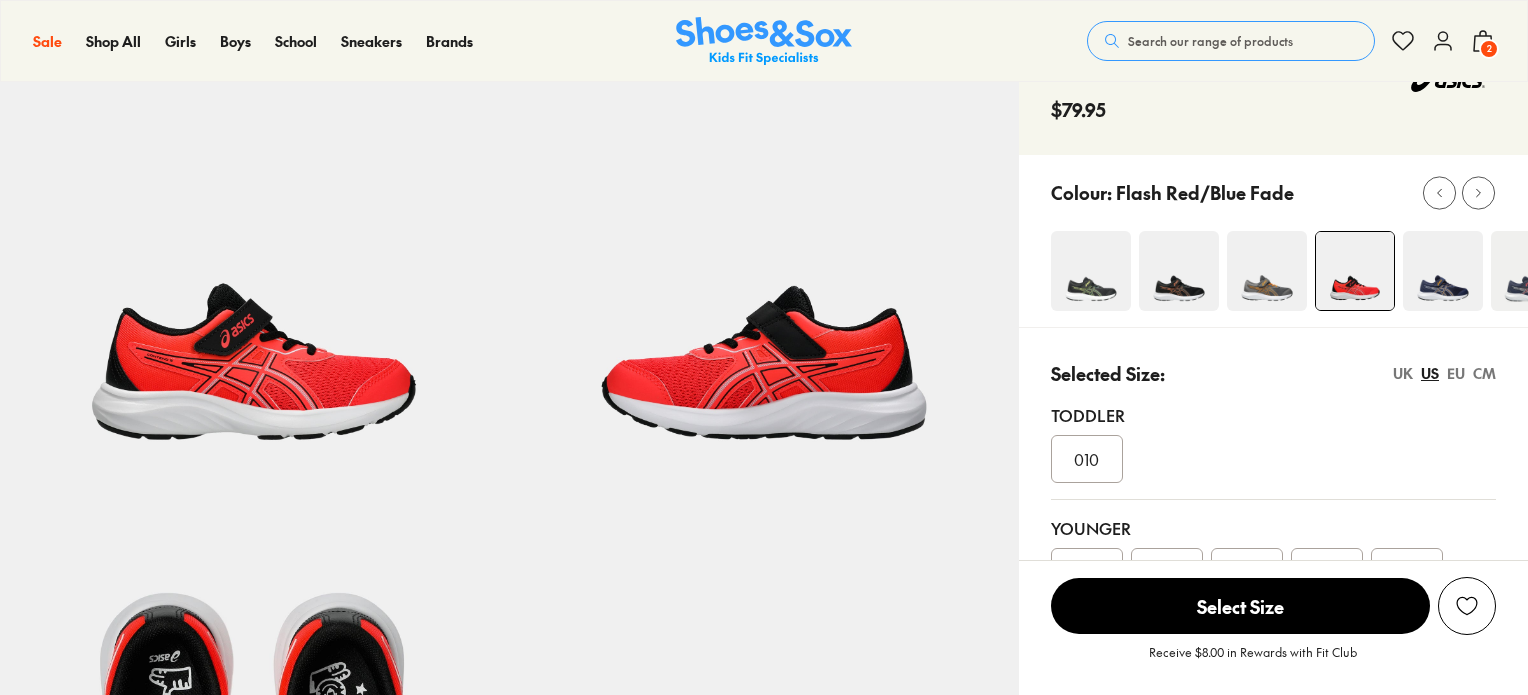 scroll, scrollTop: 132, scrollLeft: 0, axis: vertical 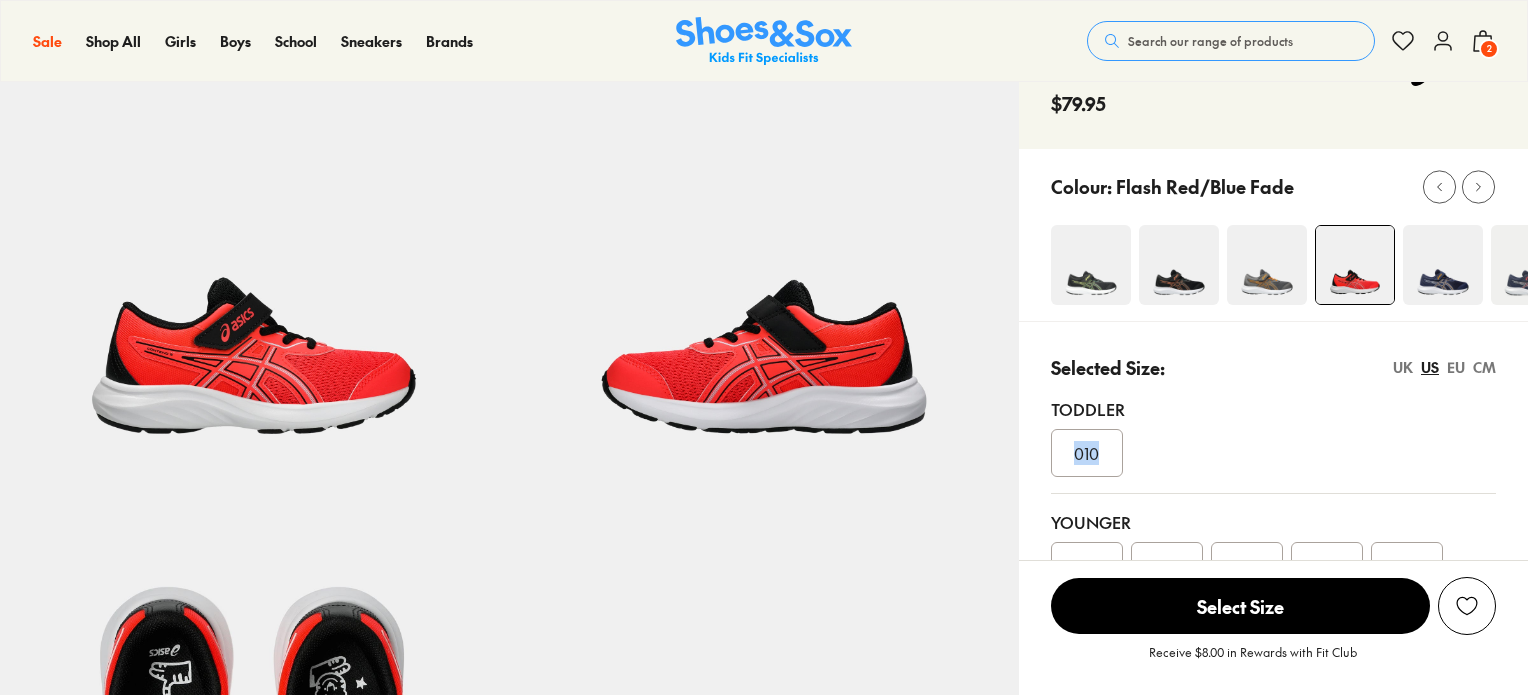 drag, startPoint x: 1137, startPoint y: 457, endPoint x: 1160, endPoint y: 395, distance: 66.12866 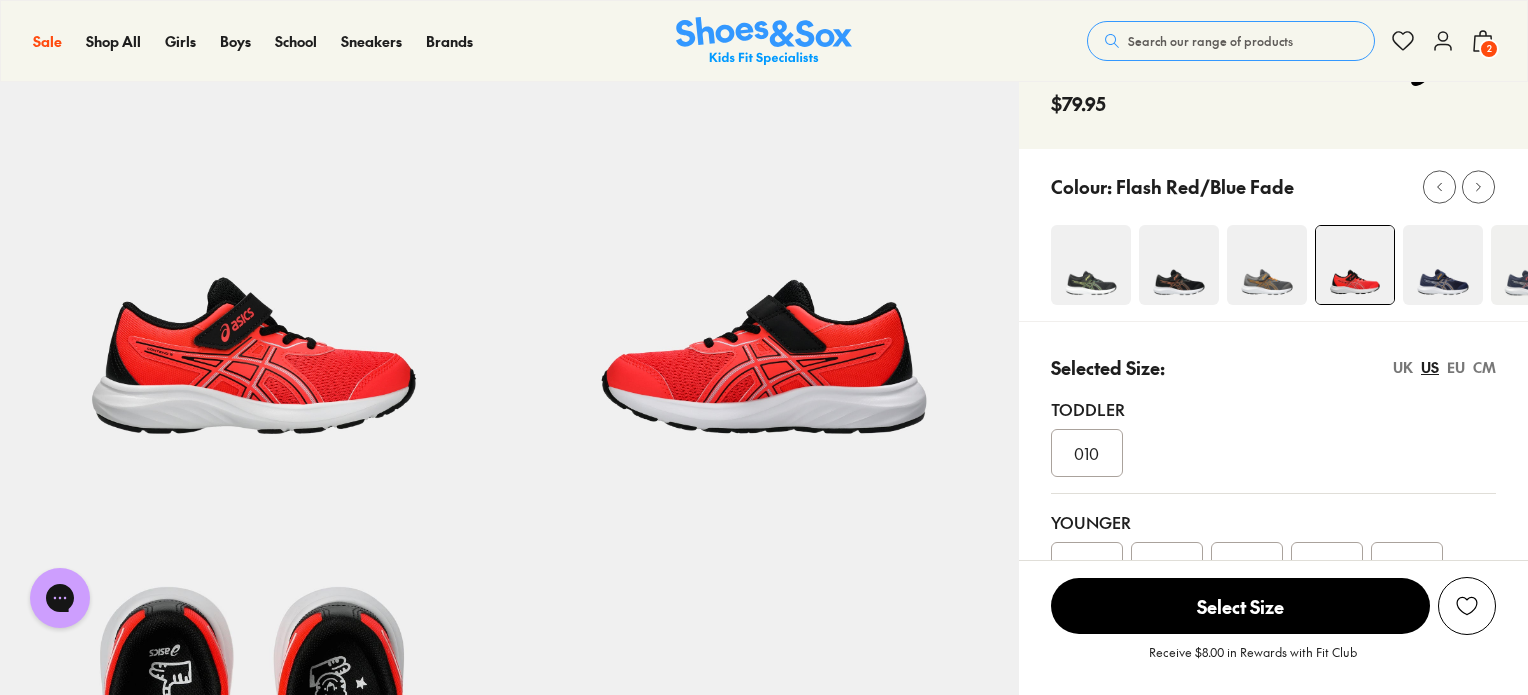 scroll, scrollTop: 0, scrollLeft: 0, axis: both 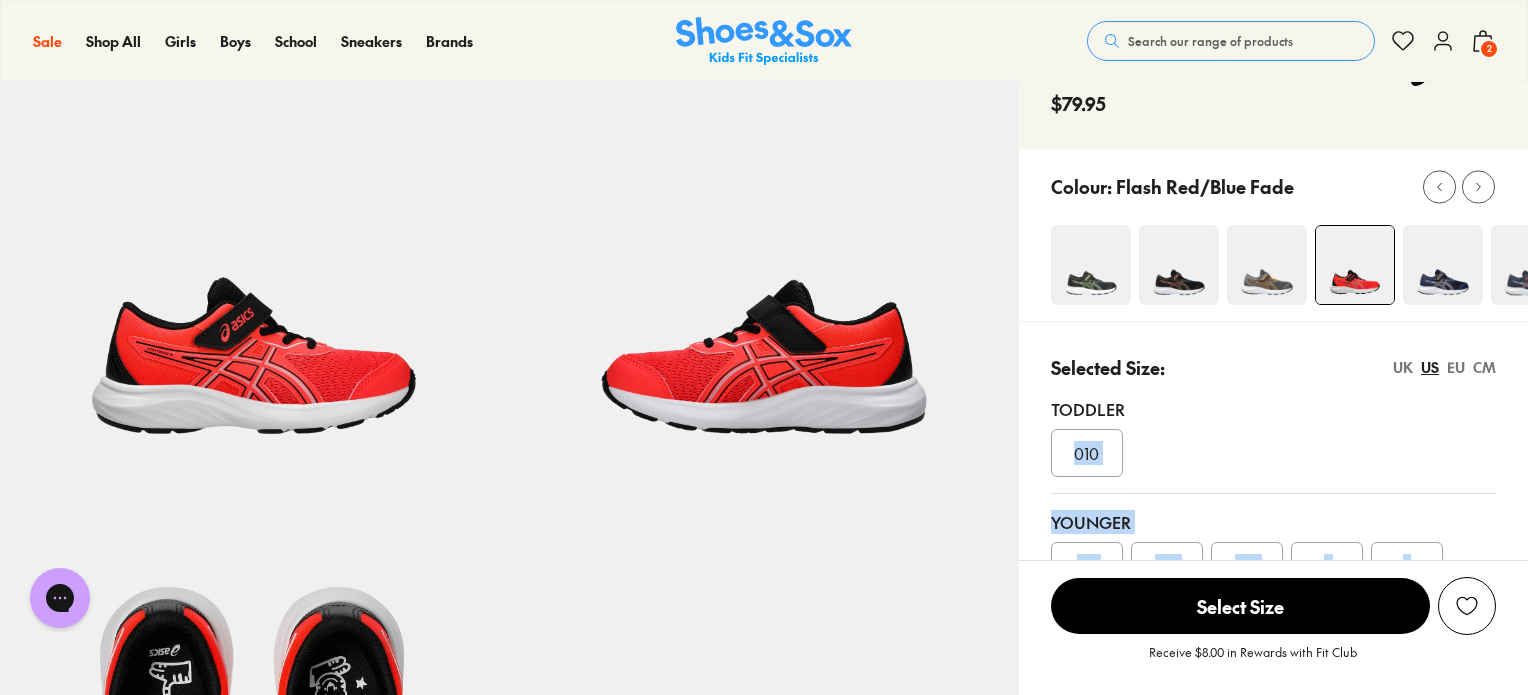 drag, startPoint x: 1461, startPoint y: 544, endPoint x: 1442, endPoint y: 419, distance: 126.43575 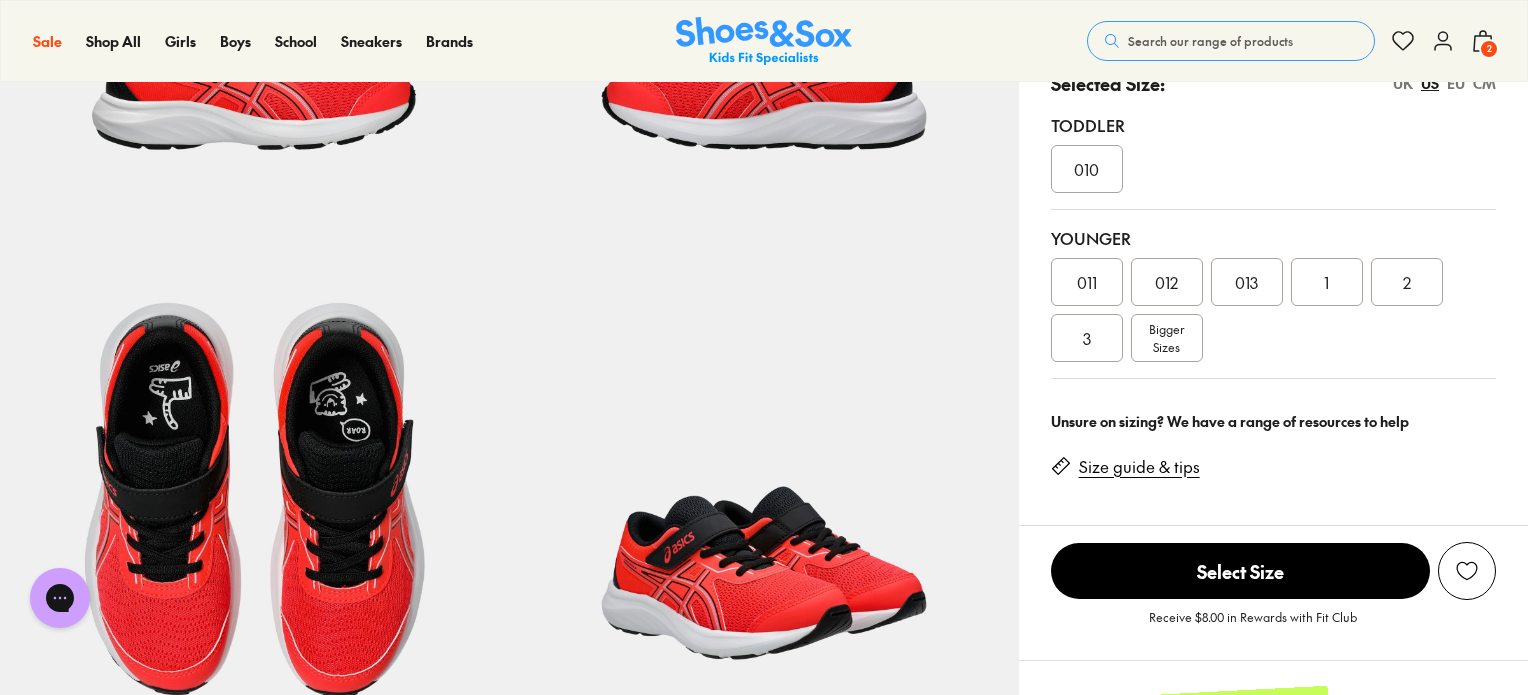 scroll, scrollTop: 391, scrollLeft: 0, axis: vertical 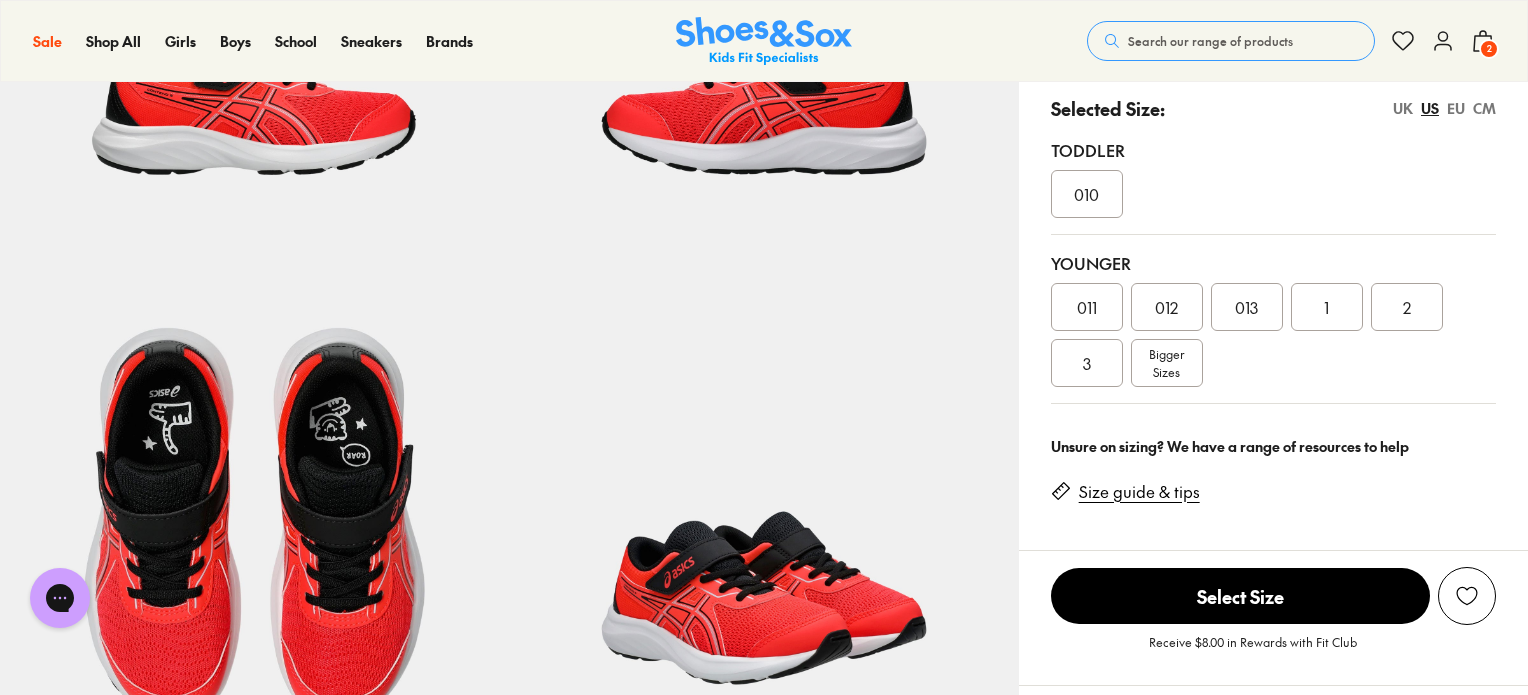 click on "Size guide & tips" at bounding box center (1139, 492) 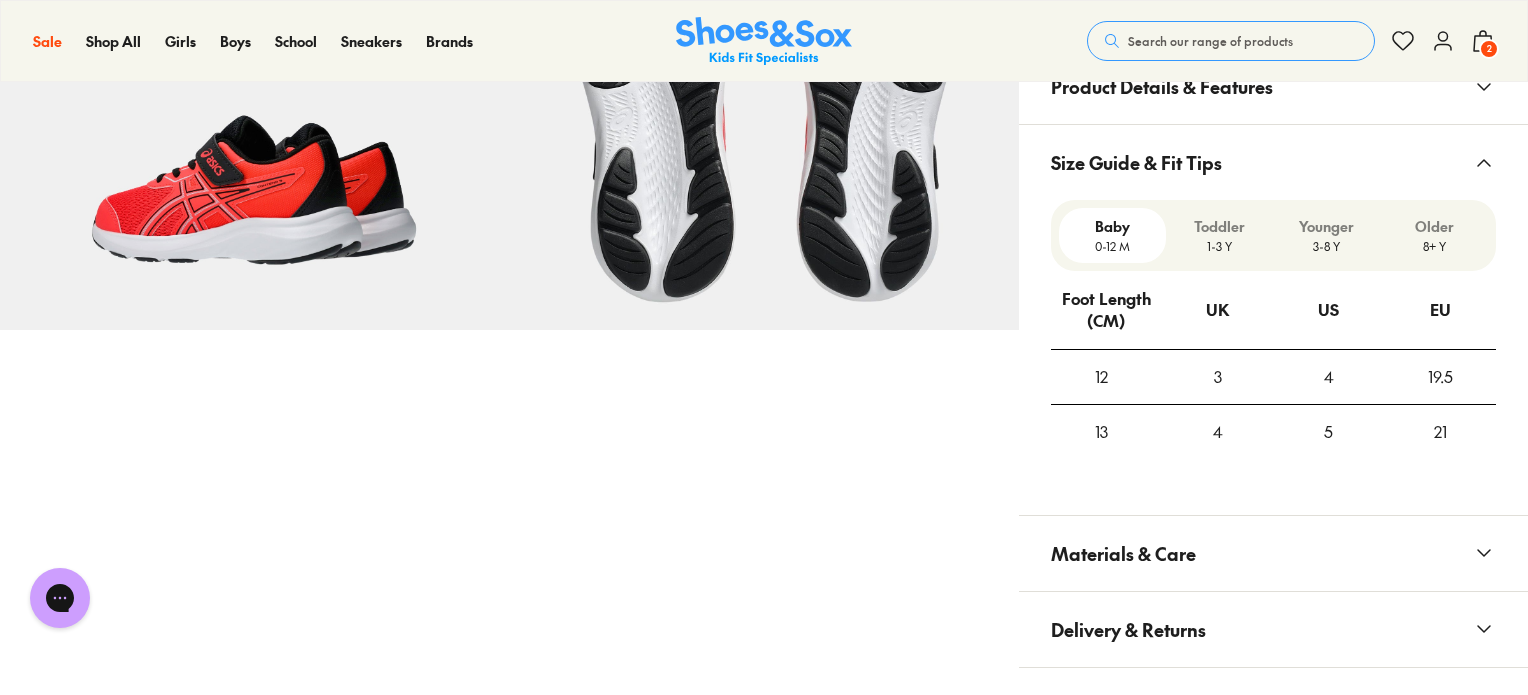 scroll, scrollTop: 1424, scrollLeft: 0, axis: vertical 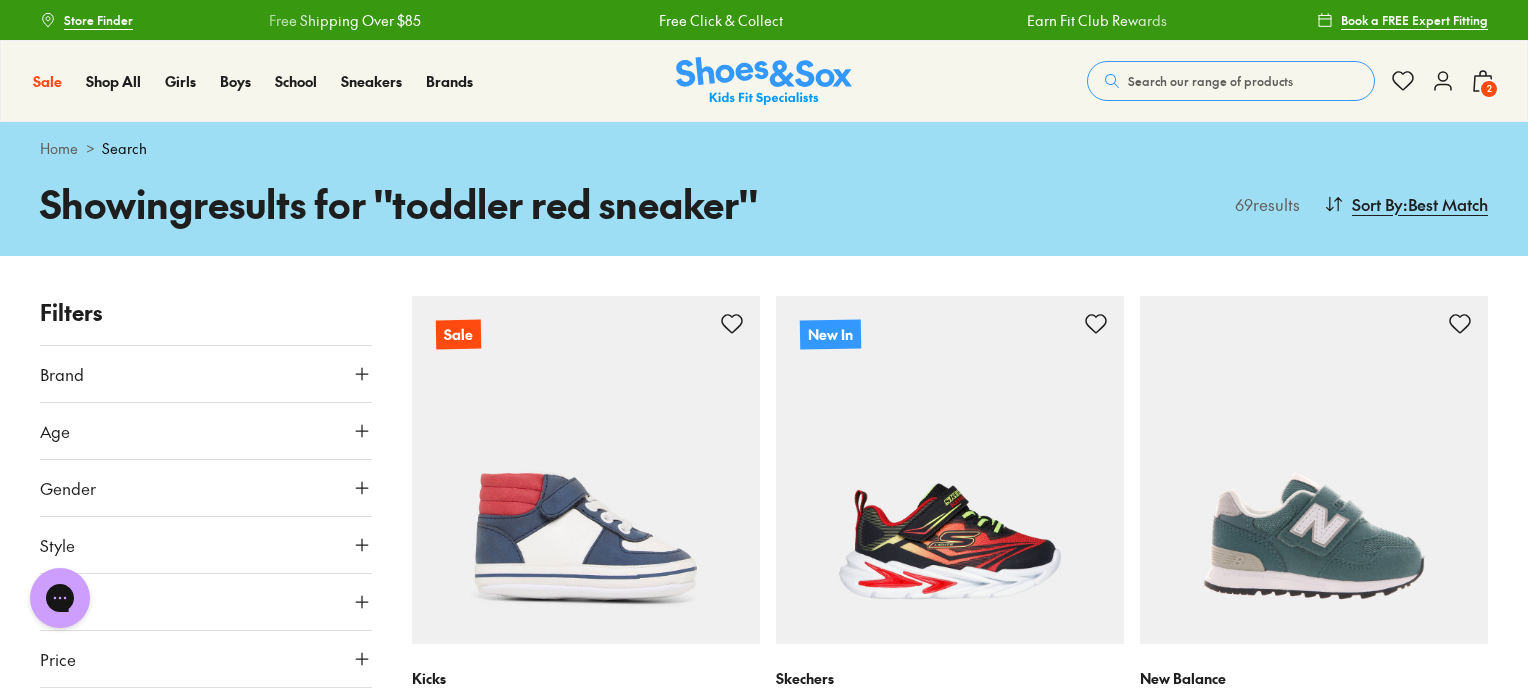 click on "Filters Brand Adidas Originals ( 3 ) Adidas Performance ( 10 ) Asics ( 9 ) Clarks ( 1 ) Converse ( 1 ) Kicks ( 1 ) New Balance ( 11 ) Nike ( 22 ) Puma ( 1 ) Reebok ( 5 ) Skechers ( 3 ) Age Infant/Toddler ( 61 ) Youth ( 4 ) Junior ( 1 ) Pre Walker ( 1 ) Gender All Boys Unisex Girls Style Sneakers ( 52 ) Sport ( 13 ) Prewalker ( 2 ) Colour White ( 17 ) Black ( 14 ) Blue ( 12 ) Red ( 10 ) Grey ( 6 ) Navy ( 4 ) Purple ( 2 ) Brown ( 1 ) Green ( 1 ) Price Min $ 15 Max $ 120 Size EU UK US 0-12 Months 17 20 1-3 Years 21 22 23 24 25 26 27 3-8 Years 28 29 30 31 32 8+ Years 35 Sale Kicks Knox Sneaker Boot $ 15.00 $ 24.95 1 colour New In Skechers Flex Glow Ultra Infant $ 79.95 2 colours New Balance 313 V2 Infant $ 59.95 2 colours New In New Balance 323 Infant $ 59.95 2 colours New In Nike Court Borough Low Recraft Infant $ 64.95 7 colours New In Adidas Originals Superstar II Infant $ 99.95 2 colours Adidas Performance VL Court 3.0 Self-Fastening Infant $ 59.95 6 colours Back In Stock Asics Japan S Infant $ 69.95 $ 99.95" at bounding box center [764, 3902] 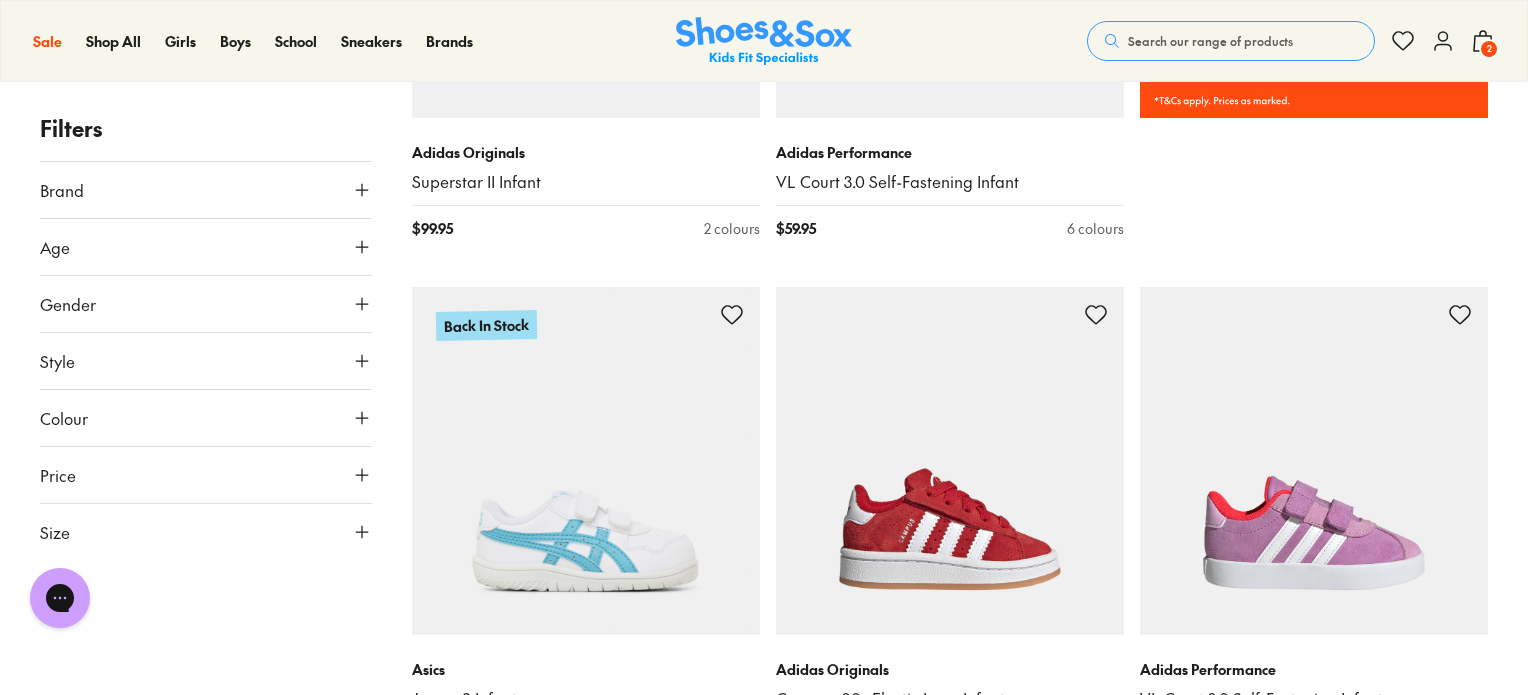 scroll, scrollTop: 1520, scrollLeft: 0, axis: vertical 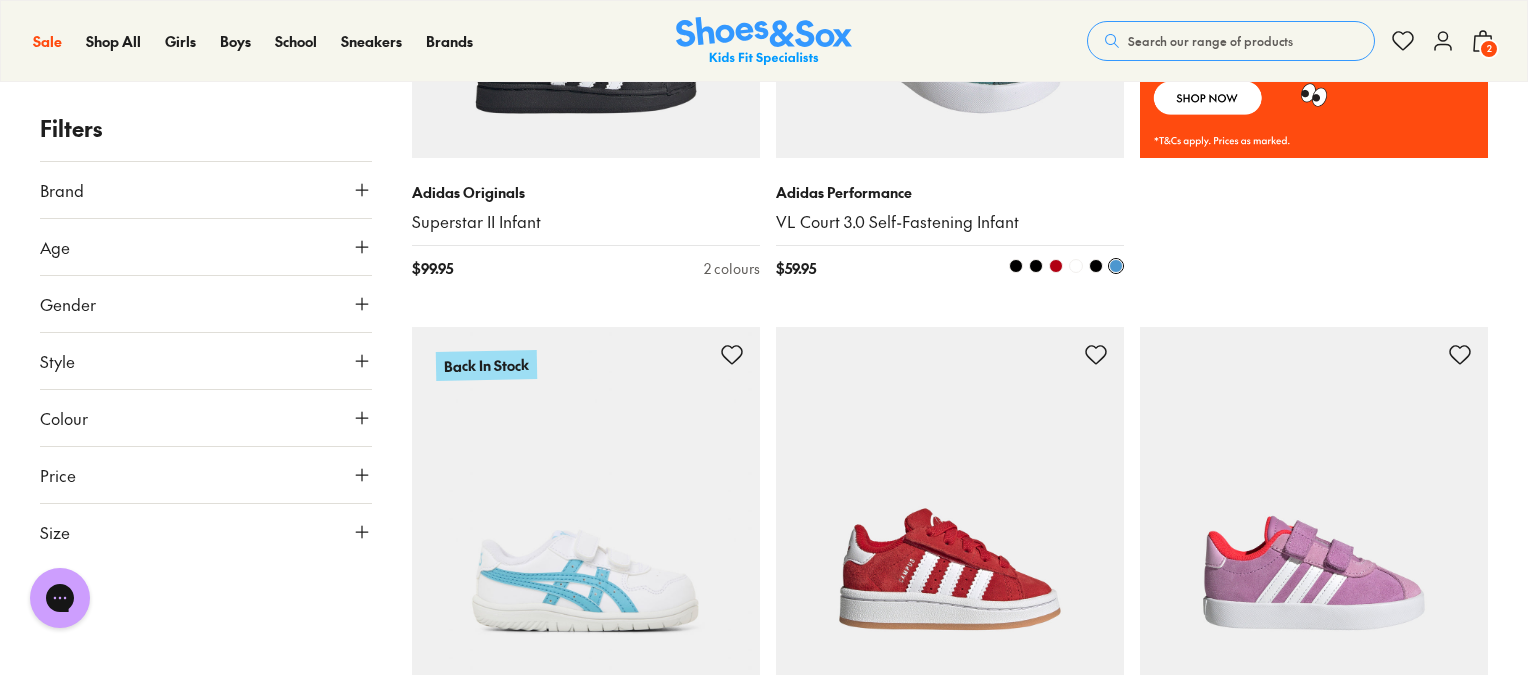 click at bounding box center [1056, 266] 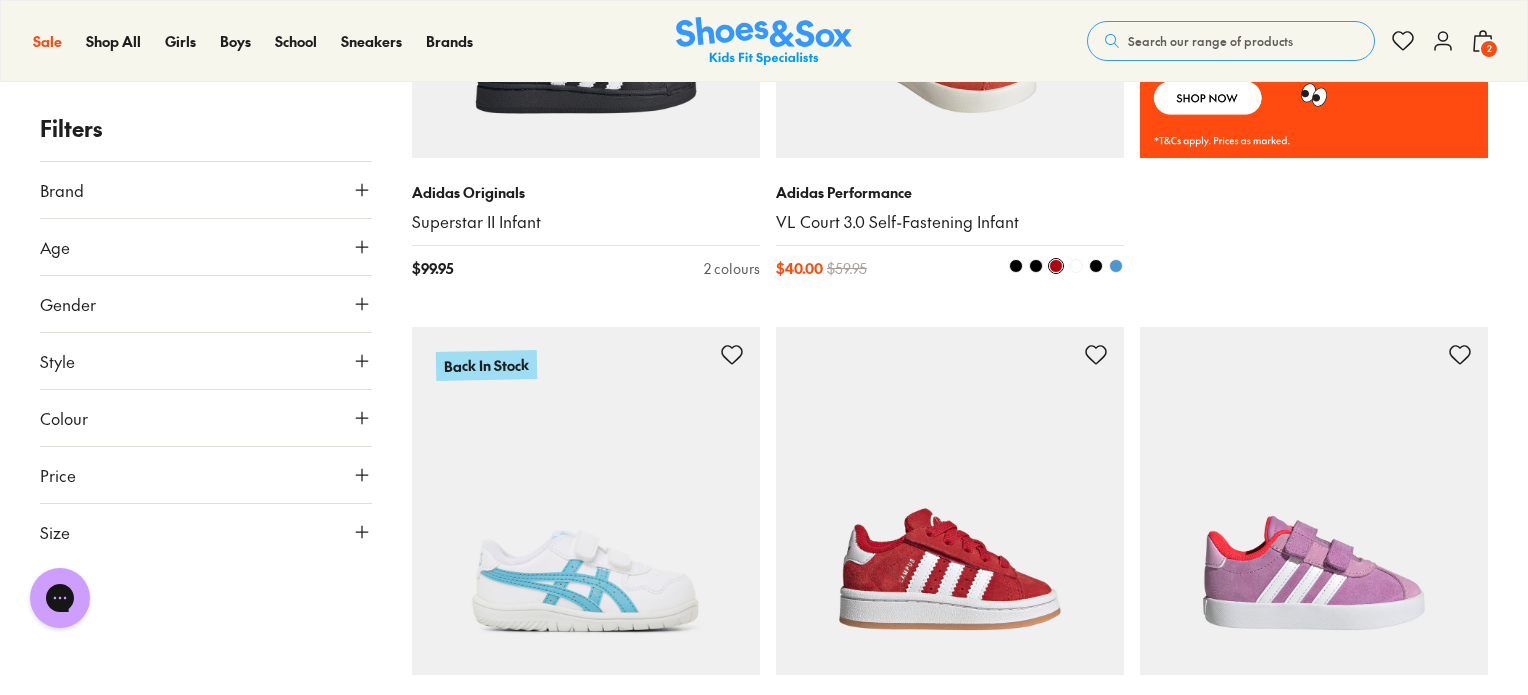 type 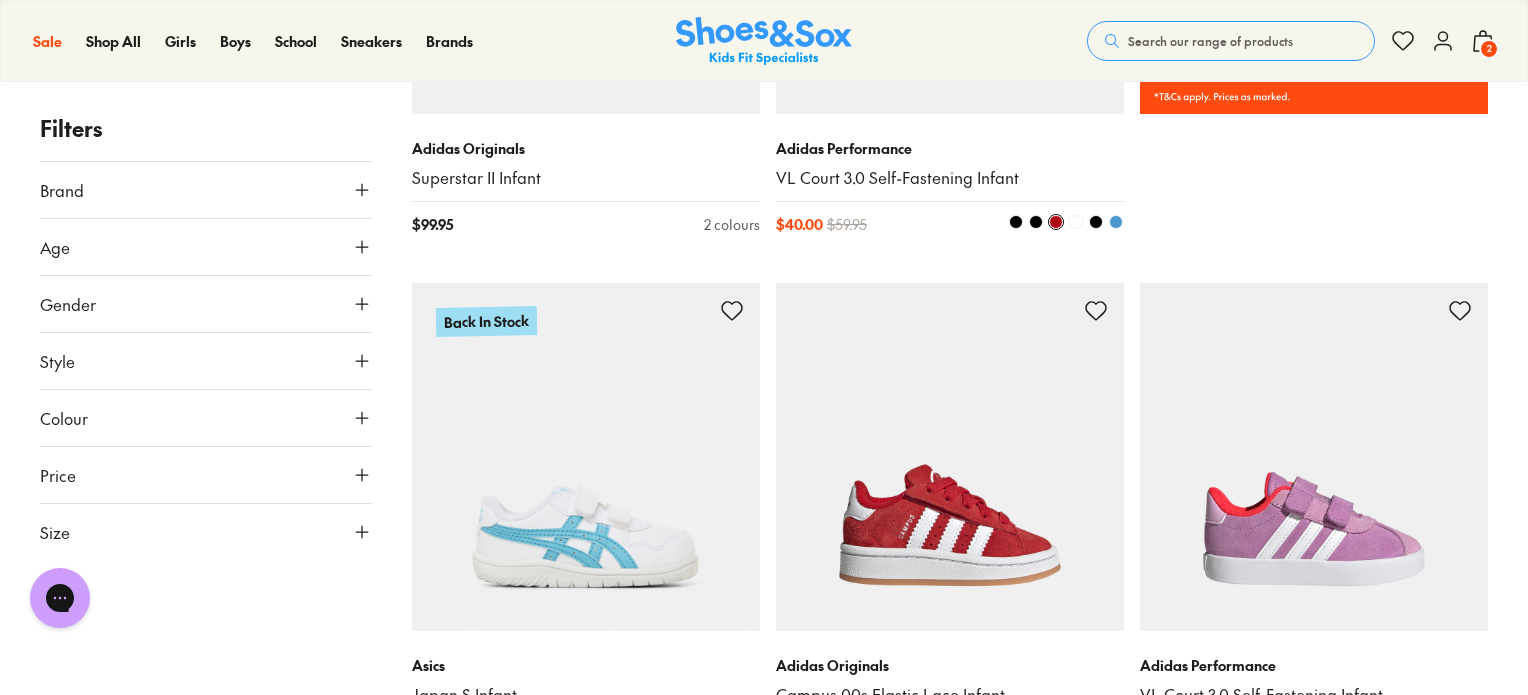scroll, scrollTop: 1600, scrollLeft: 0, axis: vertical 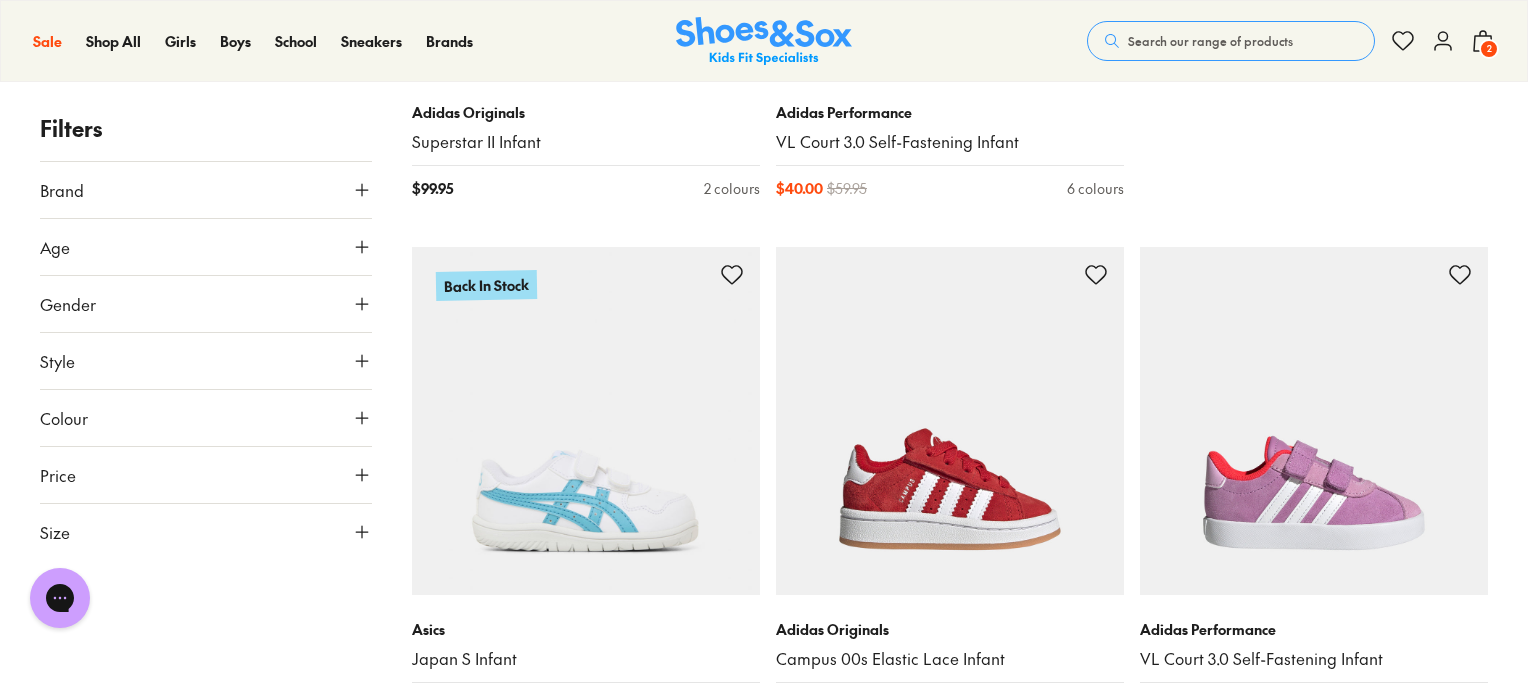 click on "2" at bounding box center [1489, 49] 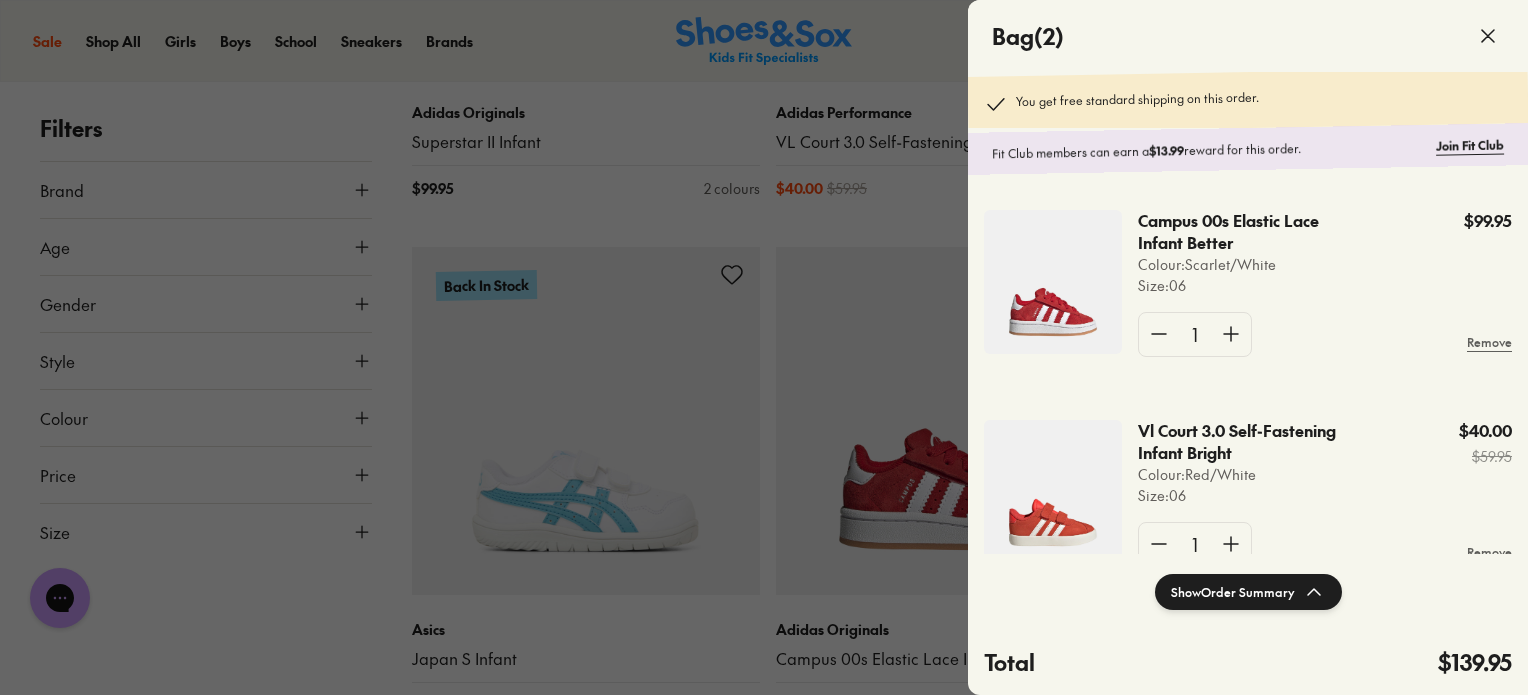 click 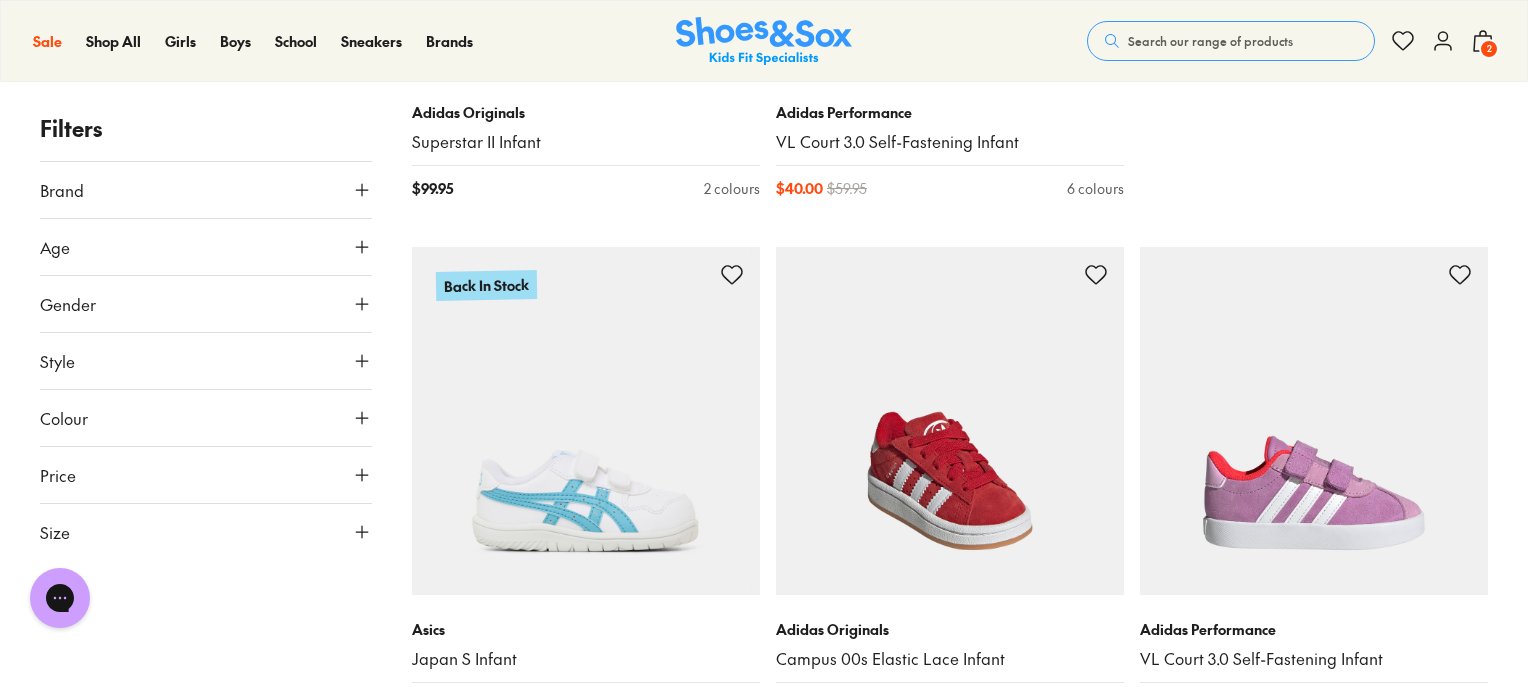 click at bounding box center [950, 421] 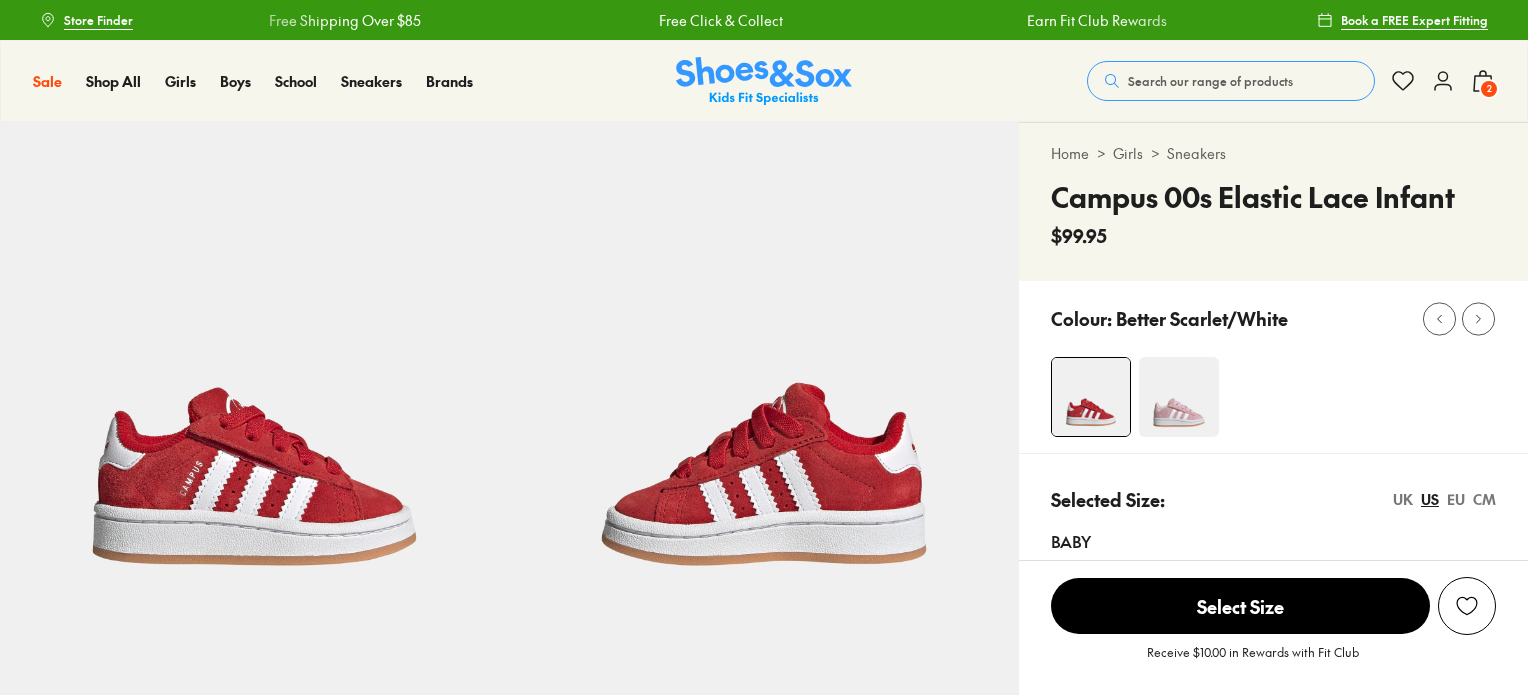 select on "*" 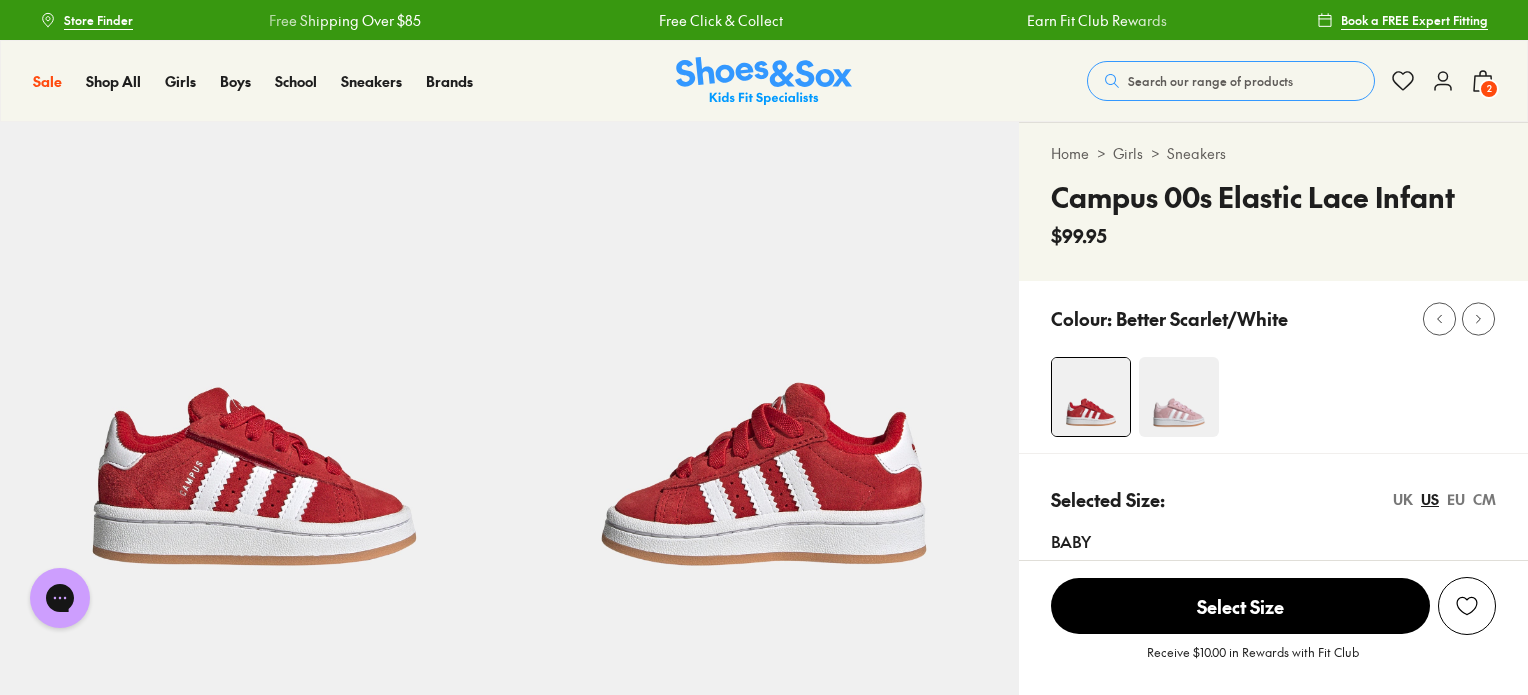 scroll, scrollTop: 0, scrollLeft: 0, axis: both 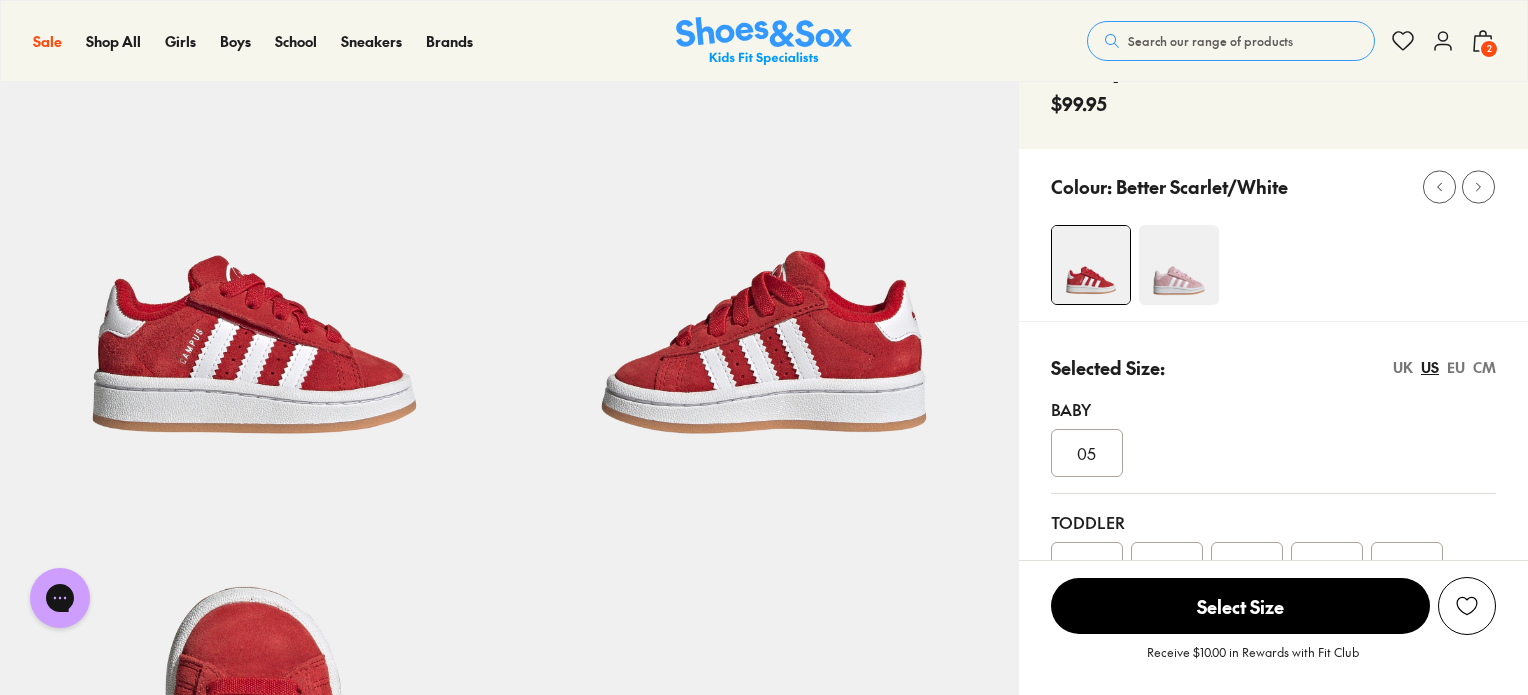 click on "06" at bounding box center (1087, 566) 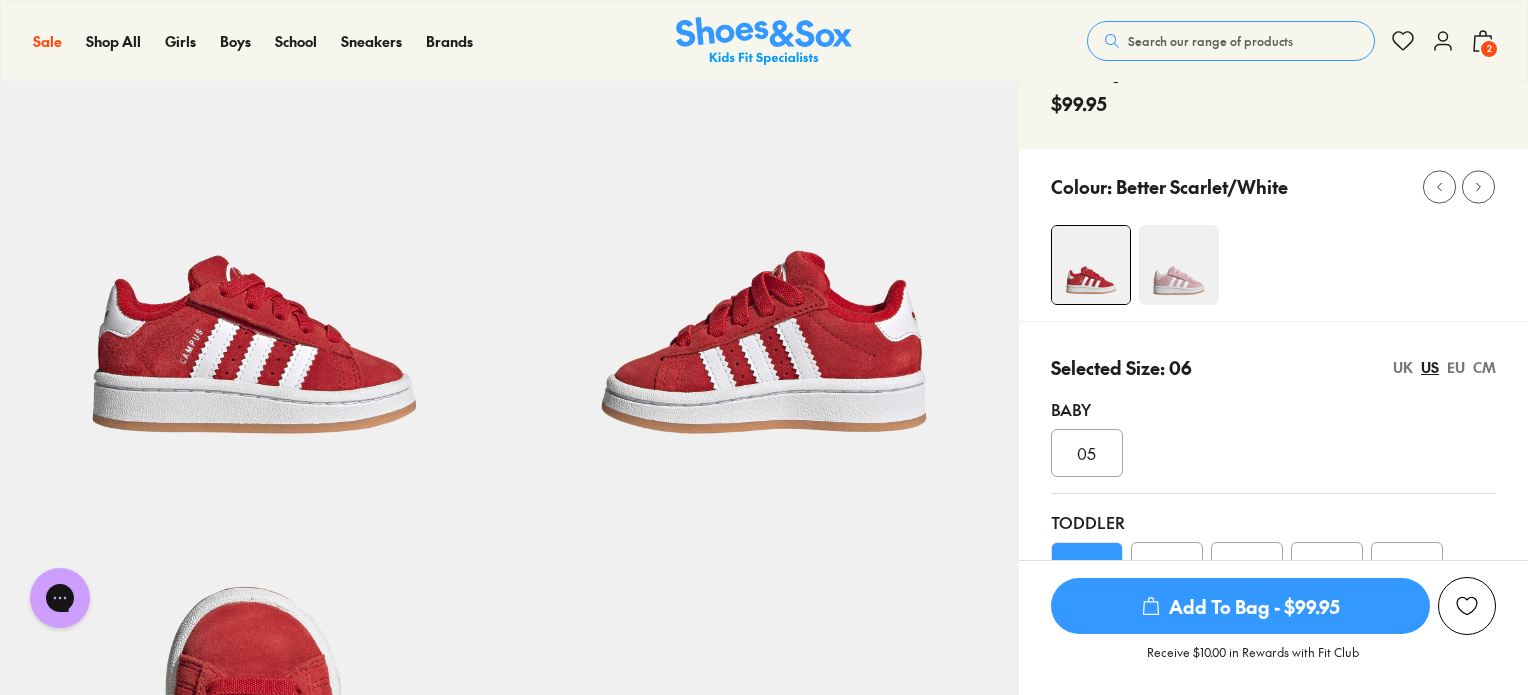 click on "Add To Bag - $99.95" at bounding box center [1240, 606] 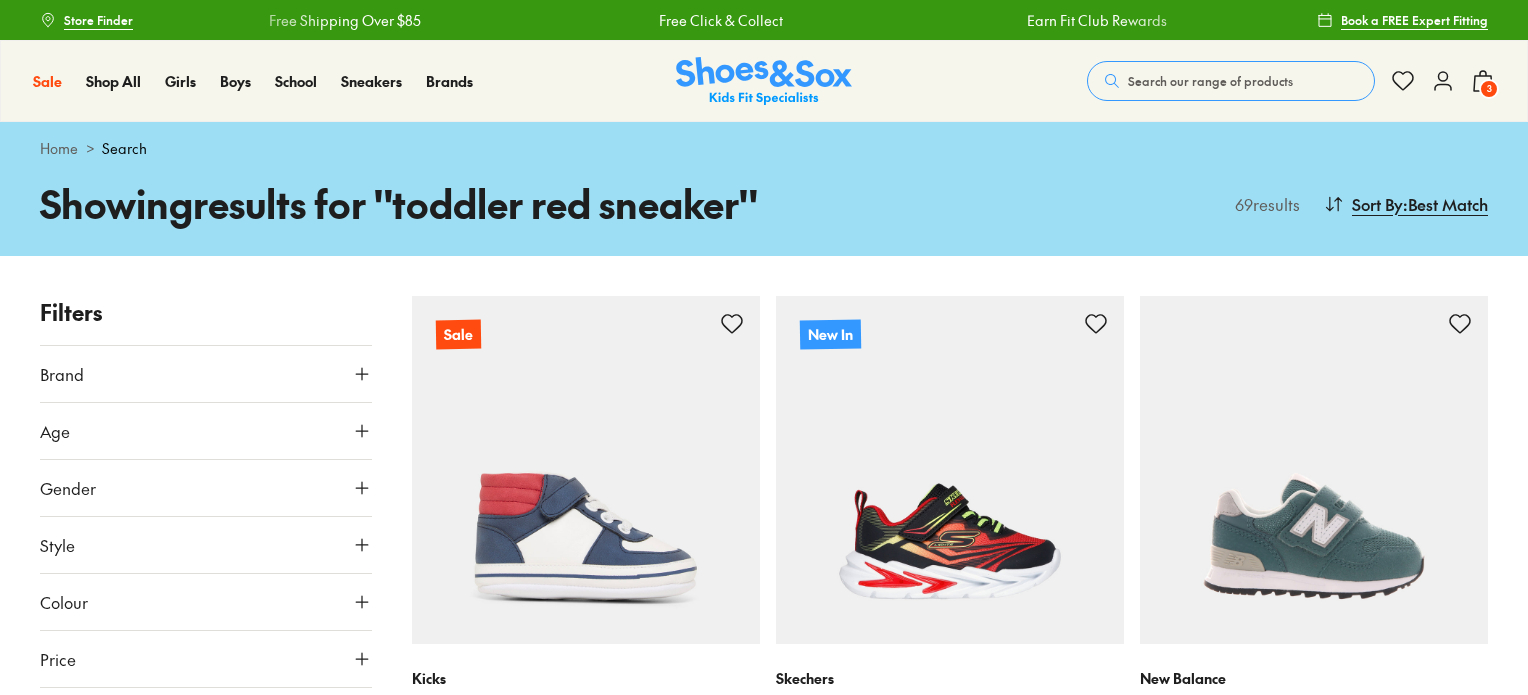 scroll, scrollTop: 1657, scrollLeft: 0, axis: vertical 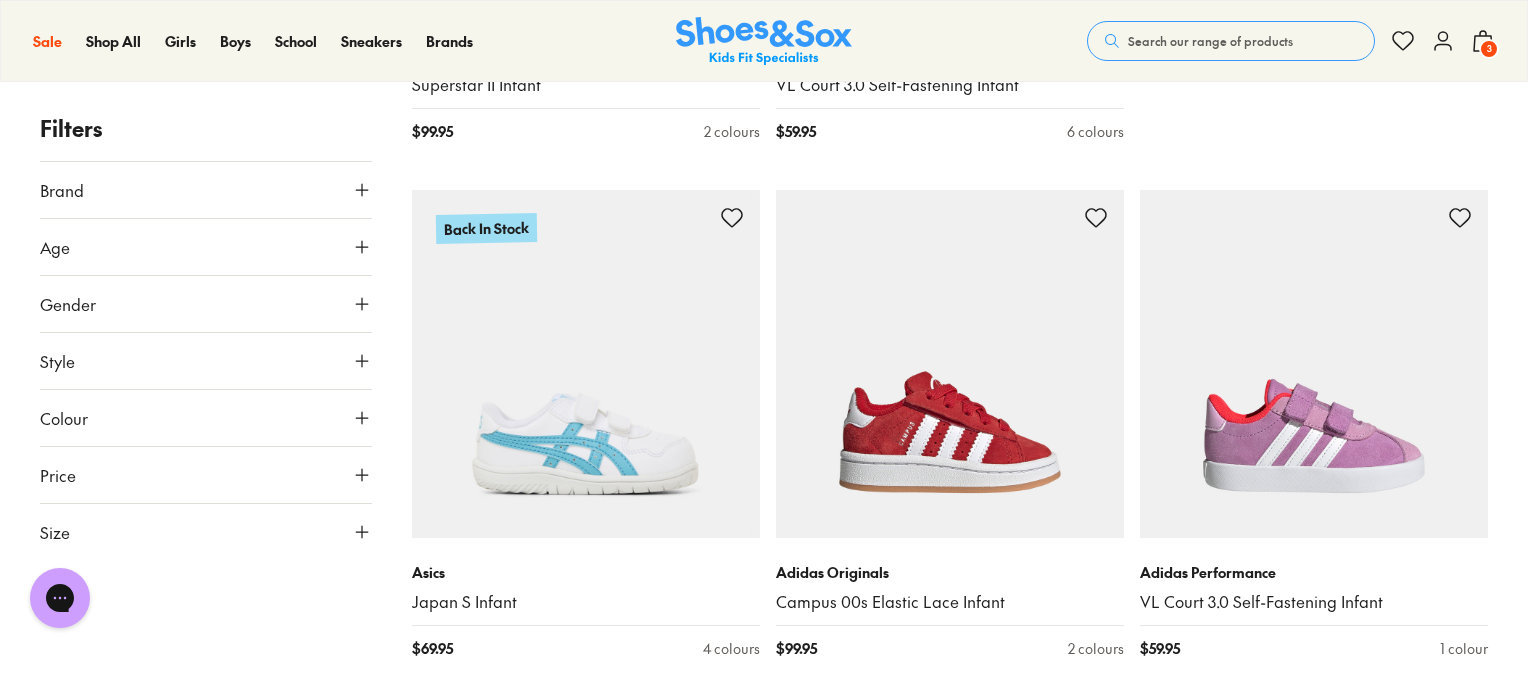 click on "Filters Brand Adidas Originals ( 3 ) Adidas Performance ( 10 ) Asics ( 9 ) Clarks ( 1 ) Converse ( 1 ) Kicks ( 1 ) New Balance ( 11 ) Nike ( 22 ) Puma ( 1 ) Reebok ( 5 ) Skechers ( 3 ) Age Infant/Toddler ( 61 ) Youth ( 4 ) Junior ( 1 ) Pre Walker ( 1 ) Gender All Boys Unisex Girls Style Sneakers ( 52 ) Sport ( 13 ) Prewalker ( 2 ) Colour White ( 17 ) Black ( 14 ) Blue ( 12 ) Red ( 10 ) Grey ( 6 ) Navy ( 4 ) Purple ( 2 ) Brown ( 1 ) Green ( 1 ) Price Min $ 15 Max $ 120 Size EU UK US 0-12 Months 17 20 1-3 Years 21 22 23 24 25 26 27 3-8 Years 28 29 30 31 32 8+ Years 35 Sale Kicks Knox Sneaker Boot $ 15.00 $ 24.95 1 colour New In Skechers Flex Glow Ultra Infant $ 79.95 2 colours New Balance 313 V2 Infant $ 59.95 2 colours New In New Balance 323 Infant $ 59.95 2 colours New In Nike Court Borough Low Recraft Infant $ 64.95 7 colours New In Adidas Originals Superstar II Infant $ 99.95 2 colours Adidas Performance VL Court 3.0 Self-Fastening Infant $ 59.95 6 colours Back In Stock Asics Japan S Infant $ 69.95 $ 99.95" at bounding box center (764, 2245) 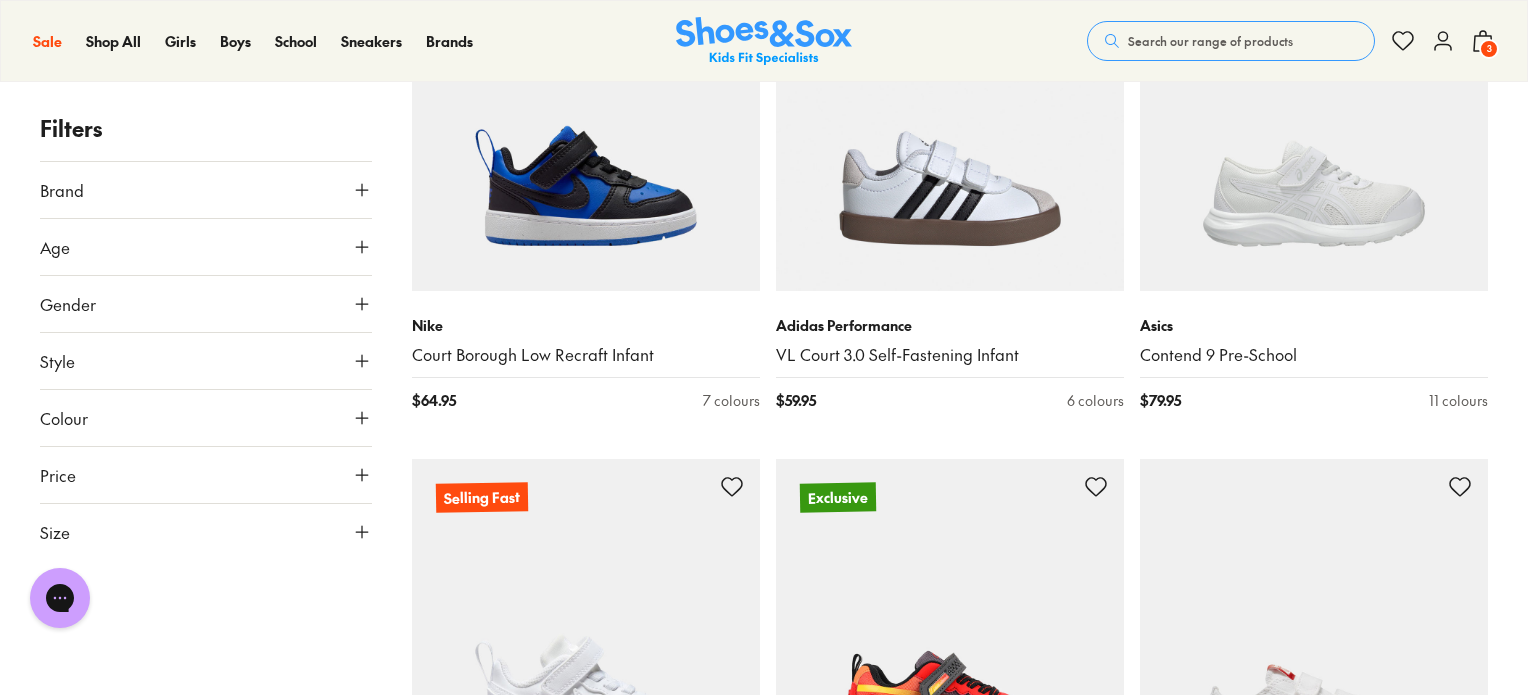 scroll, scrollTop: 3457, scrollLeft: 0, axis: vertical 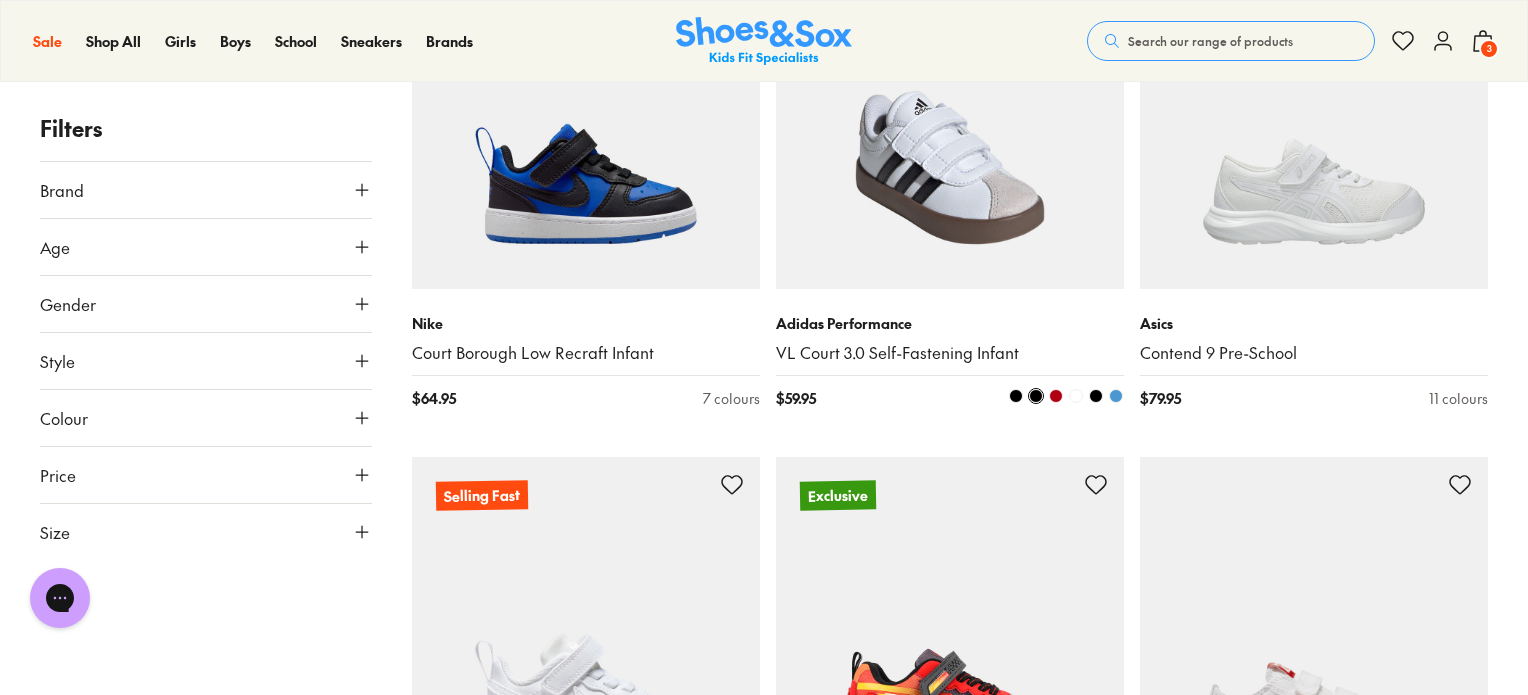 click at bounding box center [1056, 396] 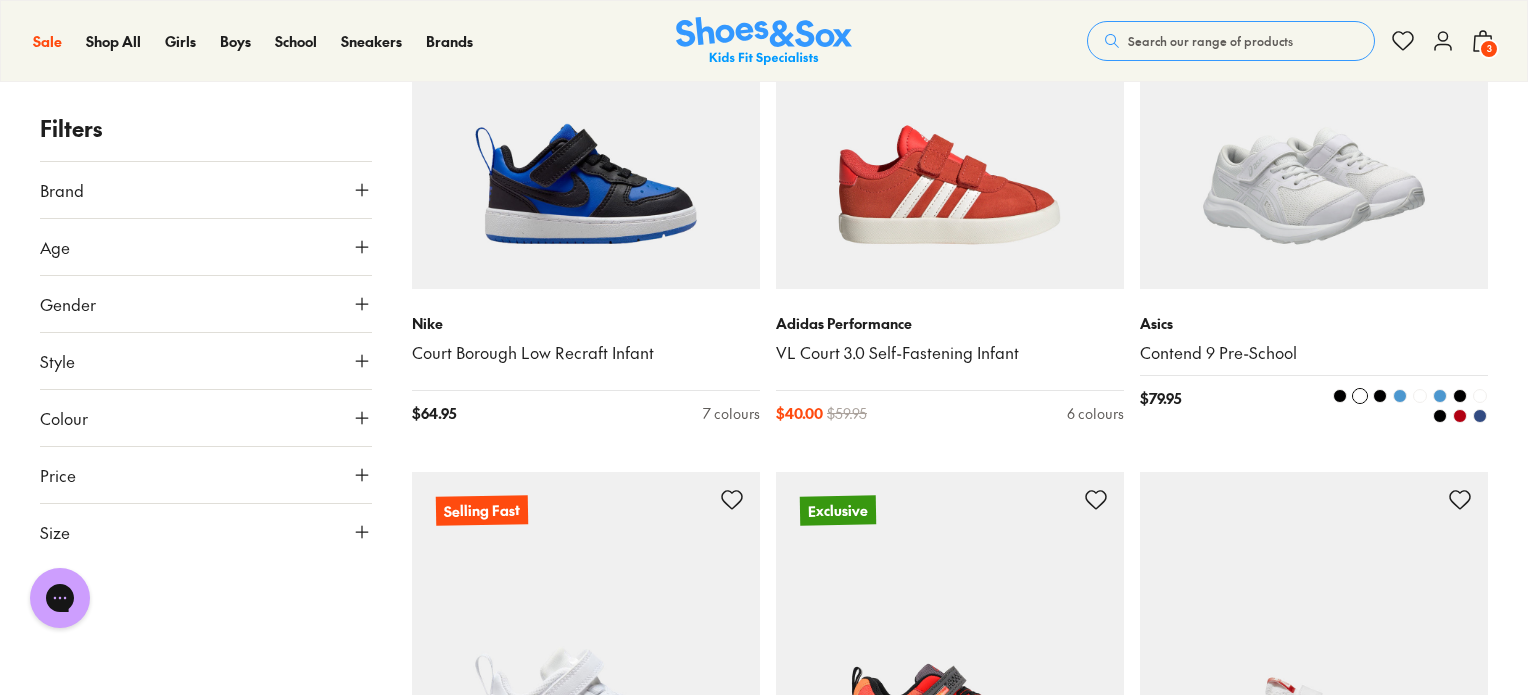 click at bounding box center (1460, 416) 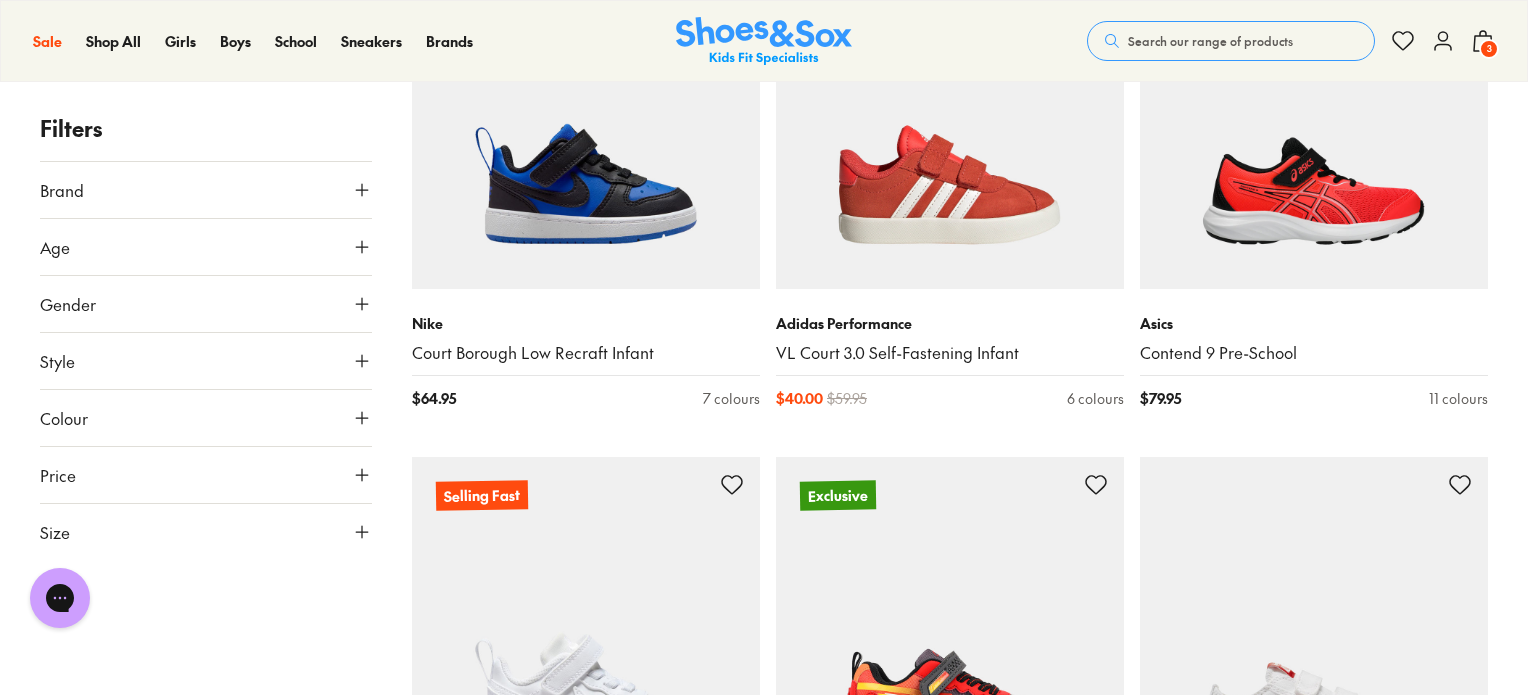 click on "Filters Brand Adidas Originals ( 3 ) Adidas Performance ( 10 ) Asics ( 9 ) Clarks ( 1 ) Converse ( 1 ) Kicks ( 1 ) New Balance ( 11 ) Nike ( 22 ) Puma ( 1 ) Reebok ( 5 ) Skechers ( 3 ) Age Infant/Toddler ( 61 ) Youth ( 4 ) Junior ( 1 ) Pre Walker ( 1 ) Gender All Boys Unisex Girls Style Sneakers ( 52 ) Sport ( 13 ) Prewalker ( 2 ) Colour White ( 17 ) Black ( 14 ) Blue ( 12 ) Red ( 10 ) Grey ( 6 ) Navy ( 4 ) Purple ( 2 ) Brown ( 1 ) Green ( 1 ) Price Min $ 15 Max $ 120 Size EU UK US 0-12 Months 17 20 1-3 Years 21 22 23 24 25 26 27 3-8 Years 28 29 30 31 32 8+ Years 35 Sale Kicks Knox Sneaker Boot $ 15.00 $ 24.95 1 colour New In Skechers Flex Glow Ultra Infant $ 79.95 2 colours New Balance 313 V2 Infant $ 59.95 2 colours New In New Balance 323 Infant $ 59.95 2 colours New In Nike Court Borough Low Recraft Infant $ 64.95 7 colours New In Adidas Originals Superstar II Infant $ 99.95 2 colours Adidas Performance VL Court 3.0 Self-Fastening Infant $ 59.95 6 colours Back In Stock Asics Japan S Infant $ 69.95 $ 99.95" at bounding box center (764, 445) 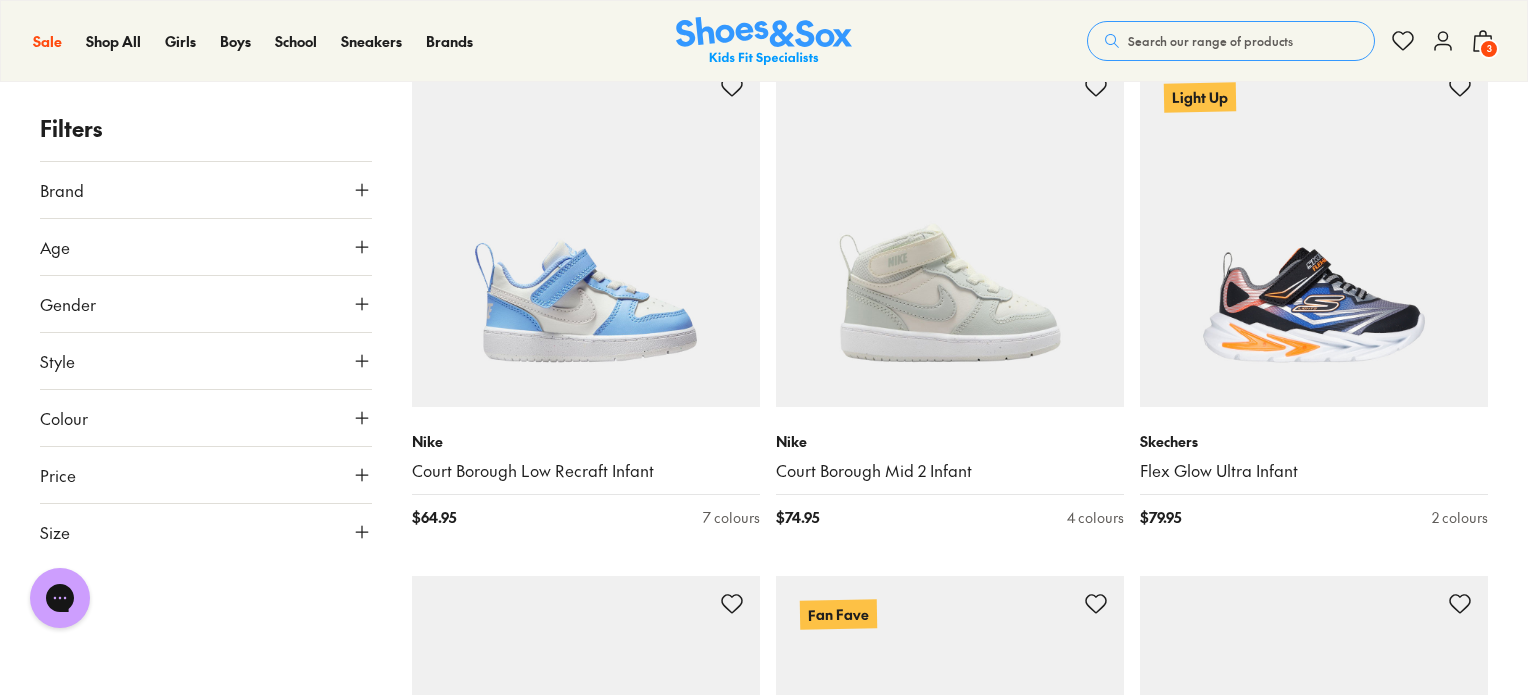 scroll, scrollTop: 4417, scrollLeft: 0, axis: vertical 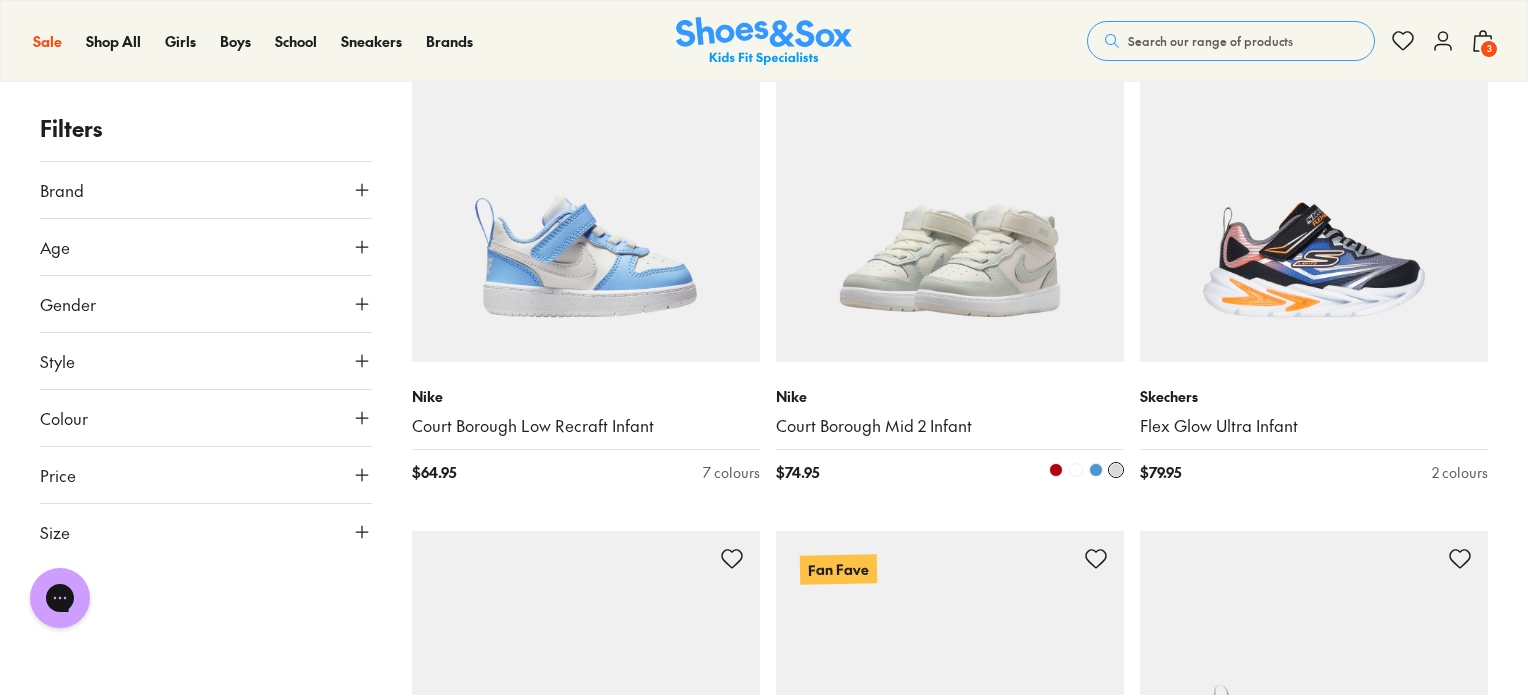click at bounding box center [1056, 470] 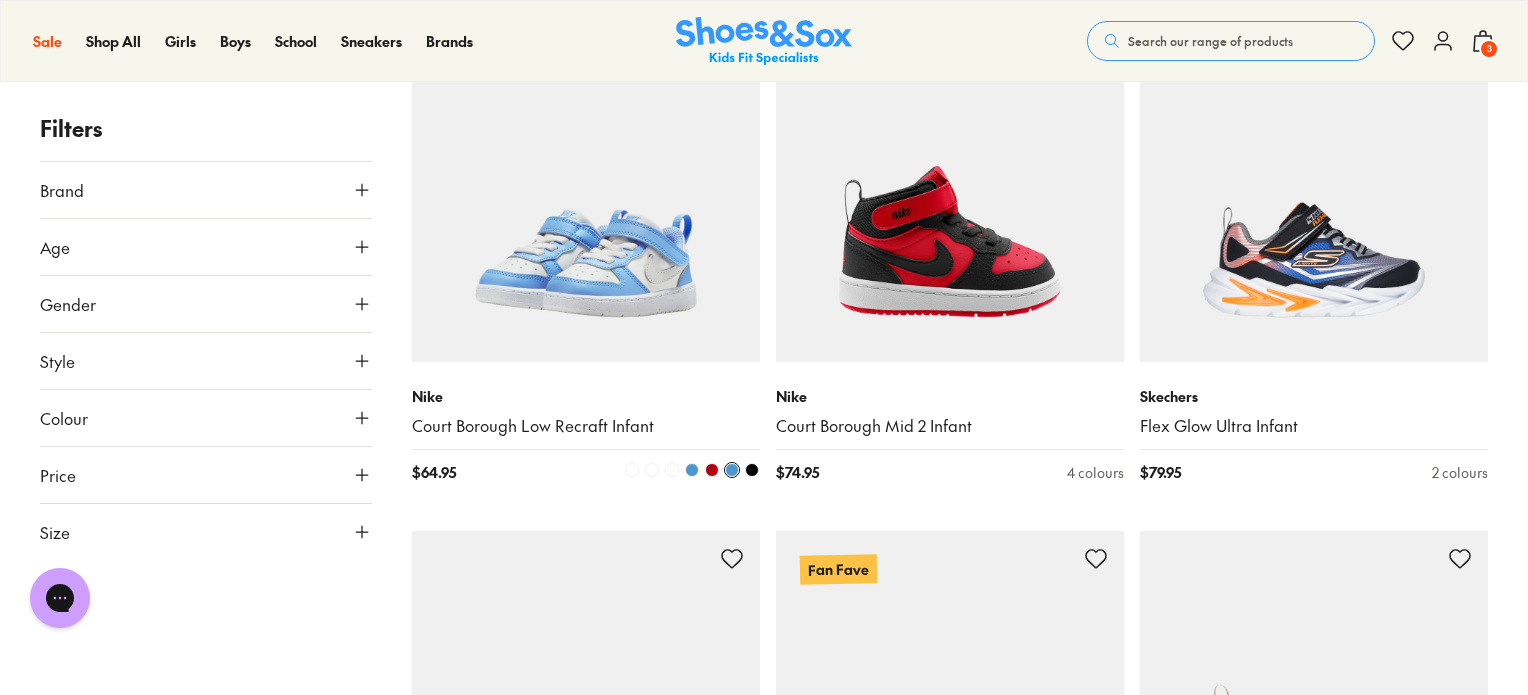 click at bounding box center (712, 470) 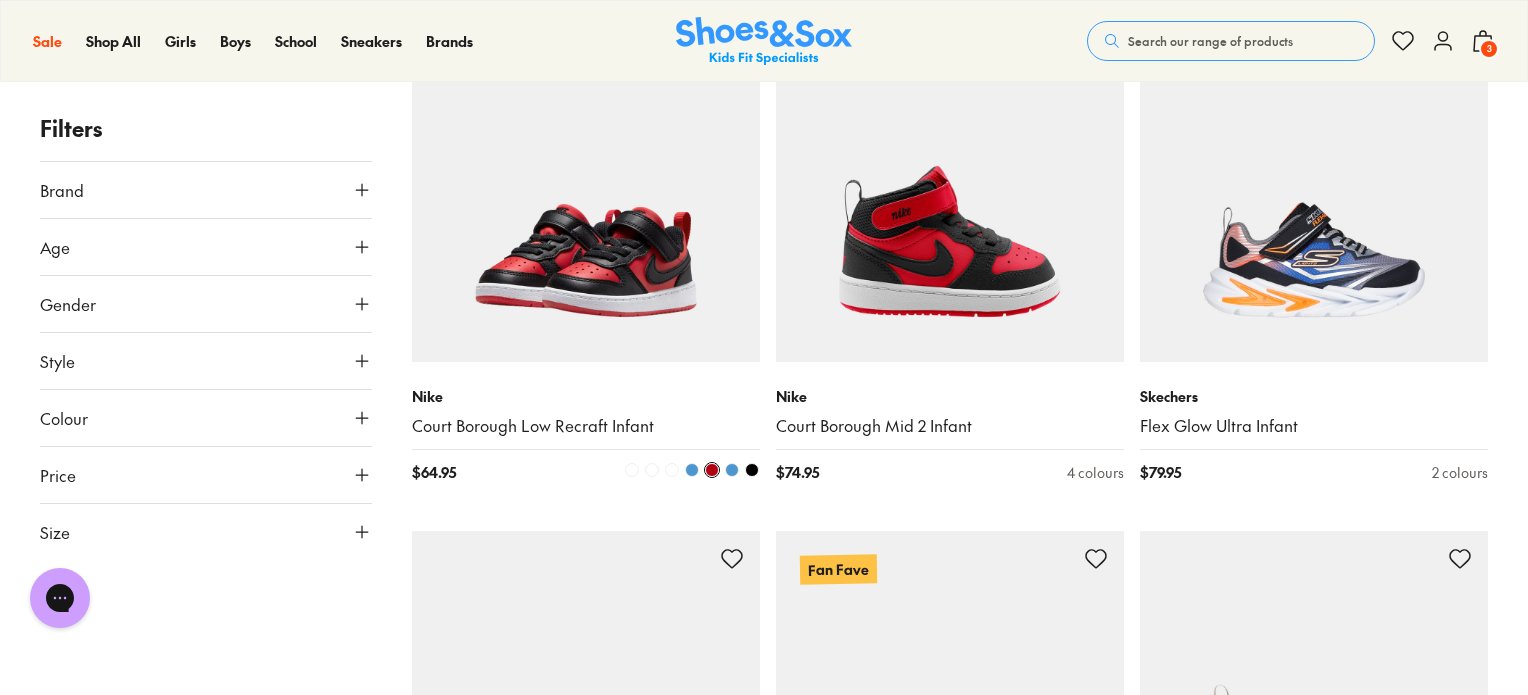 type 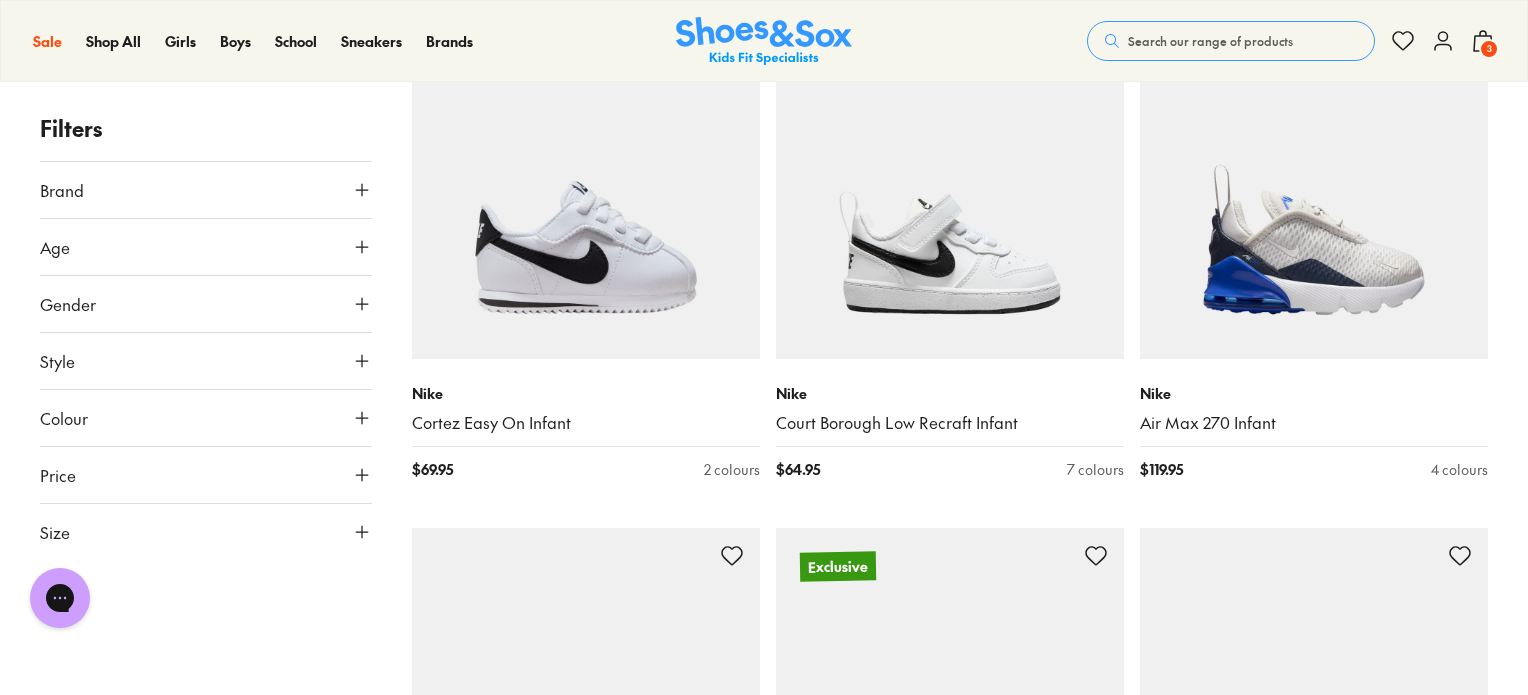 scroll, scrollTop: 4977, scrollLeft: 0, axis: vertical 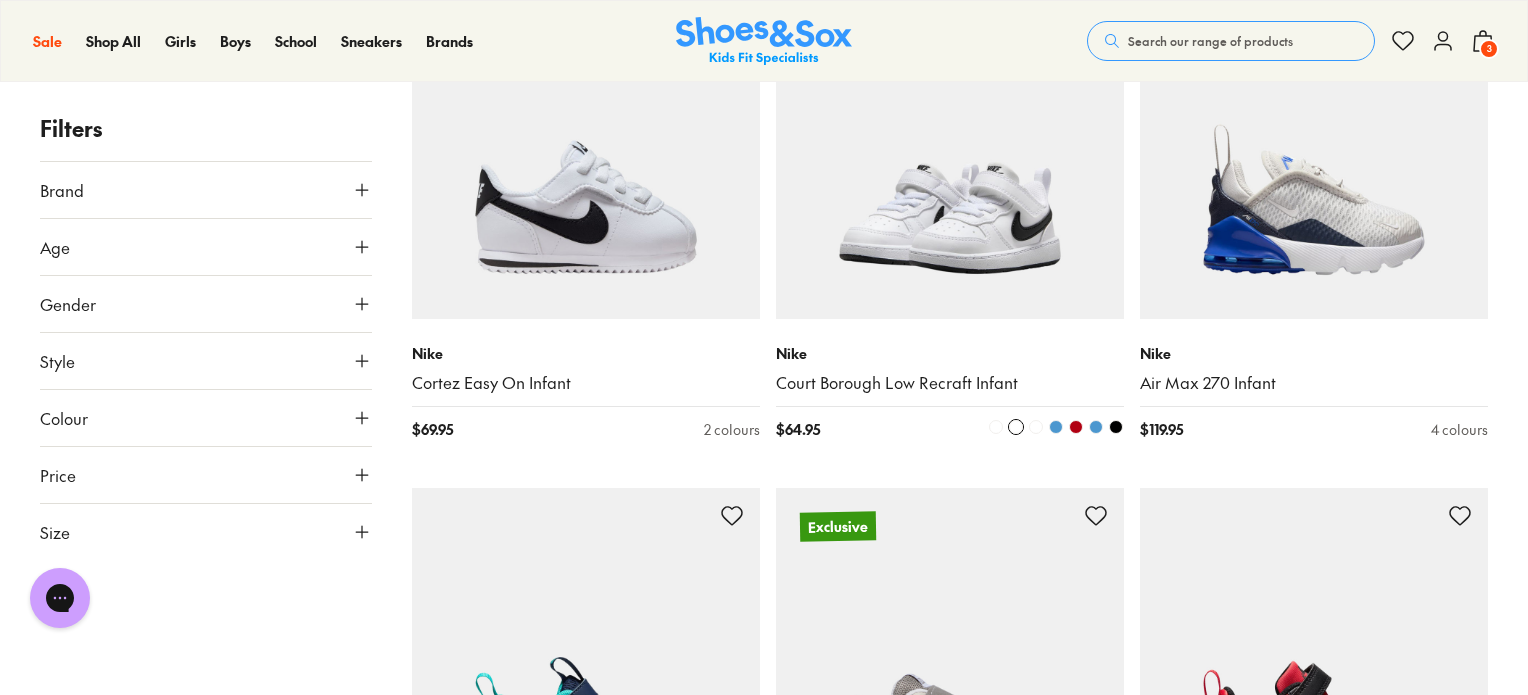 click at bounding box center (1076, 427) 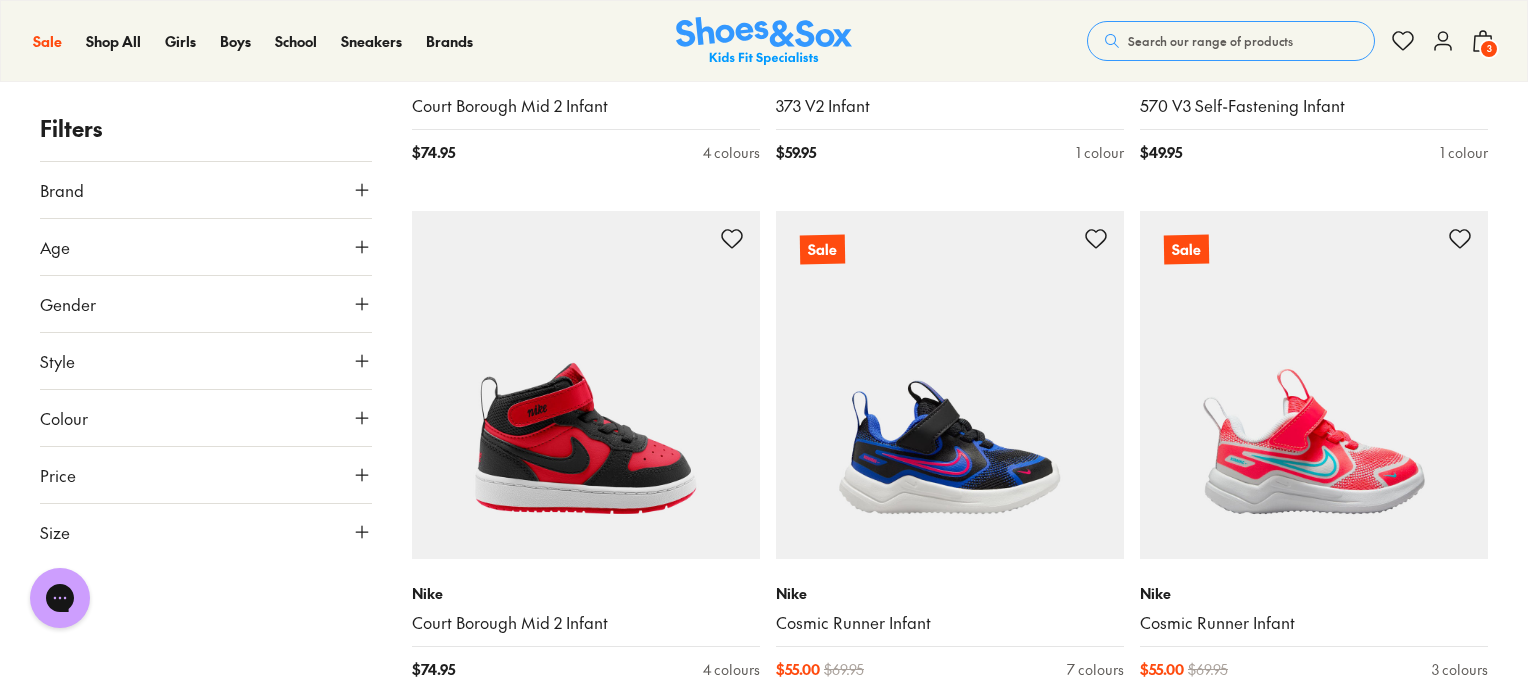 scroll, scrollTop: 6377, scrollLeft: 0, axis: vertical 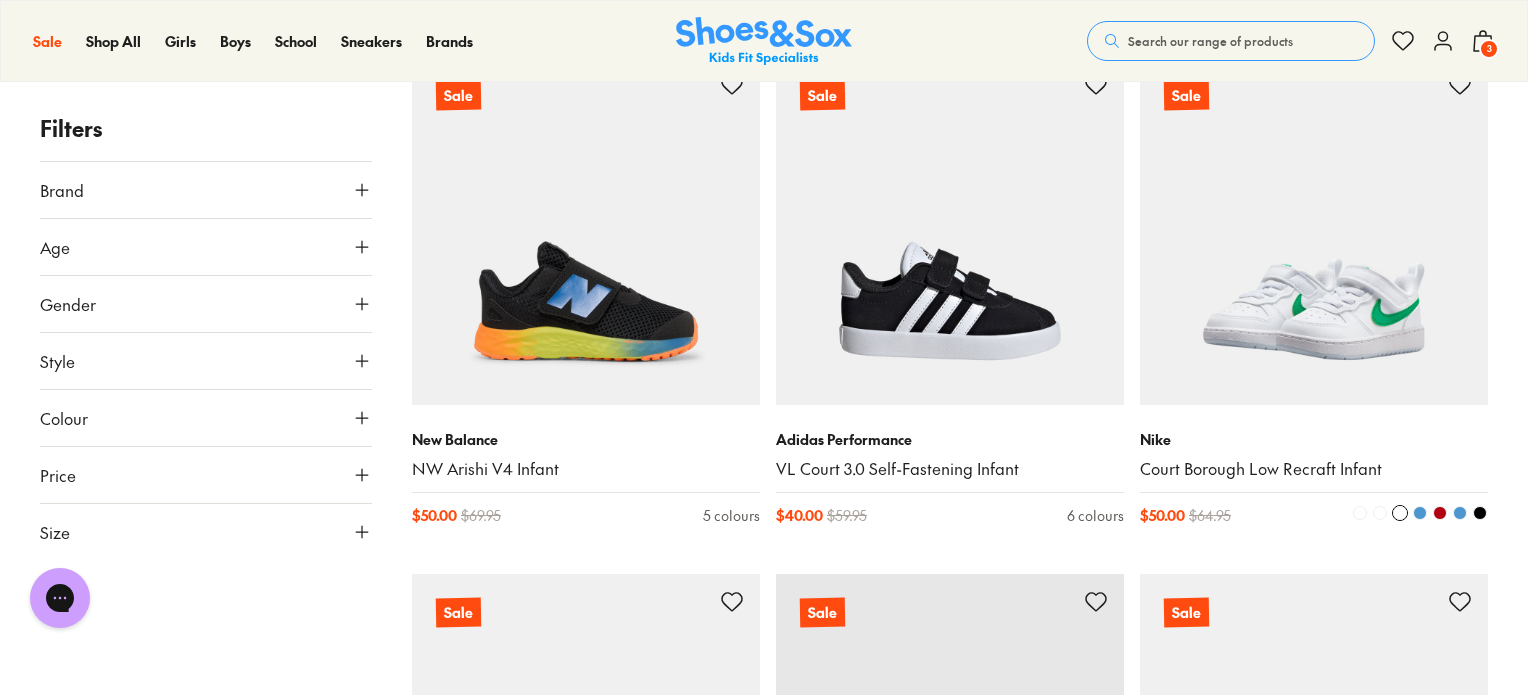 click at bounding box center (1440, 513) 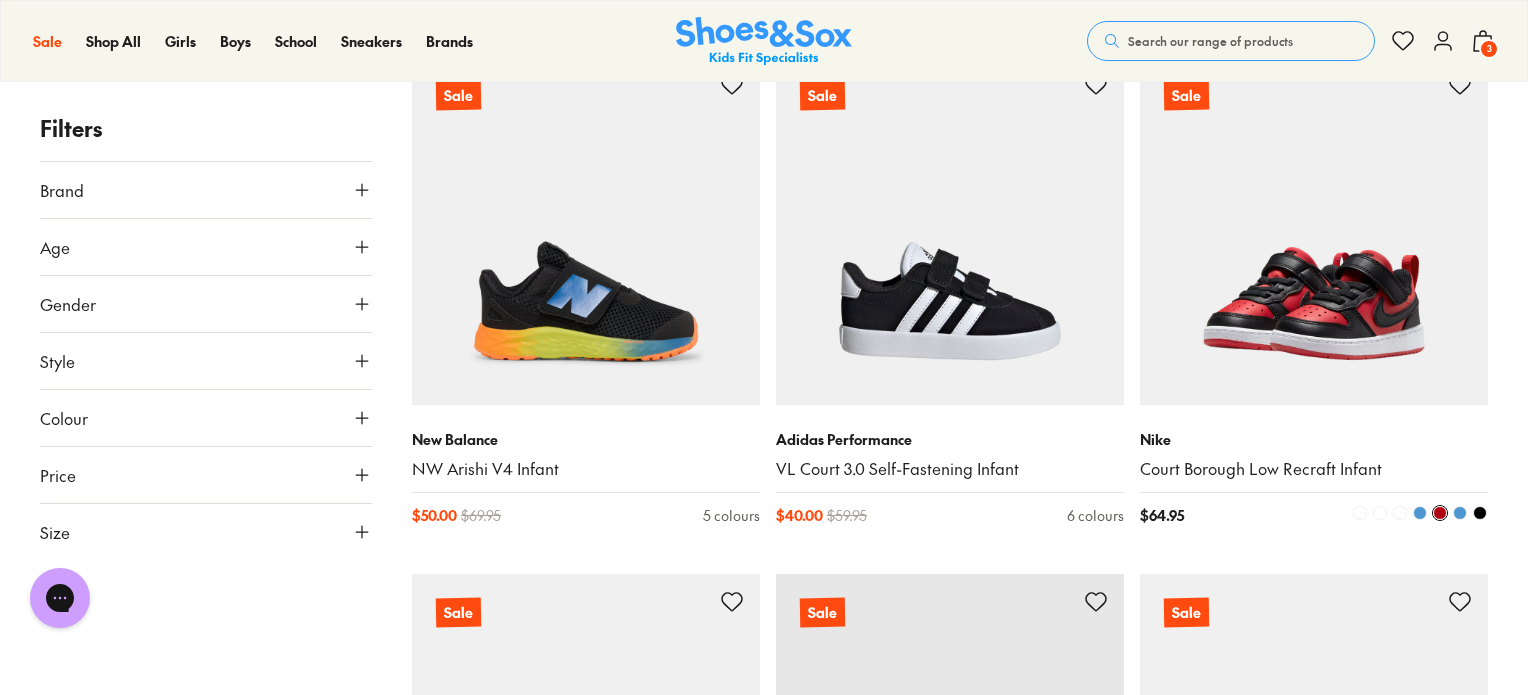 type 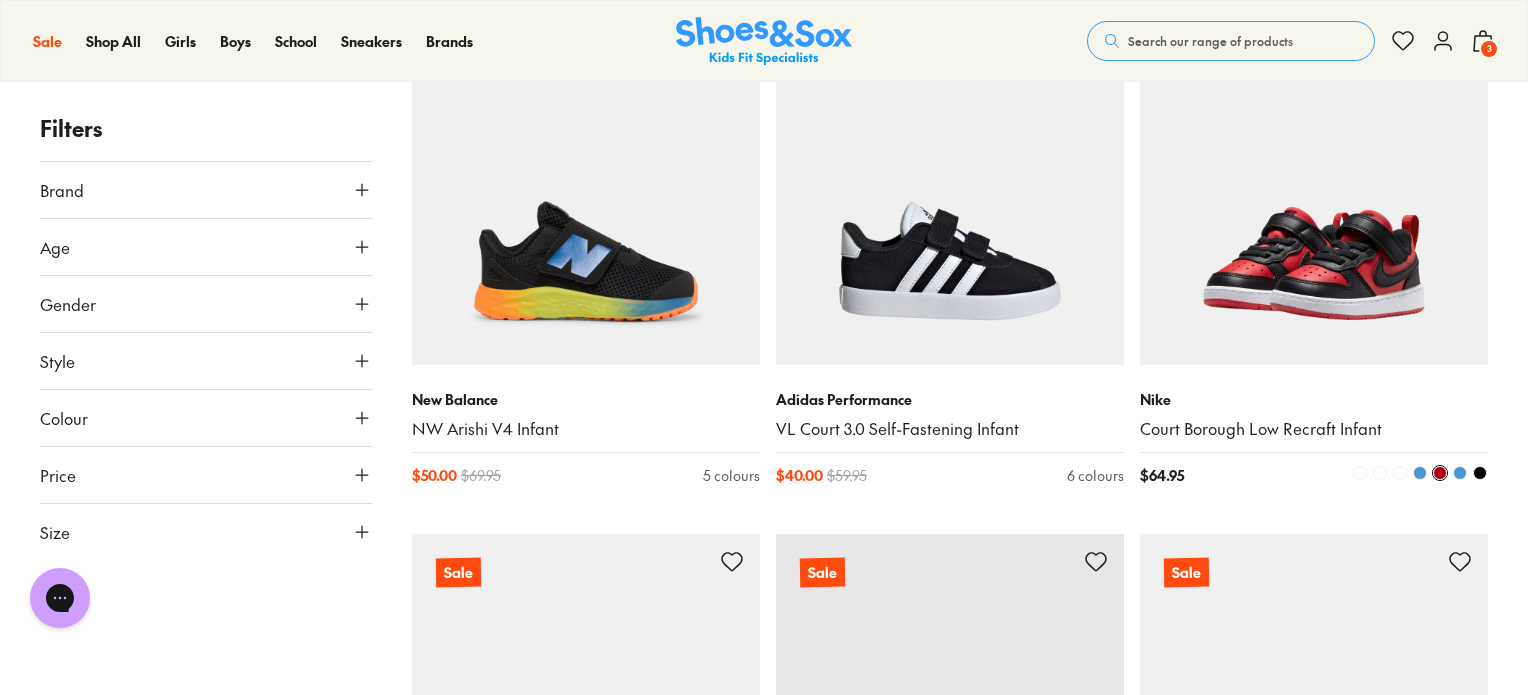 scroll, scrollTop: 10657, scrollLeft: 0, axis: vertical 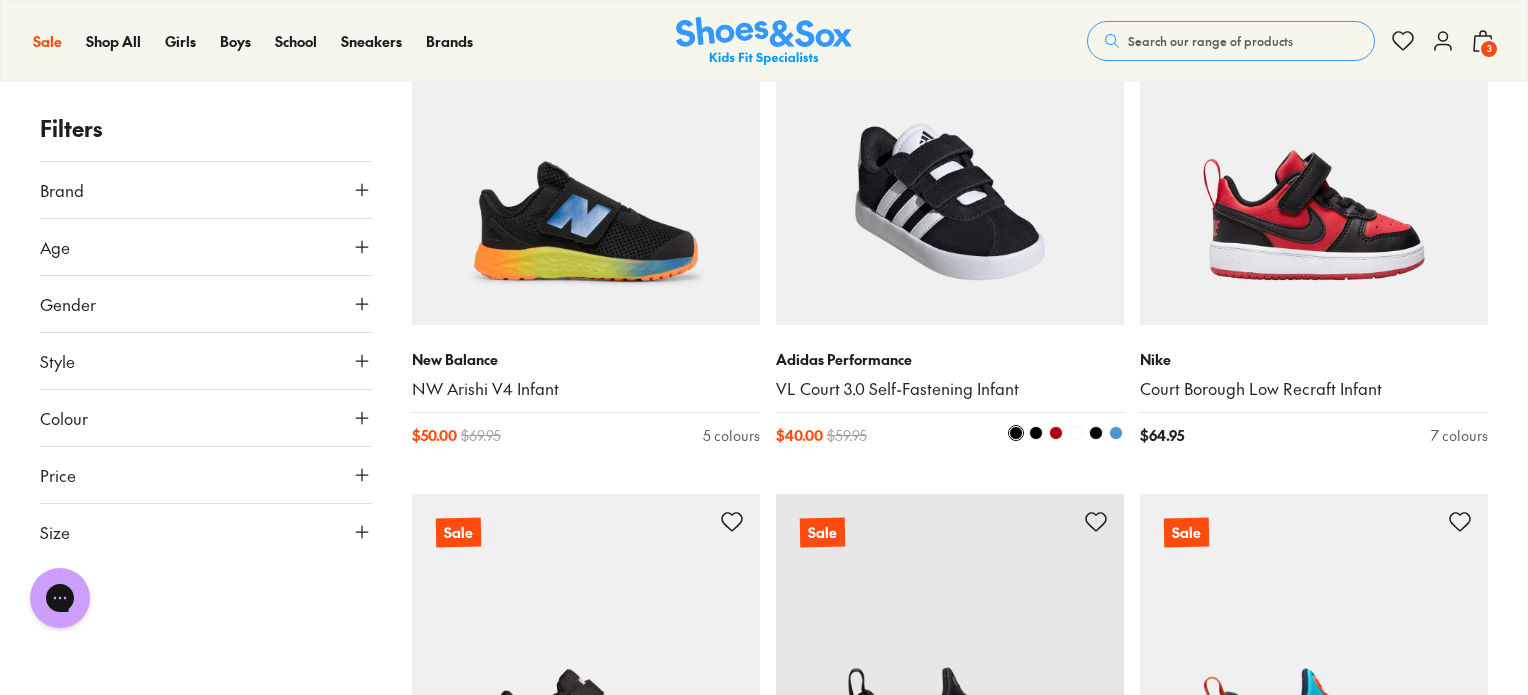 click at bounding box center [1056, 433] 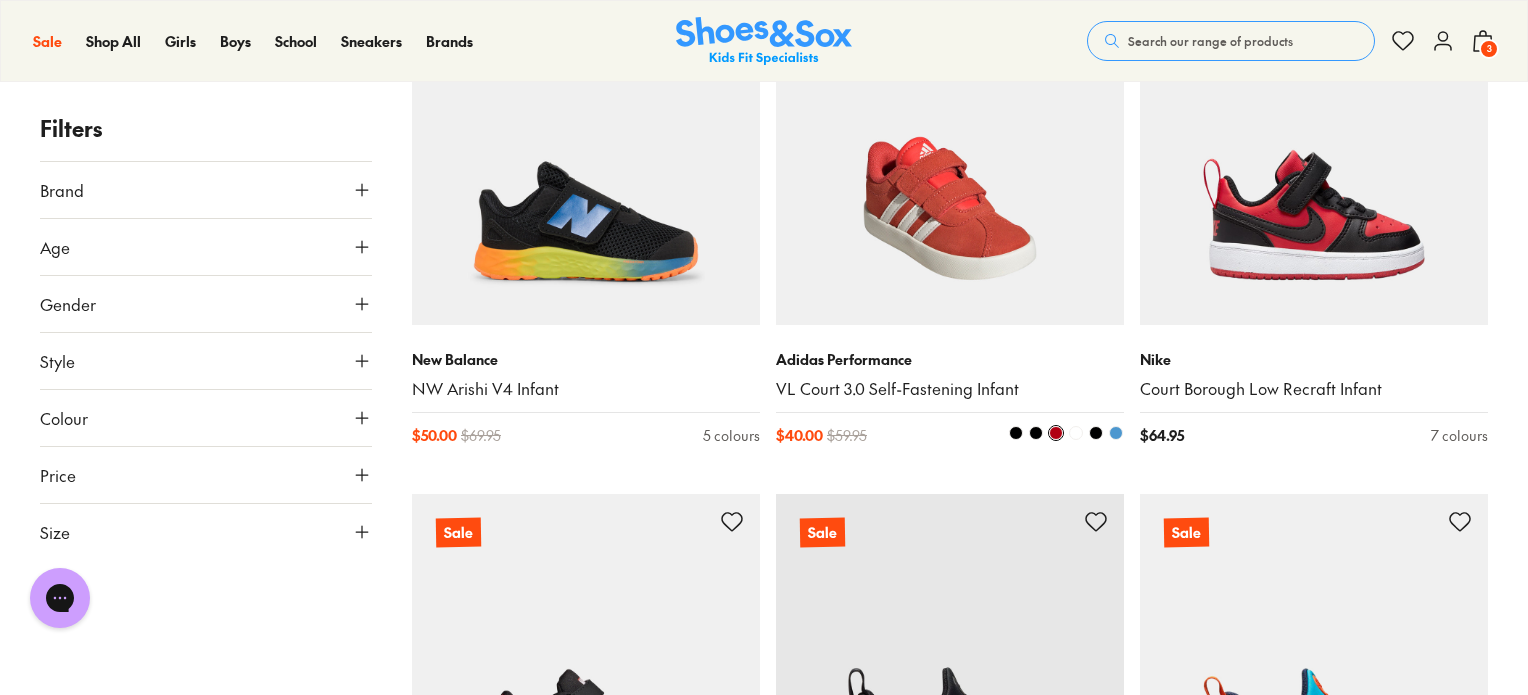 type 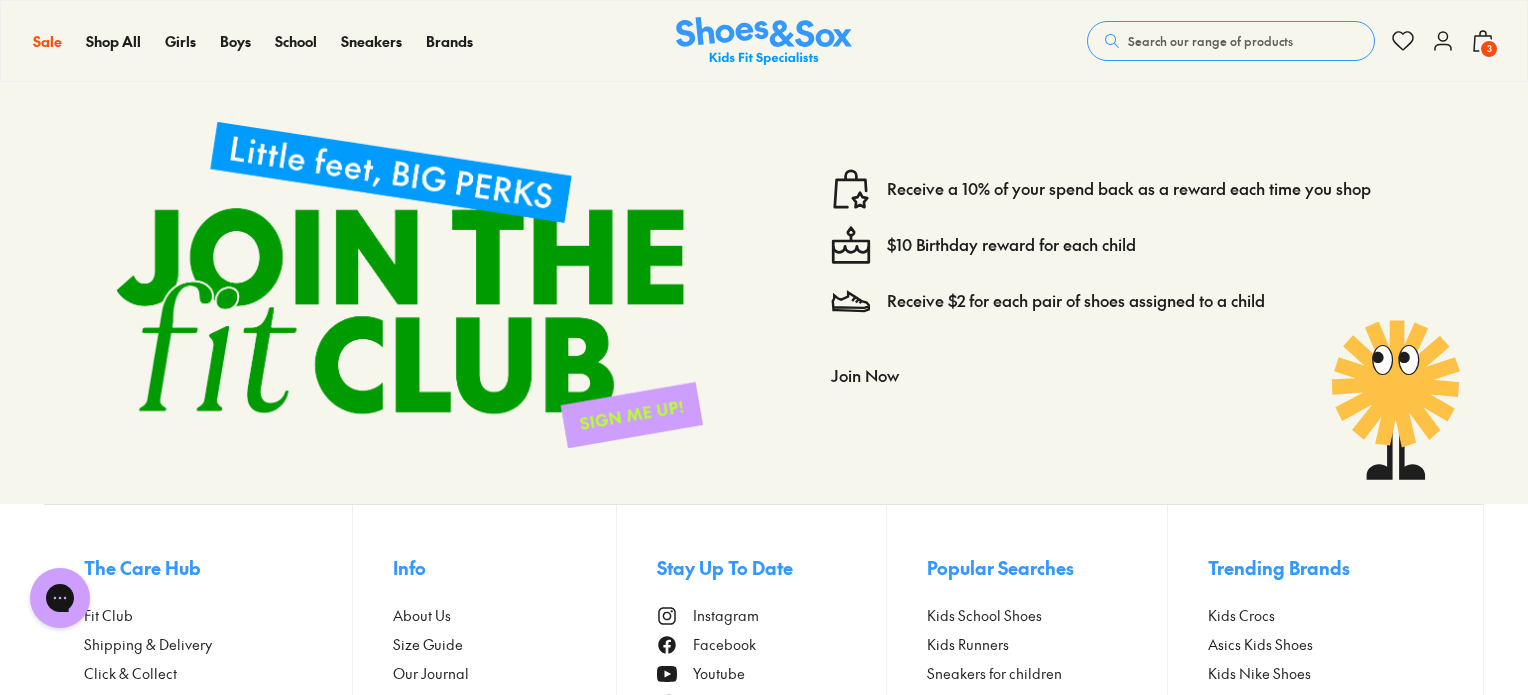 scroll, scrollTop: 12177, scrollLeft: 0, axis: vertical 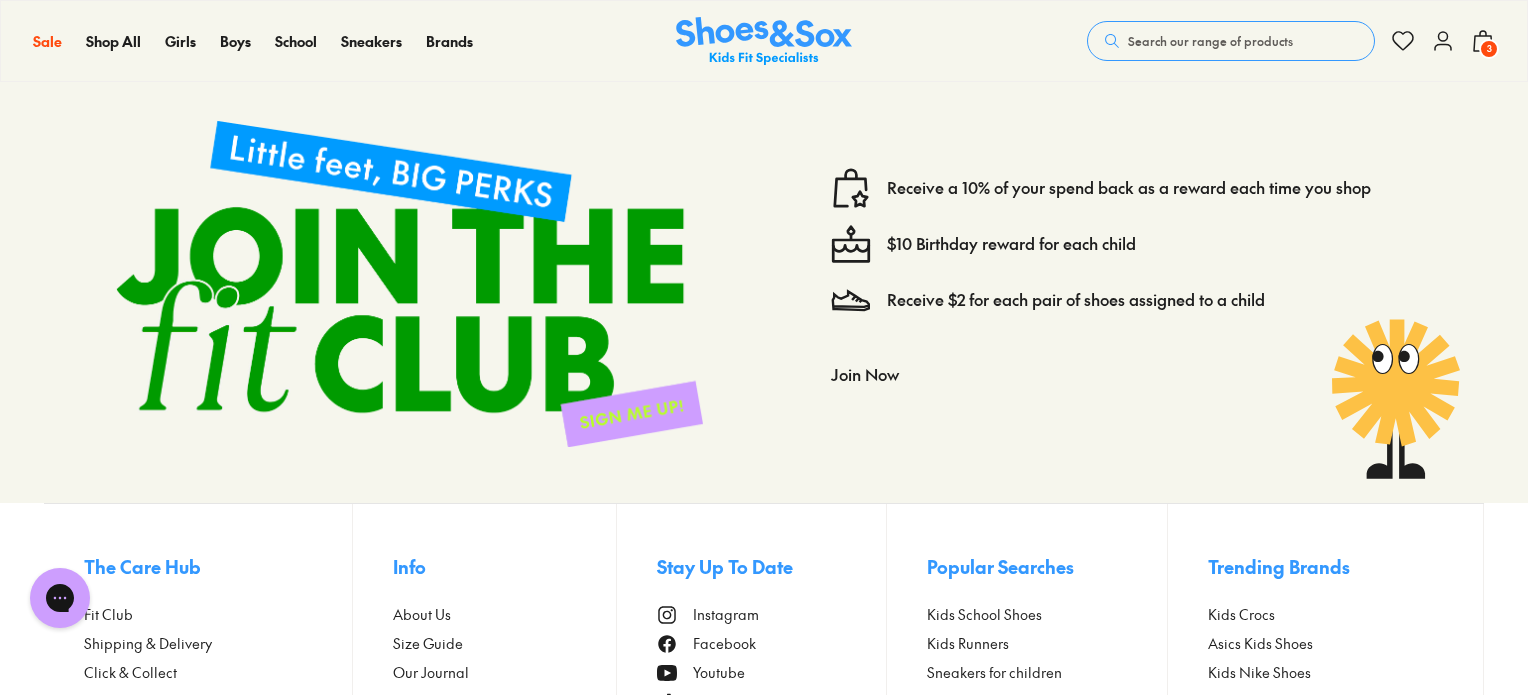 click on "3" at bounding box center [1489, 49] 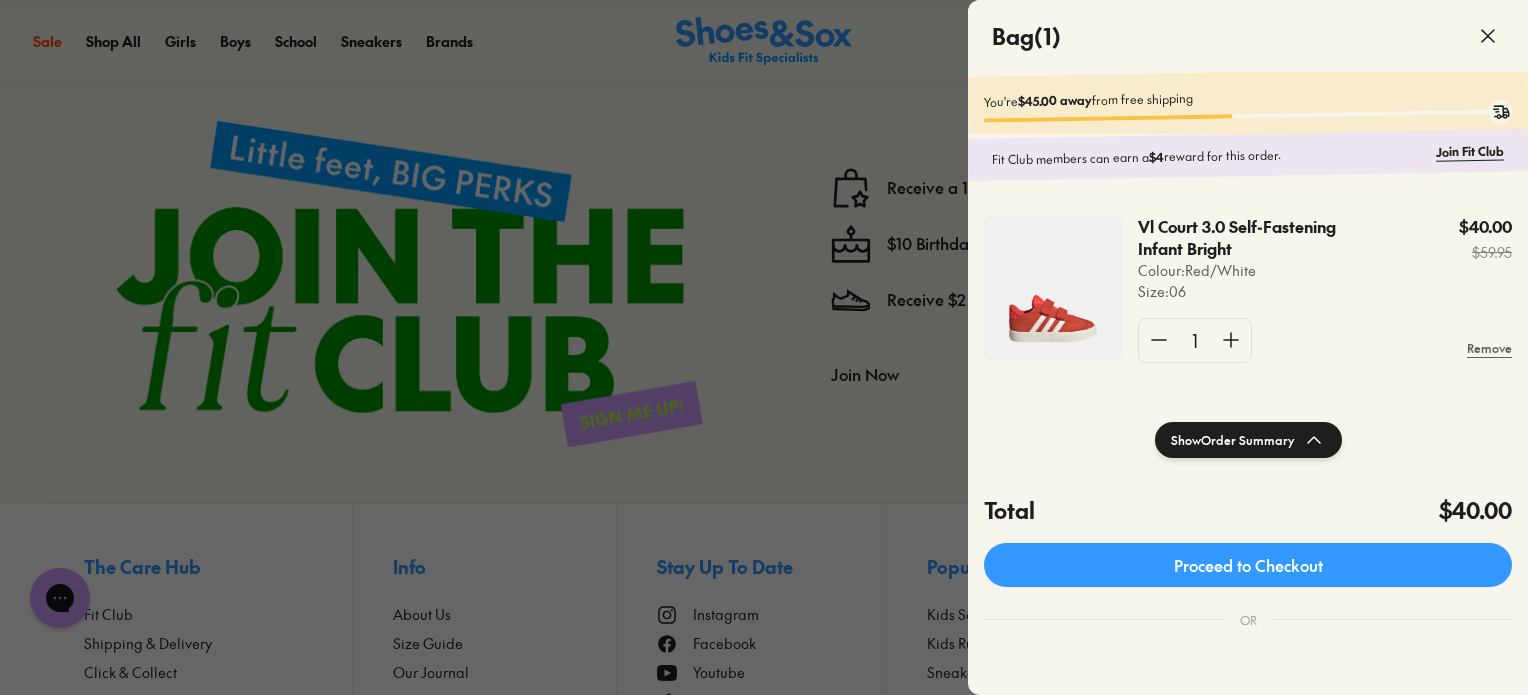 drag, startPoint x: 1396, startPoint y: 431, endPoint x: 1400, endPoint y: 456, distance: 25.317978 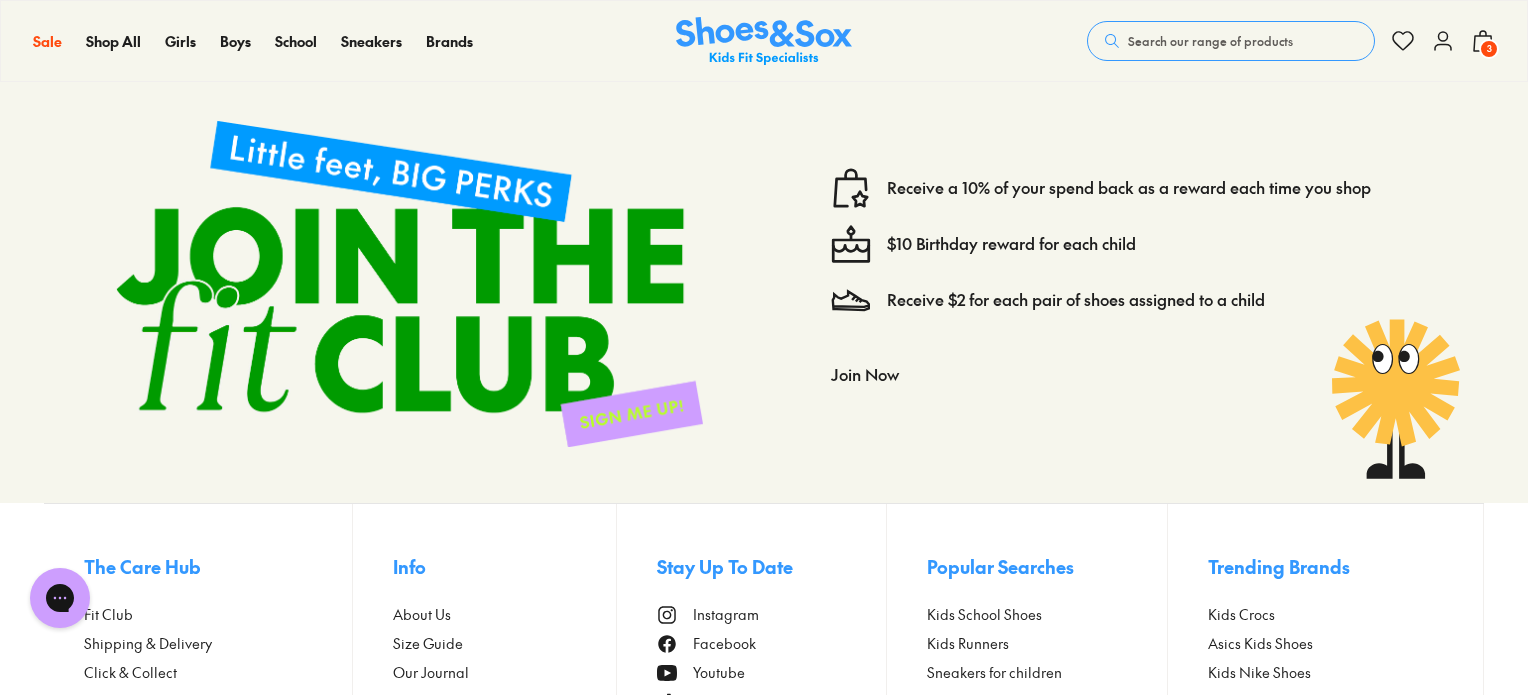 click 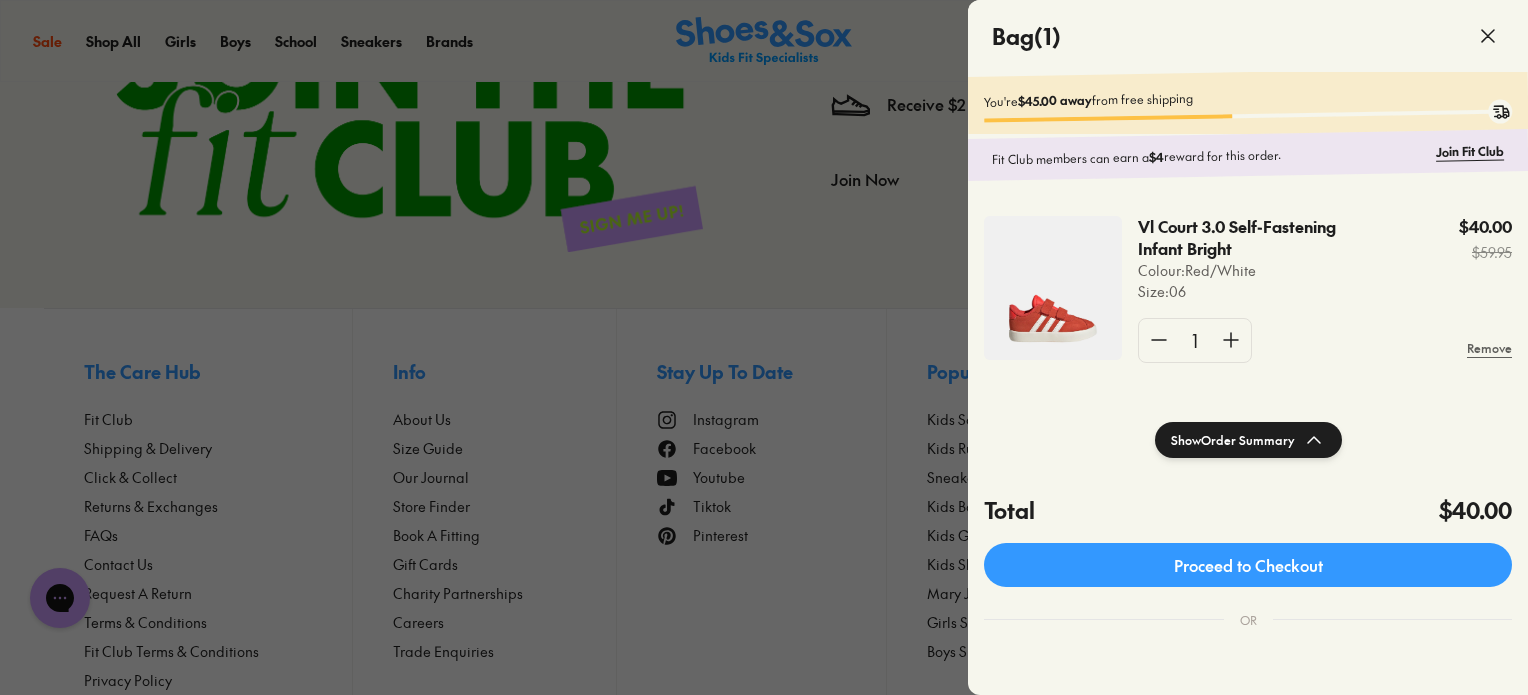 scroll, scrollTop: 12524, scrollLeft: 0, axis: vertical 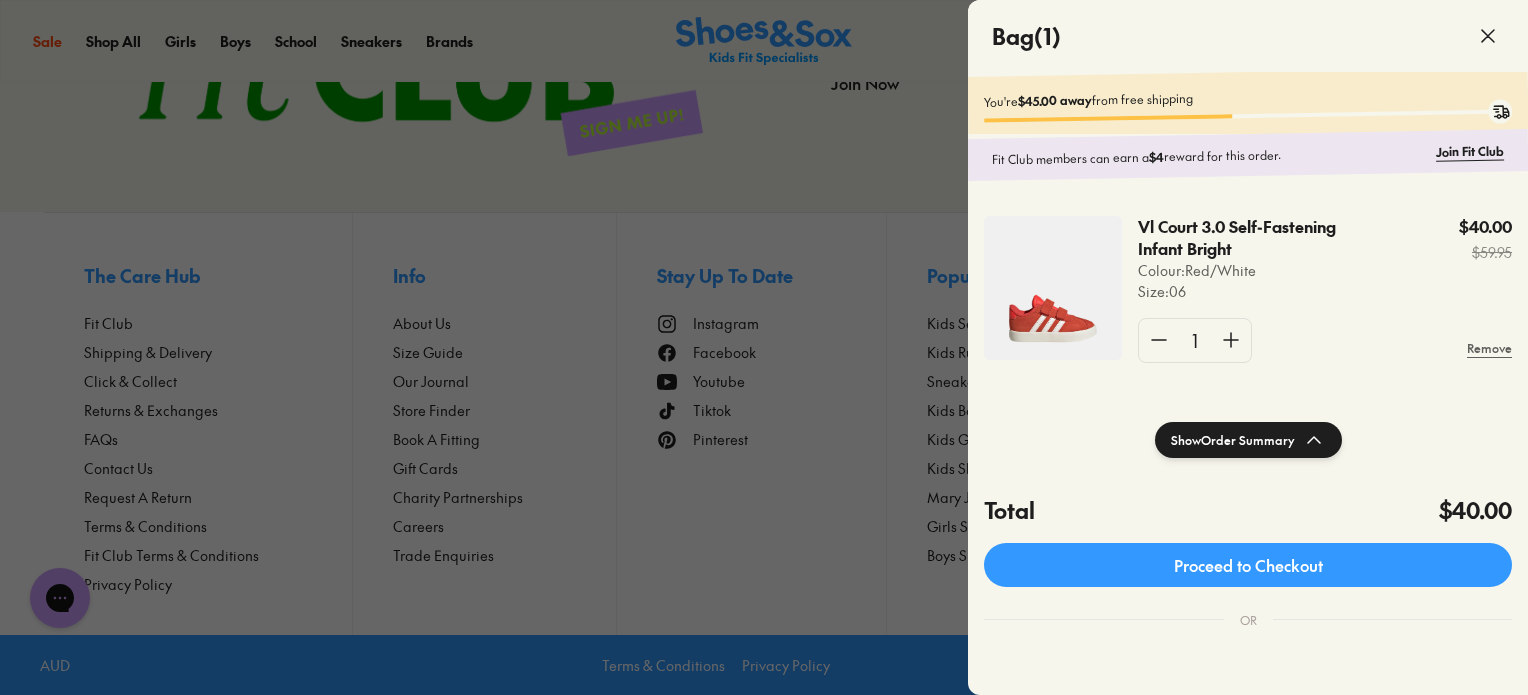 click on "Show  Order Summary" 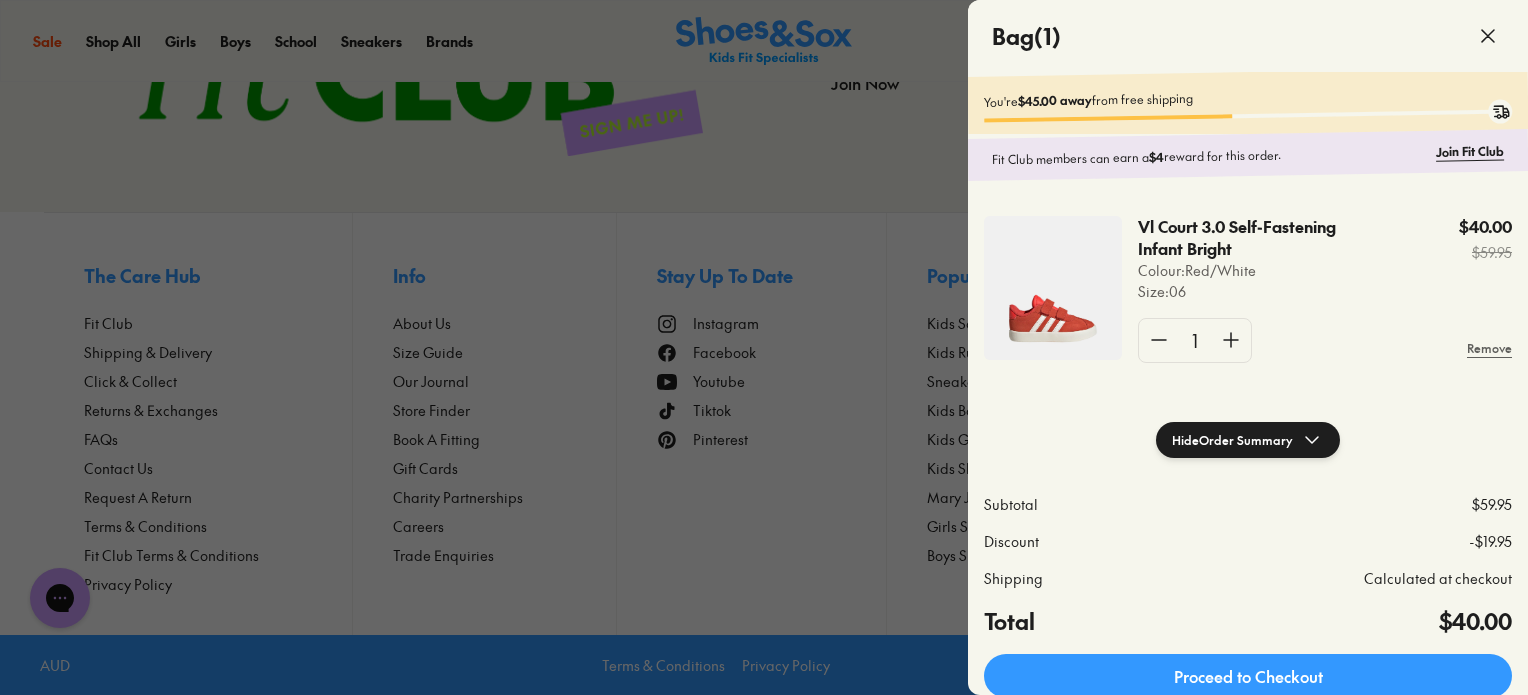 click 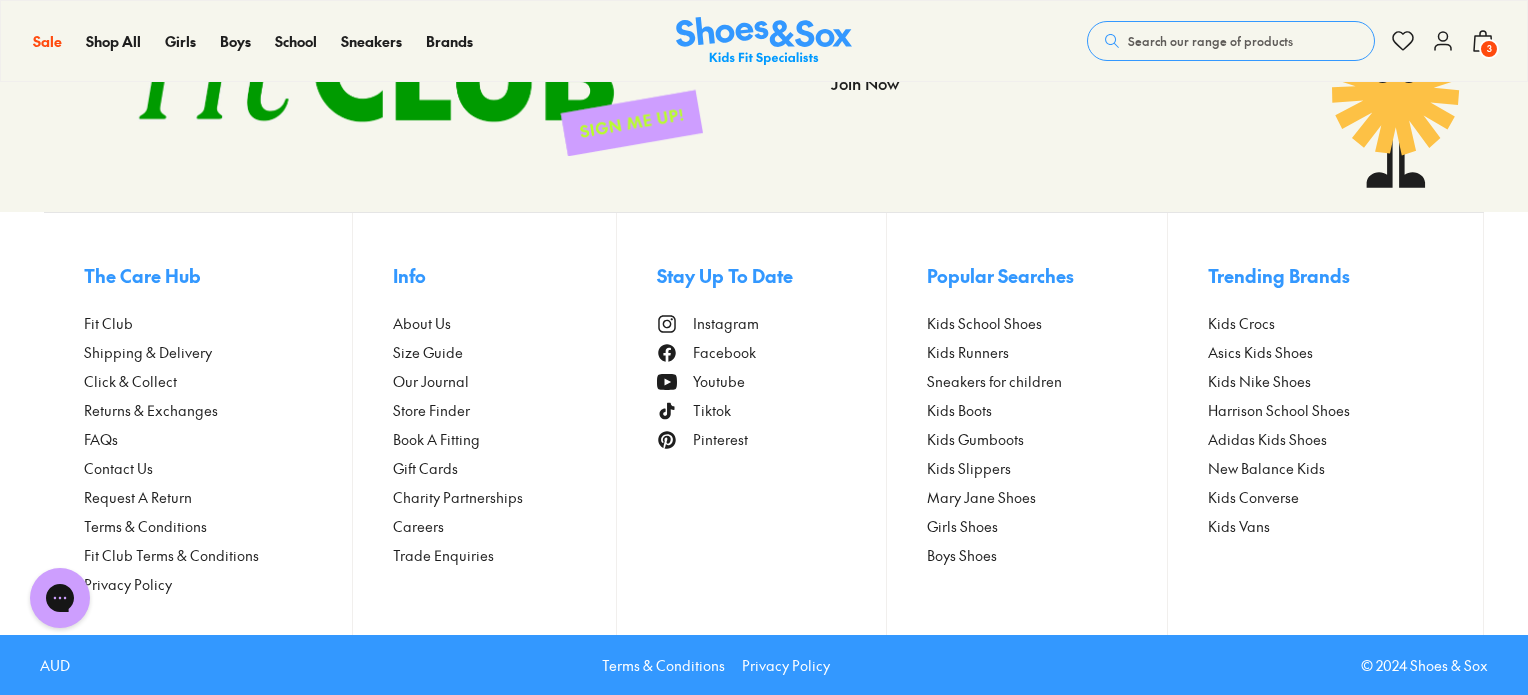 click on "Join Now
Login or create a Fit Club account
Receive 10% cashback for your next order
Each child will enjoy a $10 birthday reward
Earn $2 for each shoe assigned to a child
Continue" at bounding box center (1129, 124) 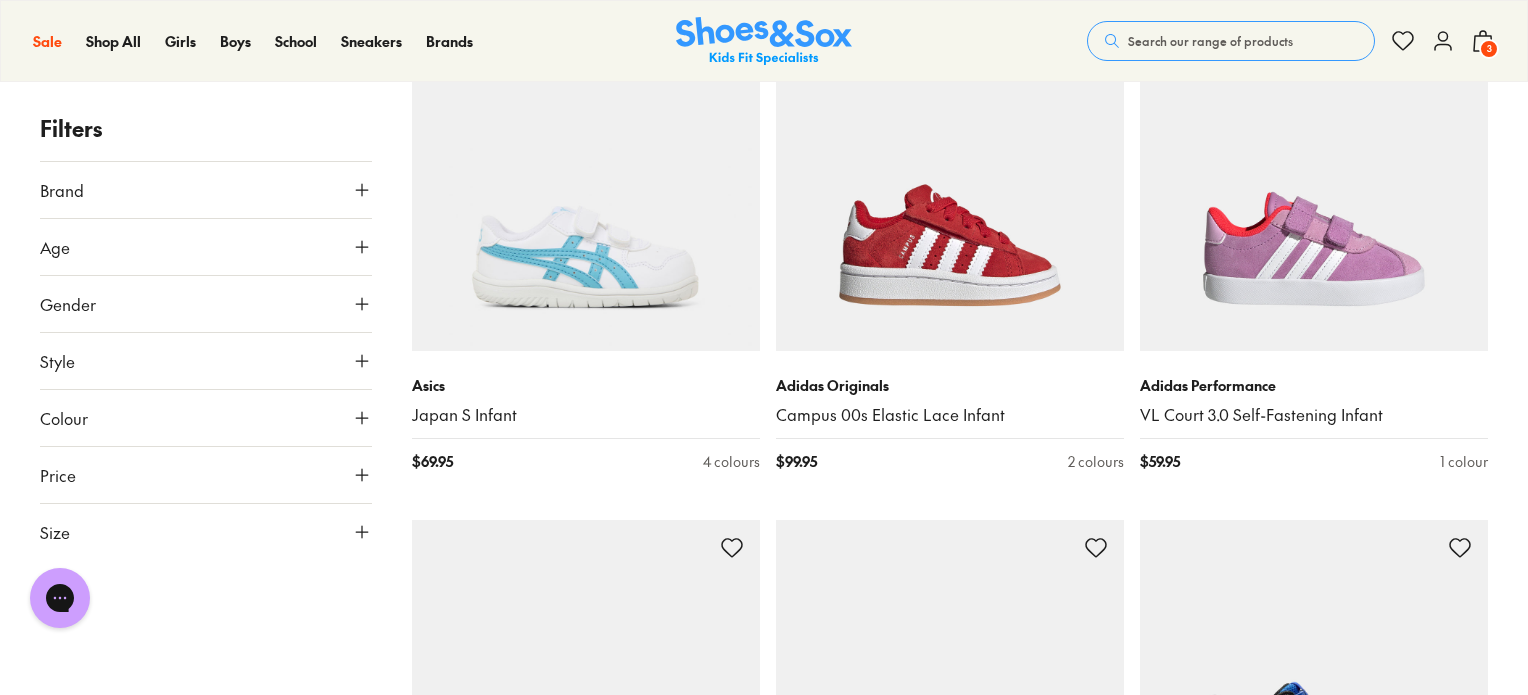 scroll, scrollTop: 1804, scrollLeft: 0, axis: vertical 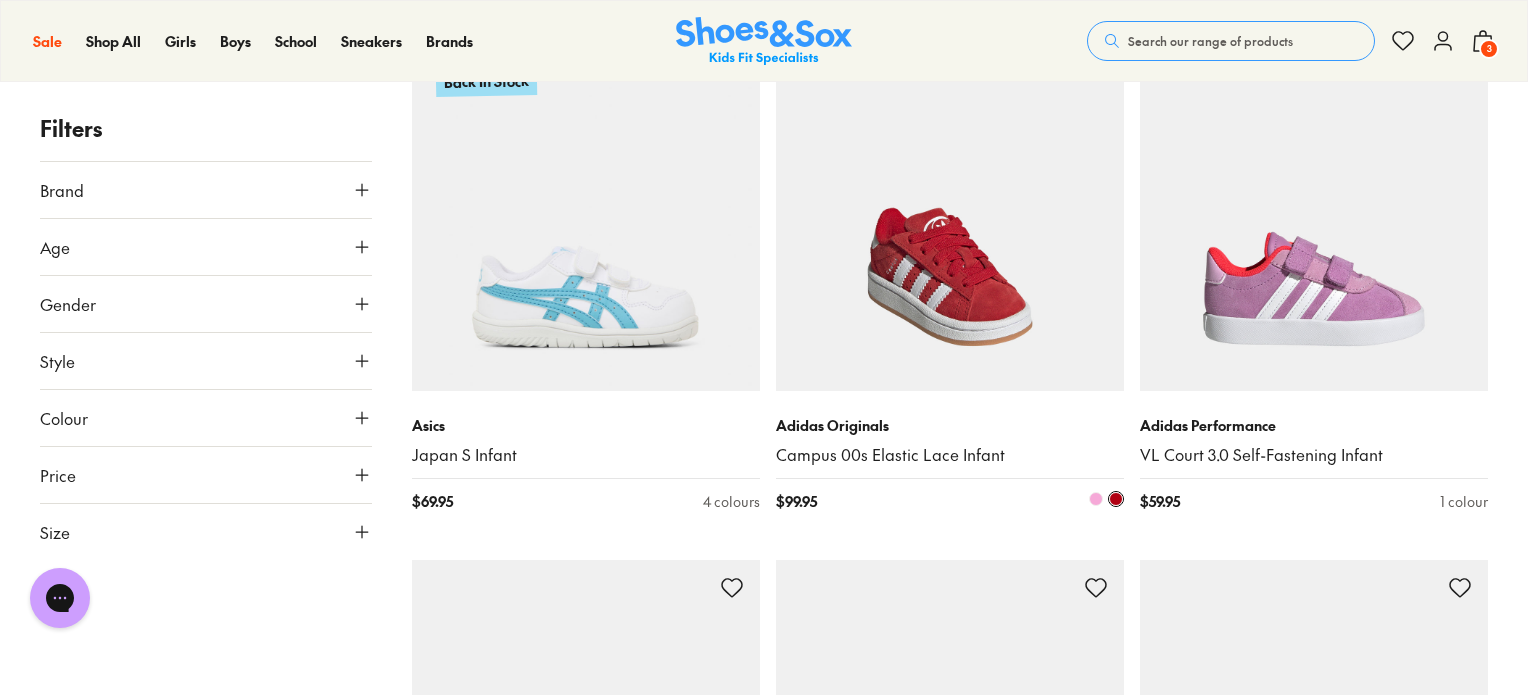 click at bounding box center (950, 217) 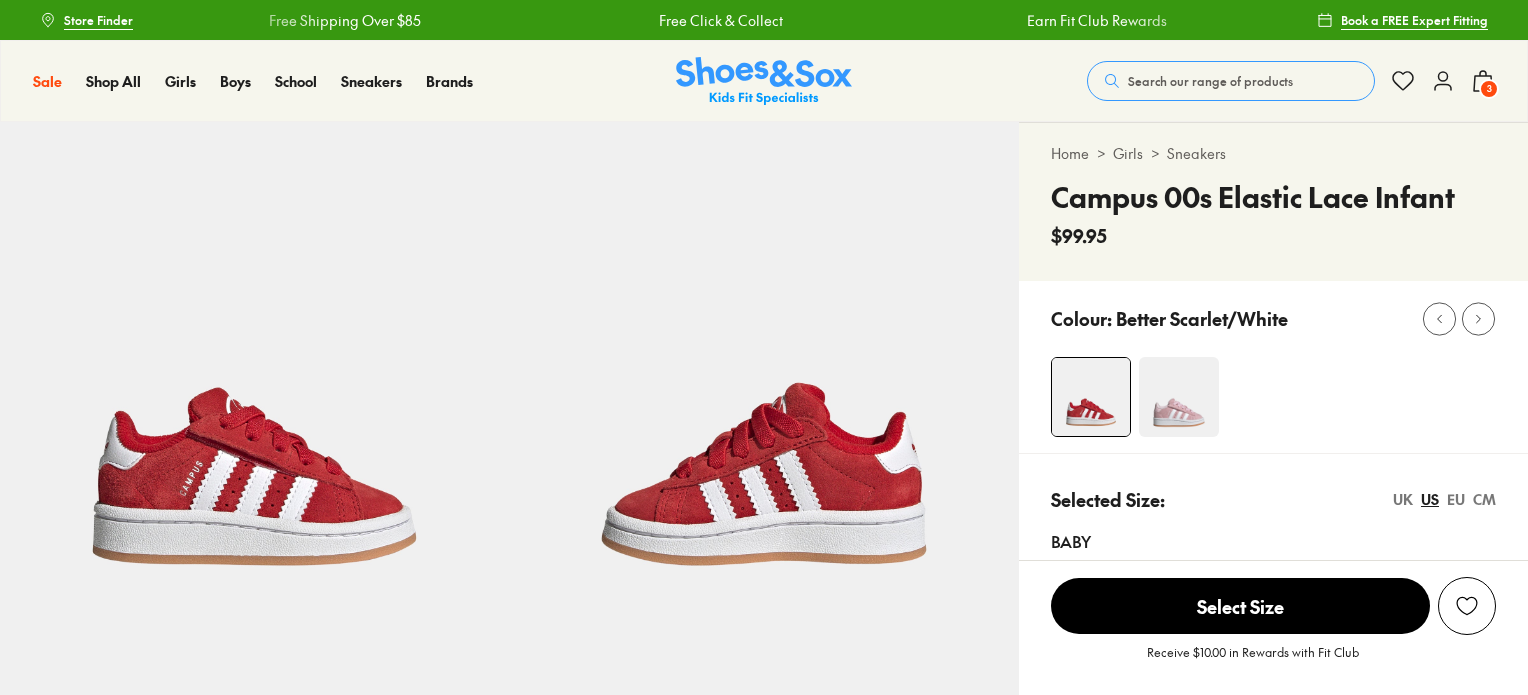 scroll, scrollTop: 0, scrollLeft: 0, axis: both 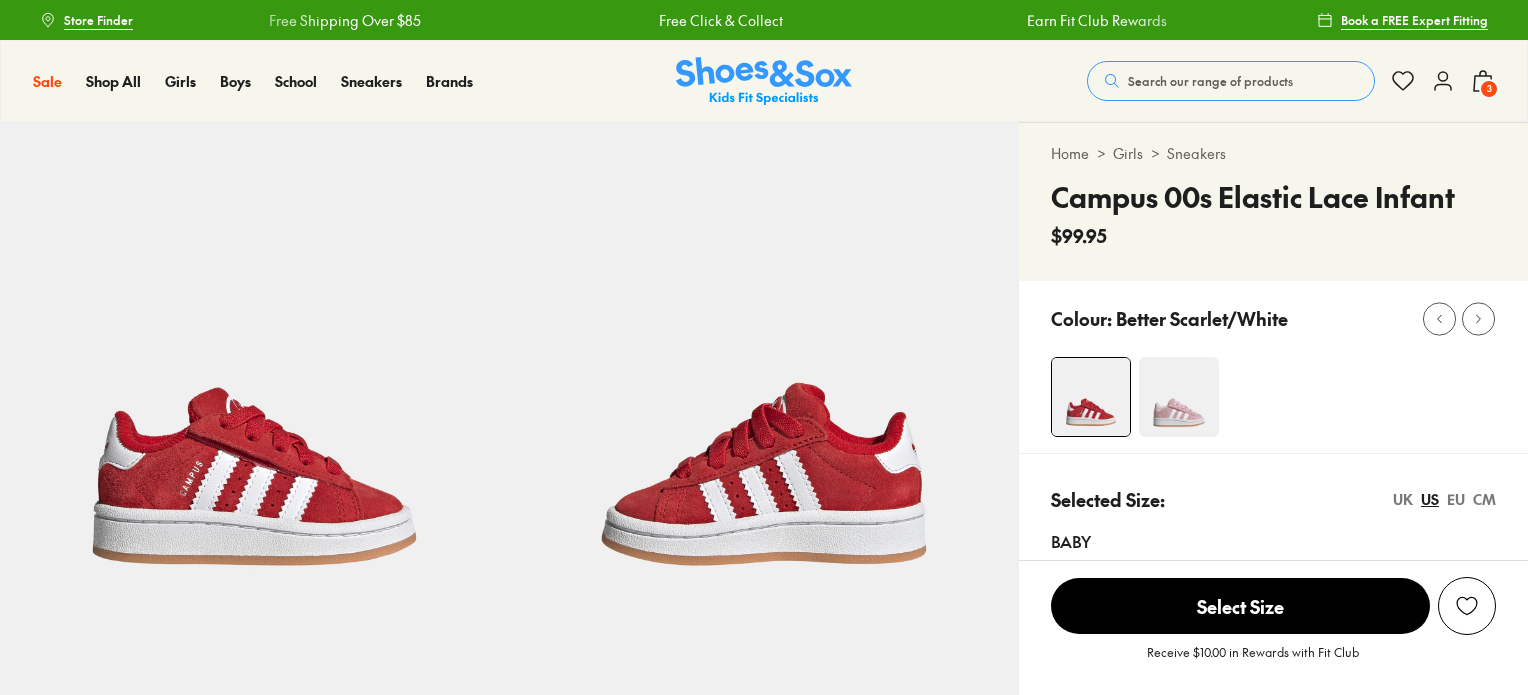click on "Select Size" at bounding box center [1240, 606] 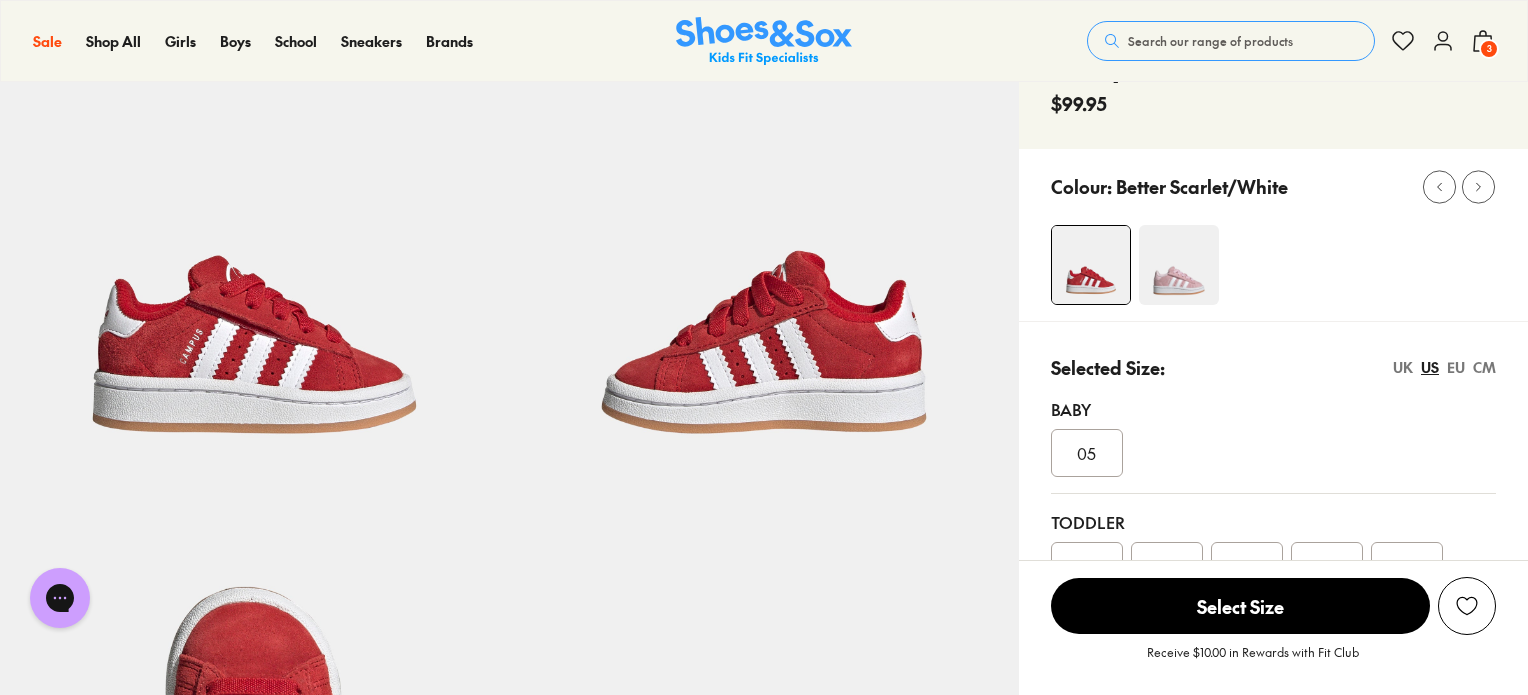 scroll, scrollTop: 0, scrollLeft: 0, axis: both 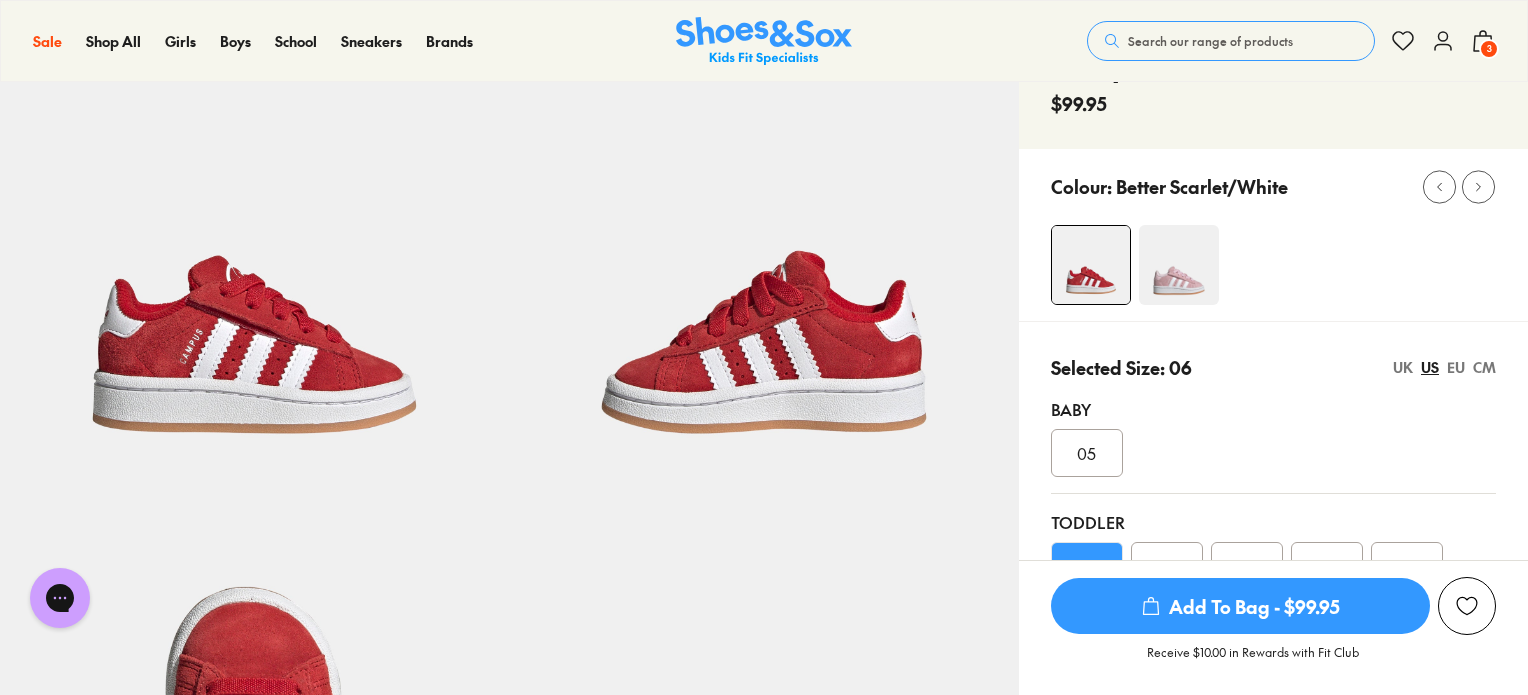 click on "Add To Bag - $99.95" at bounding box center [1240, 606] 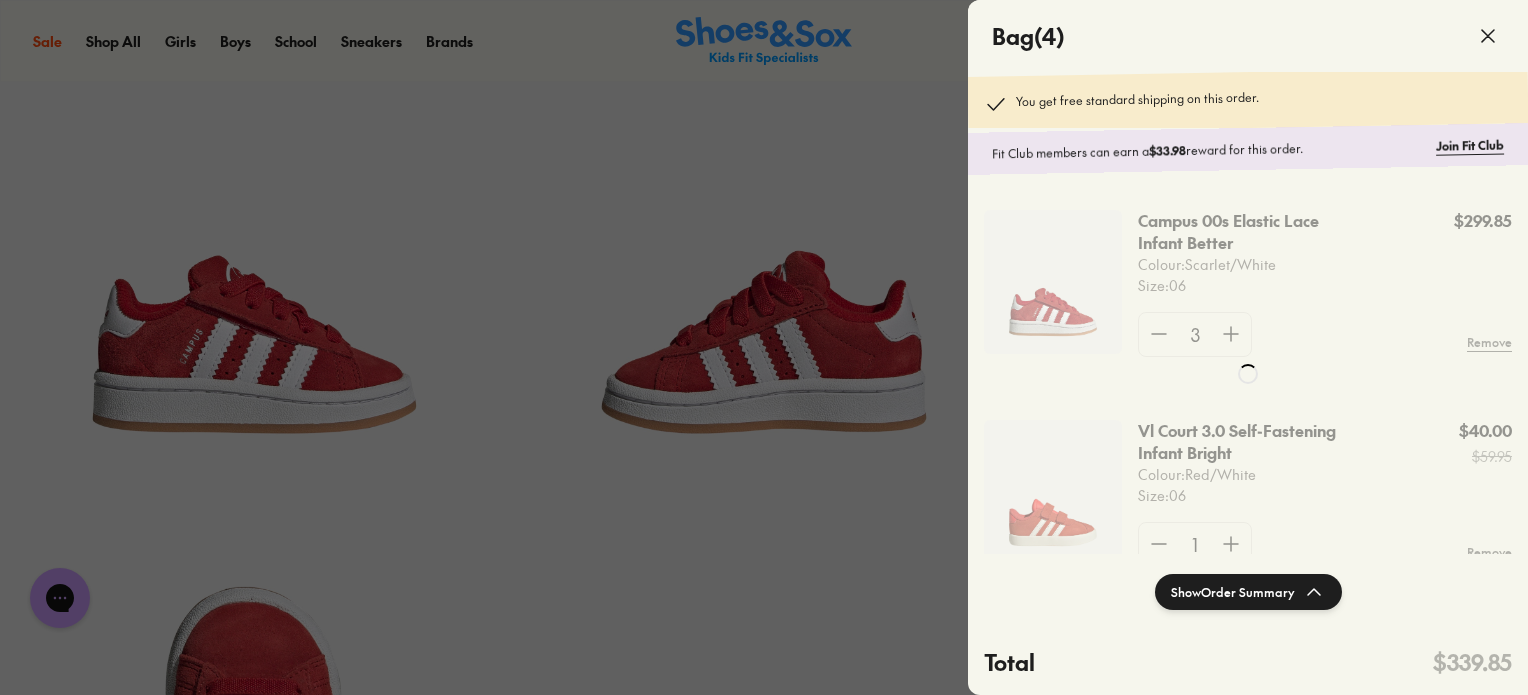 click 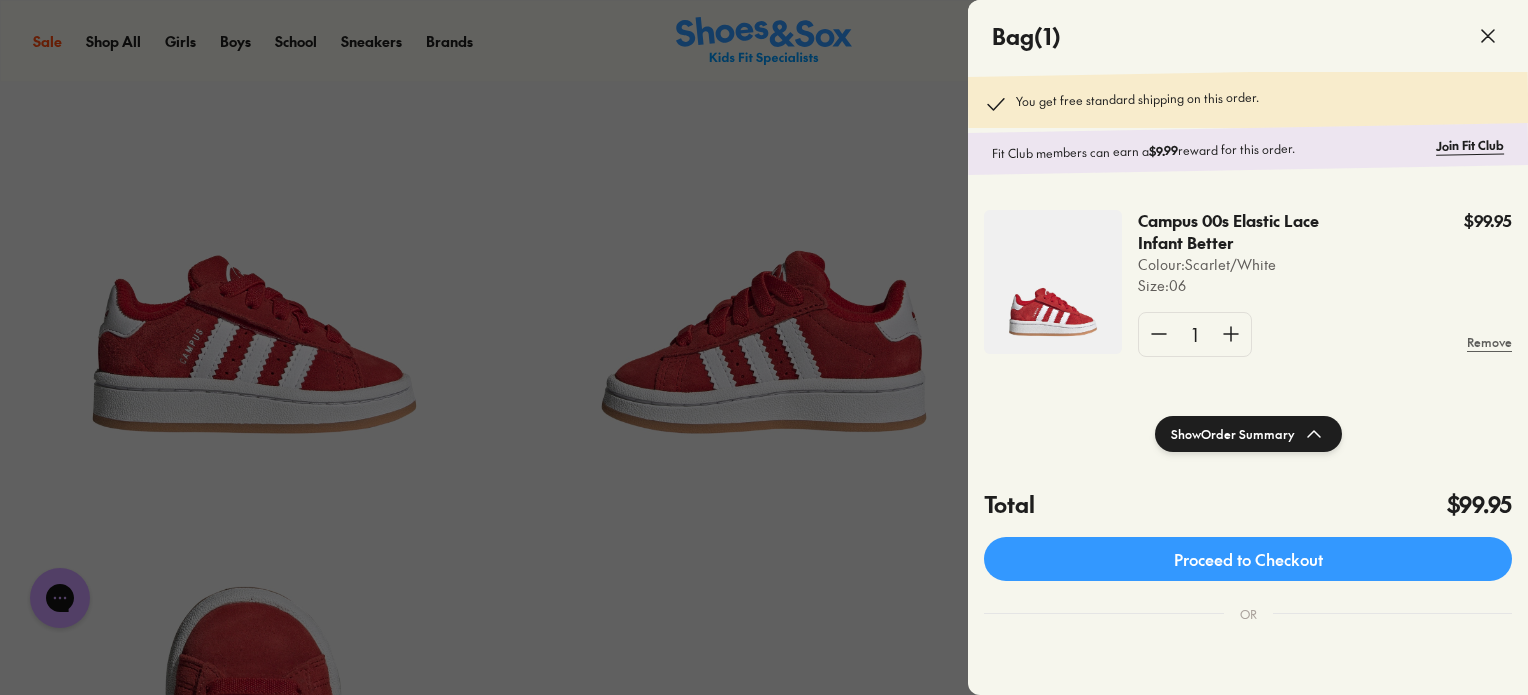 click on "Campus 00s Elastic Lace Infant Better" 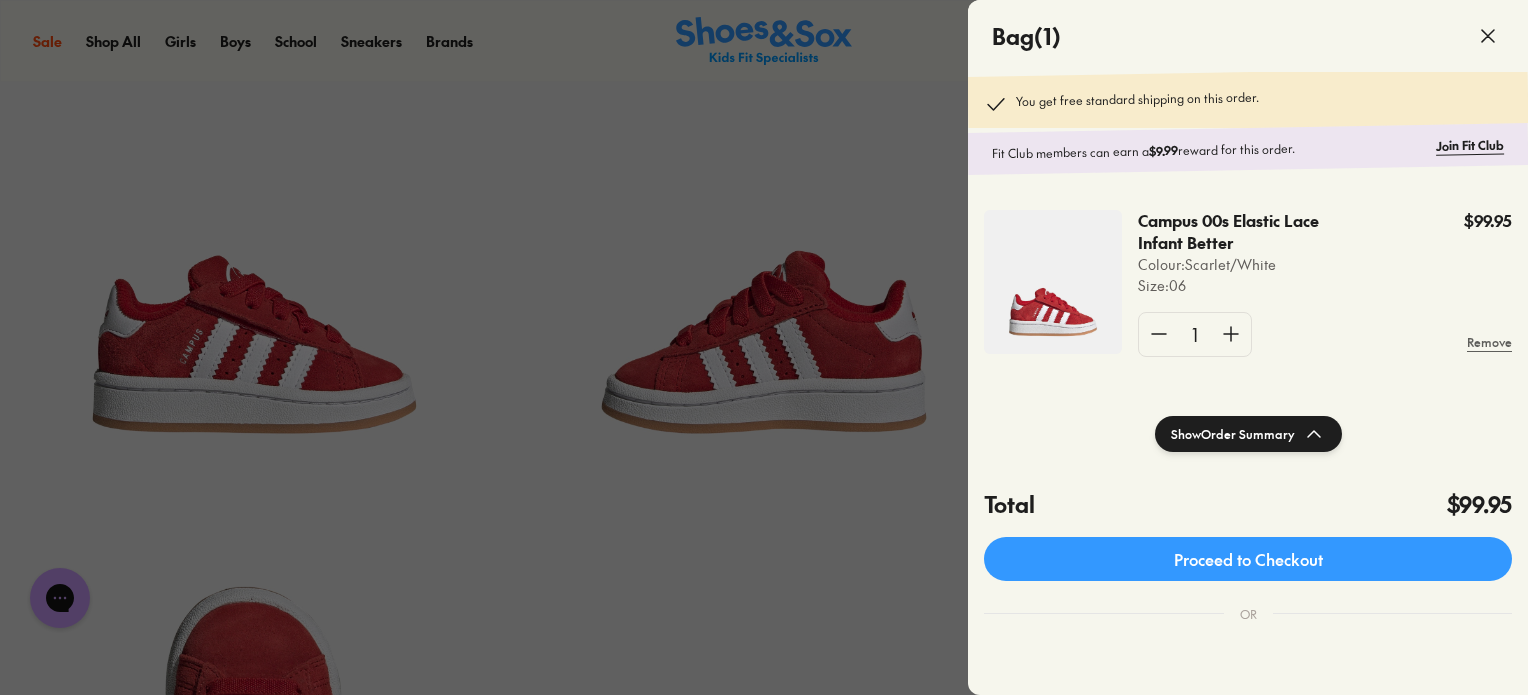 click 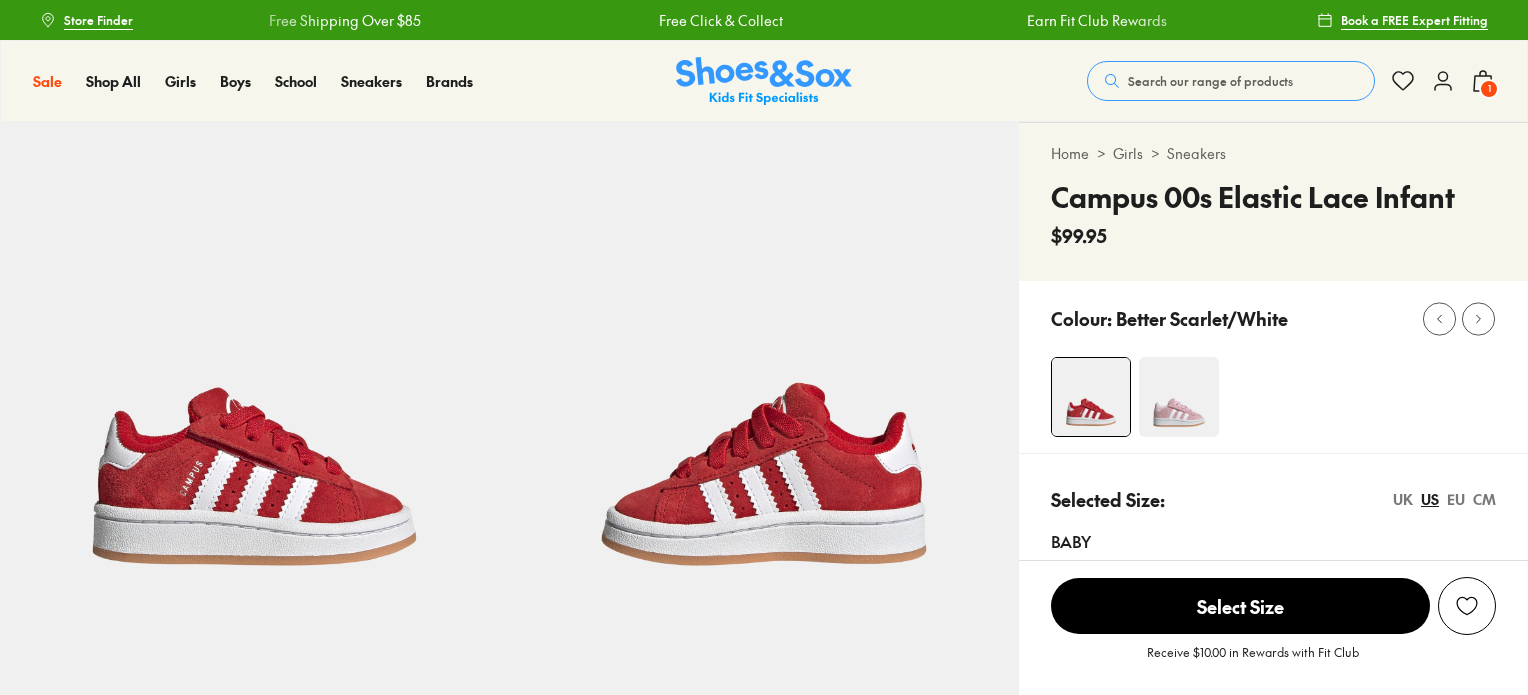 scroll, scrollTop: 0, scrollLeft: 0, axis: both 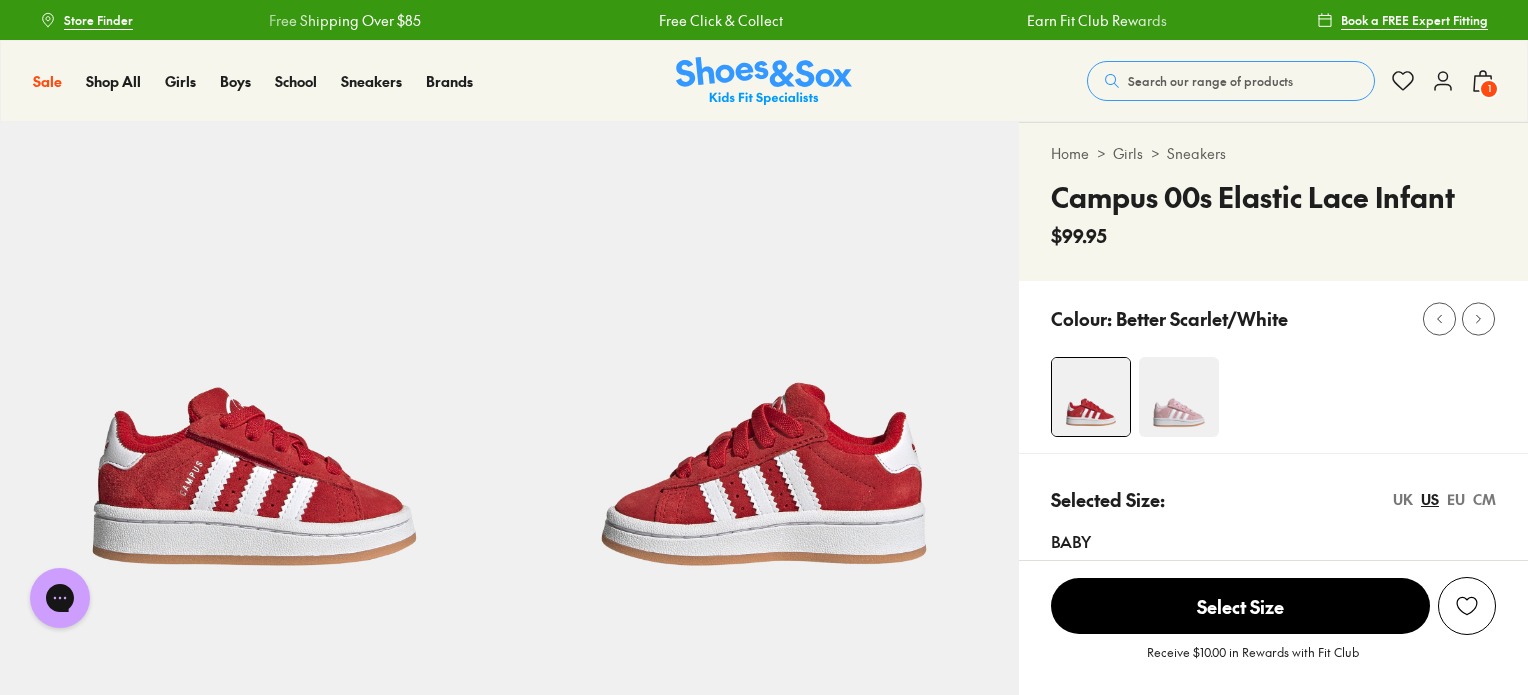 click 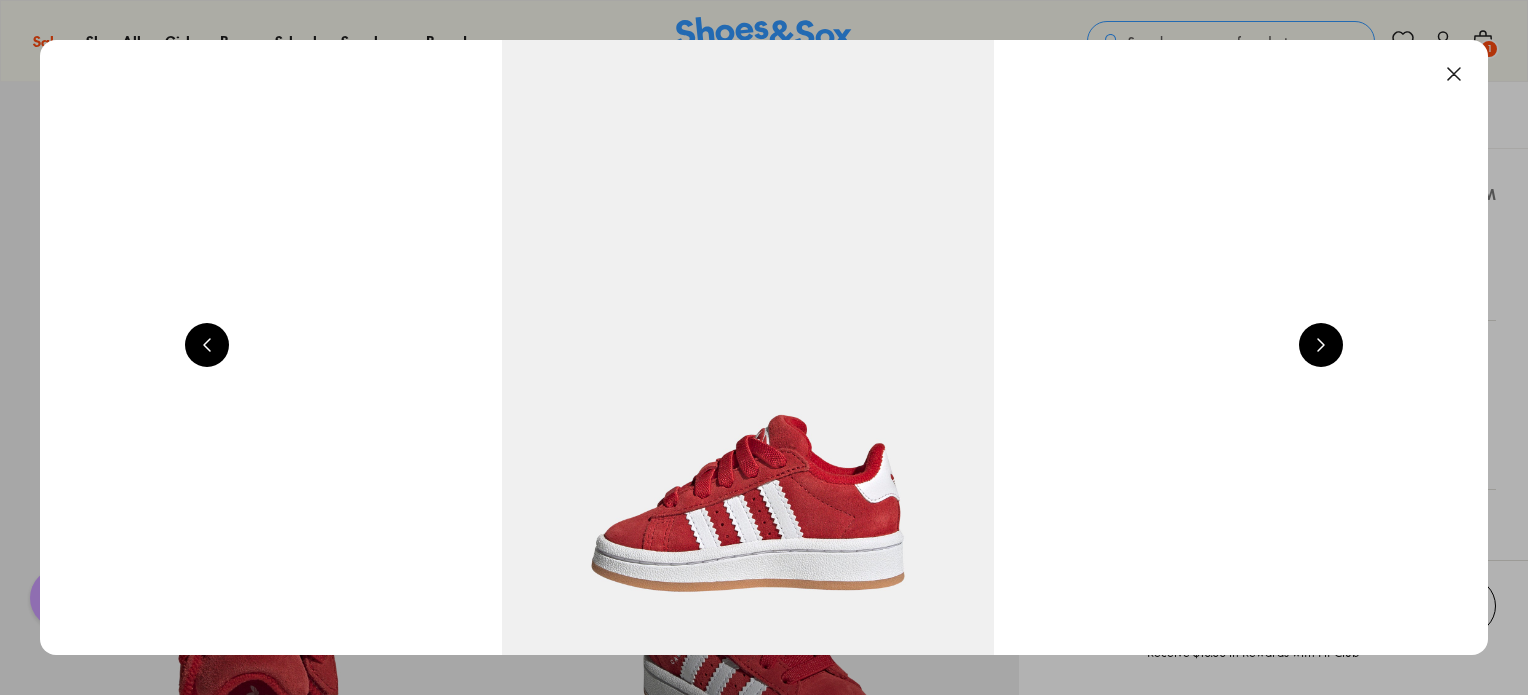 scroll, scrollTop: 520, scrollLeft: 0, axis: vertical 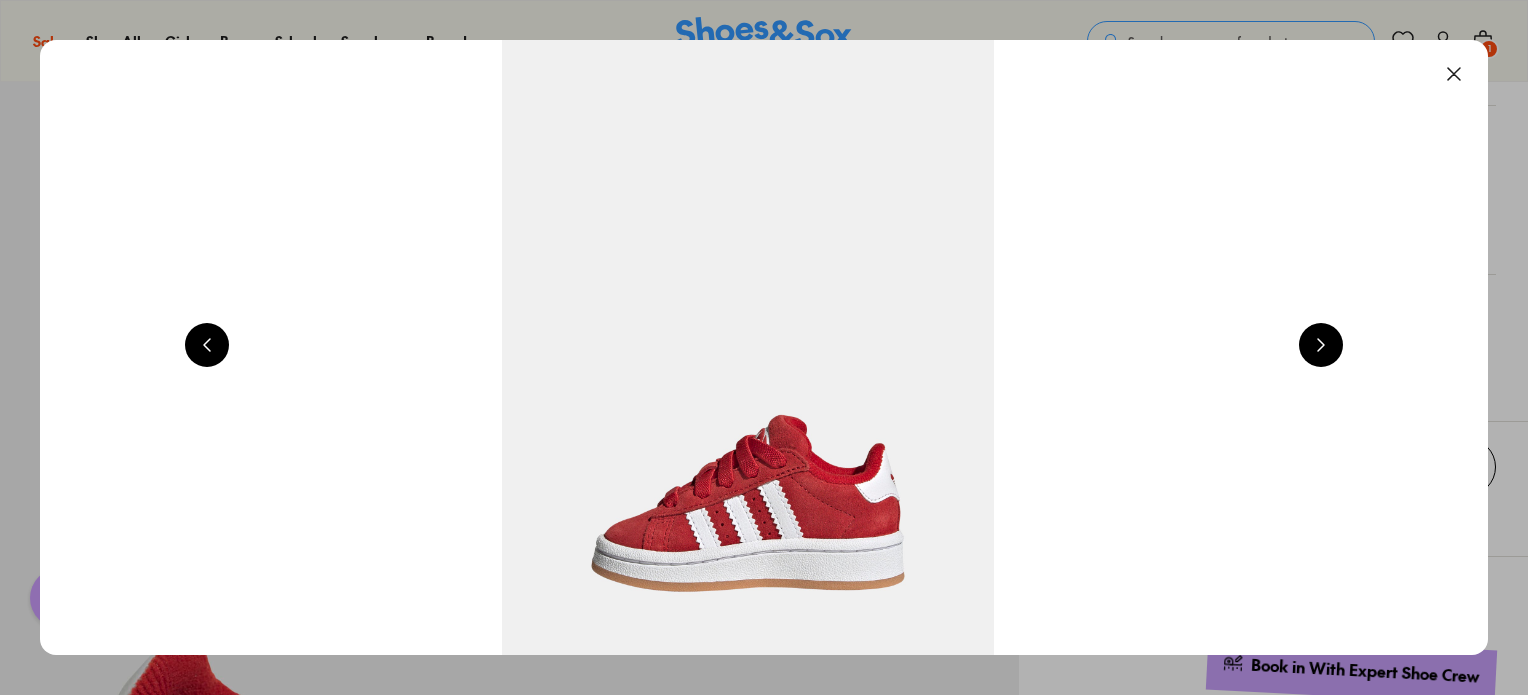 click at bounding box center (1321, 345) 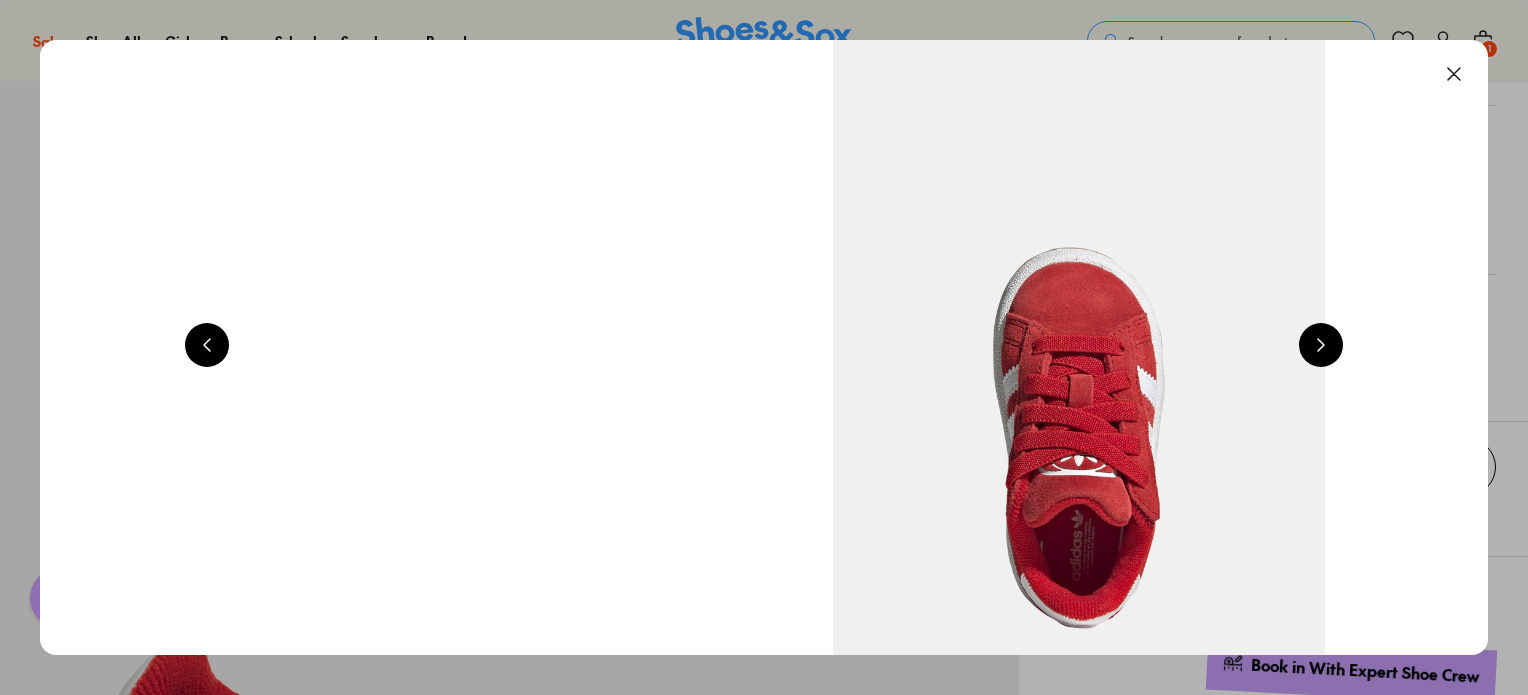 scroll, scrollTop: 0, scrollLeft: 4368, axis: horizontal 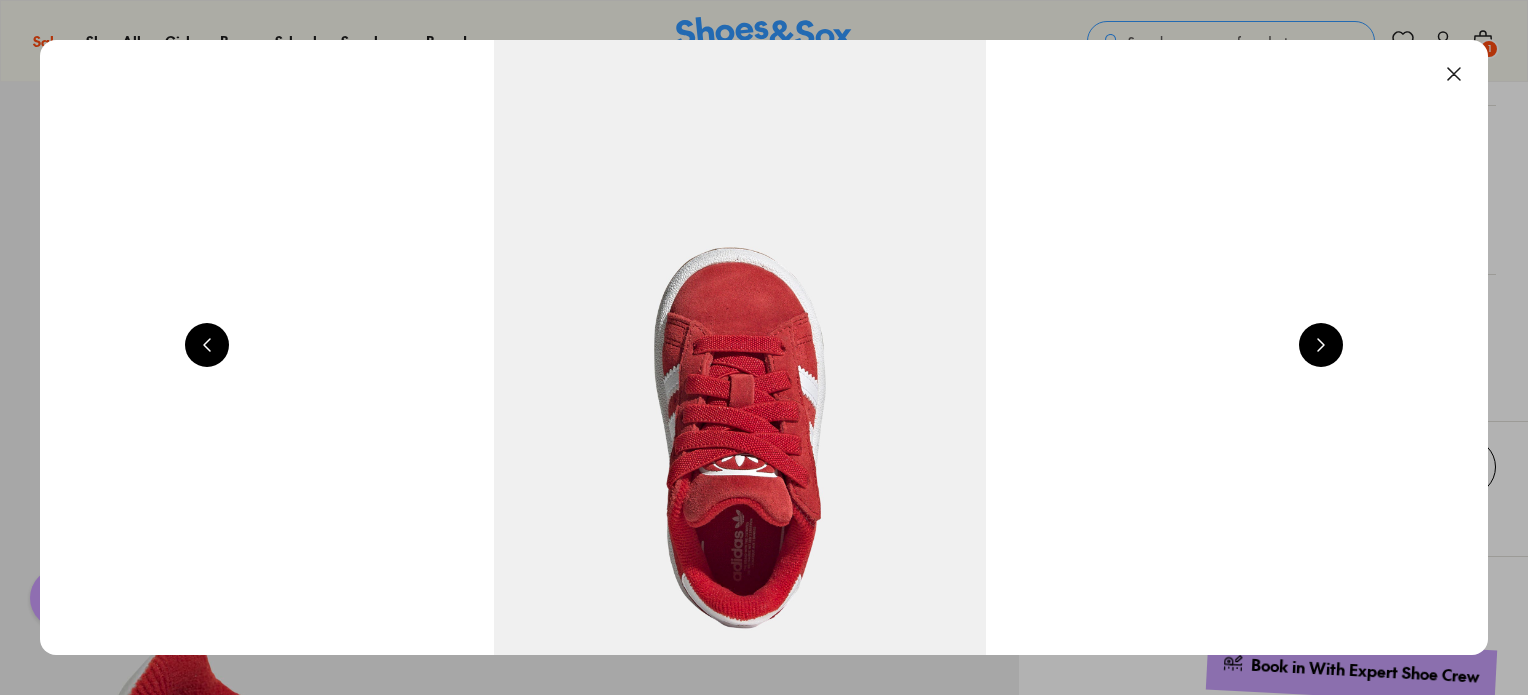 click at bounding box center [1321, 345] 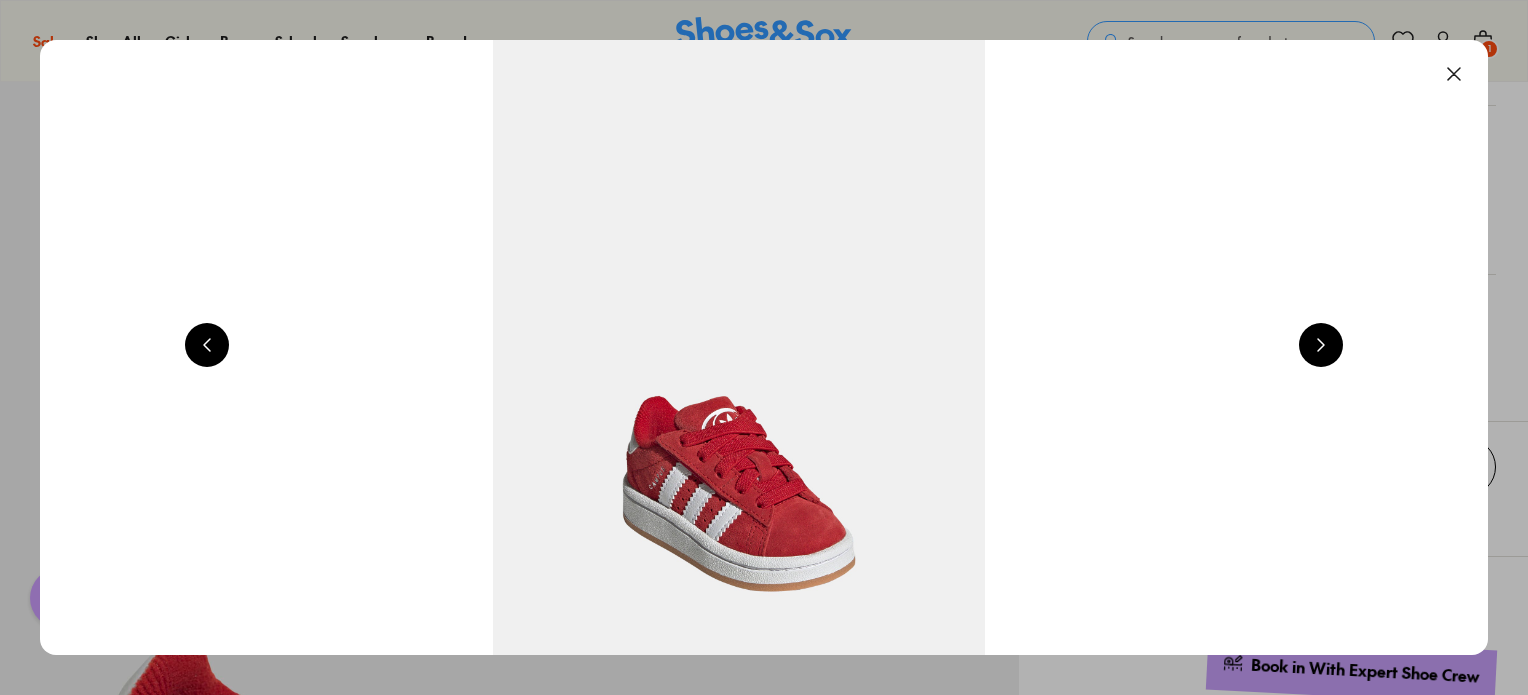 scroll, scrollTop: 0, scrollLeft: 5824, axis: horizontal 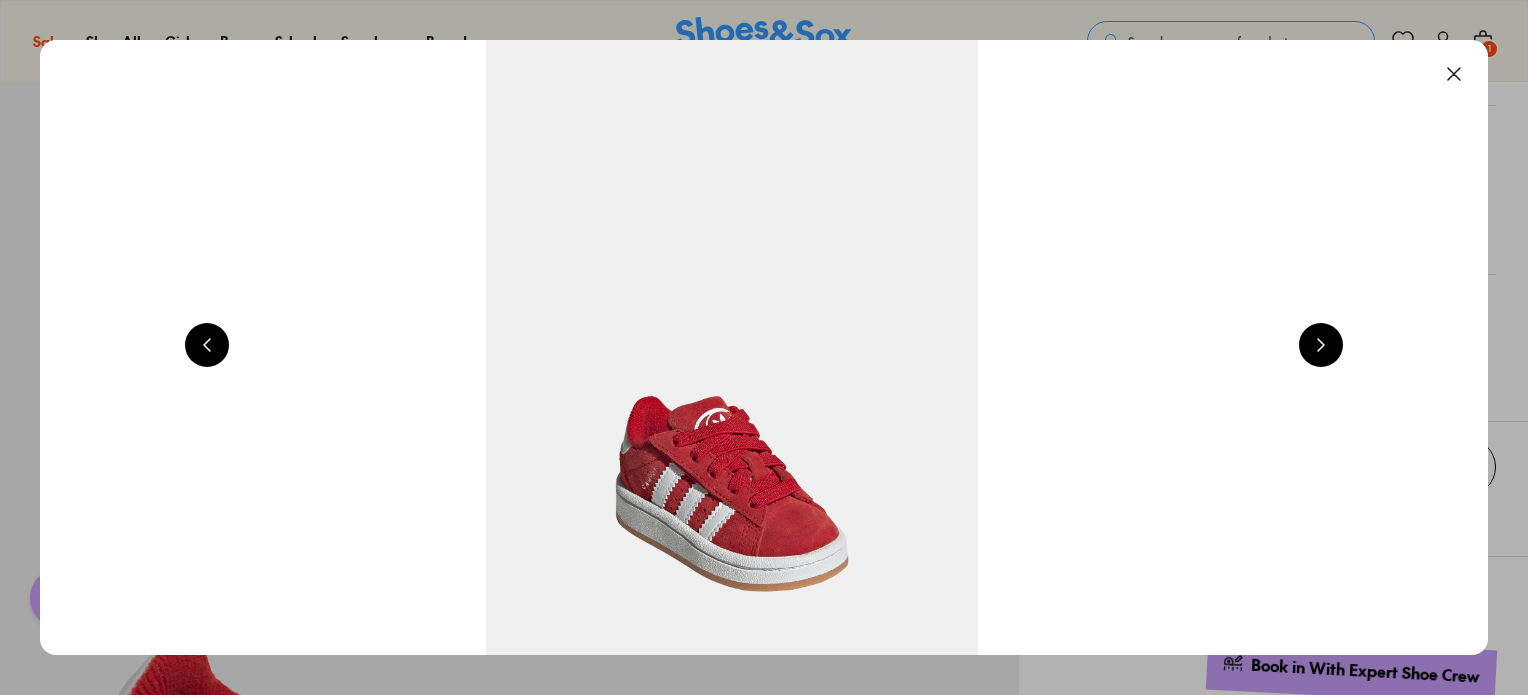 click at bounding box center [1321, 345] 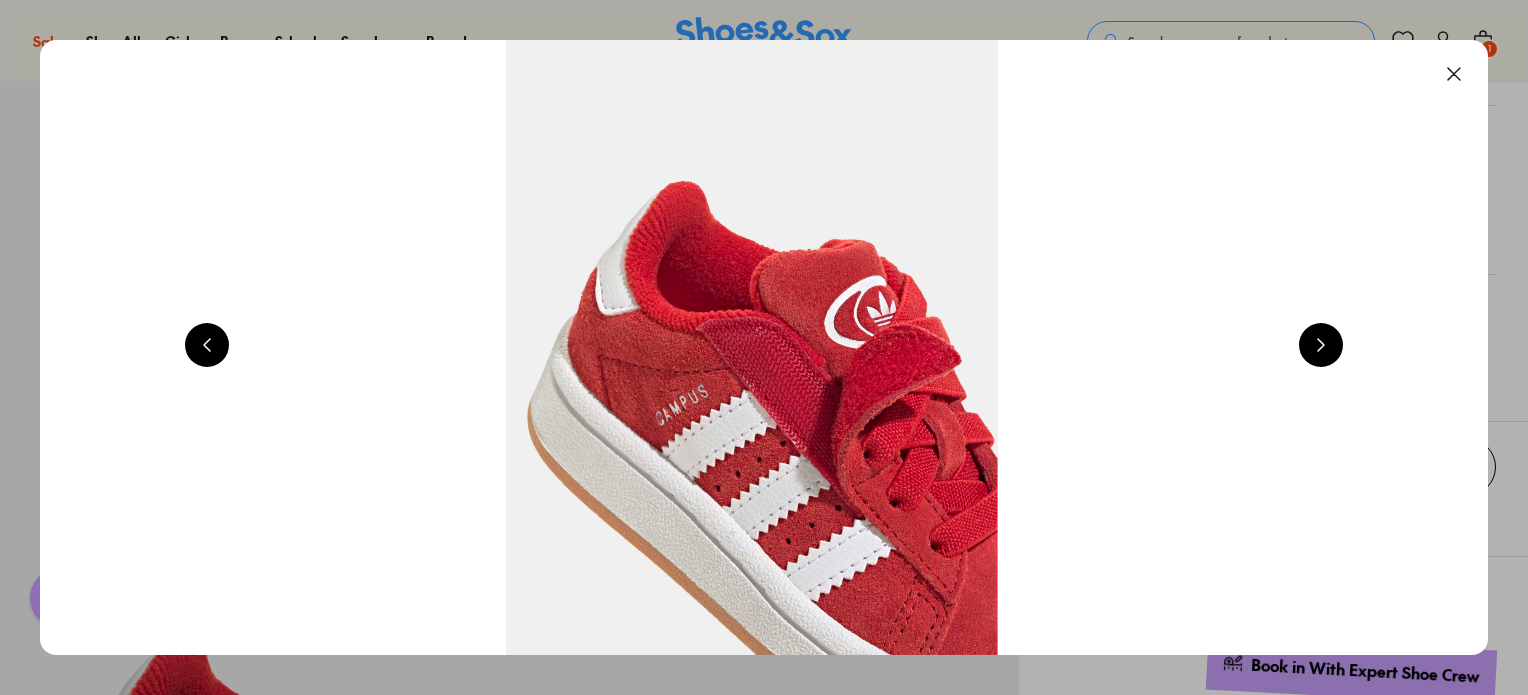 scroll, scrollTop: 0, scrollLeft: 7280, axis: horizontal 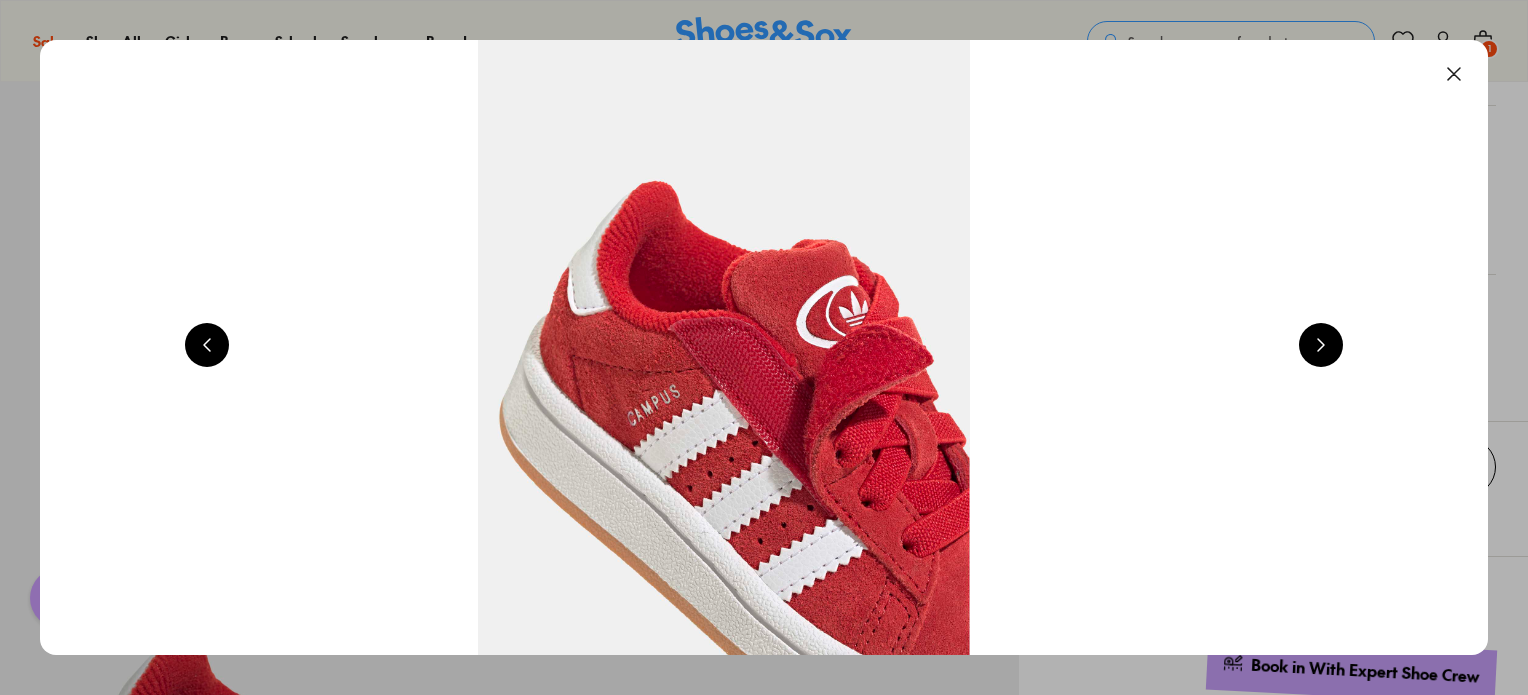 click at bounding box center [1321, 345] 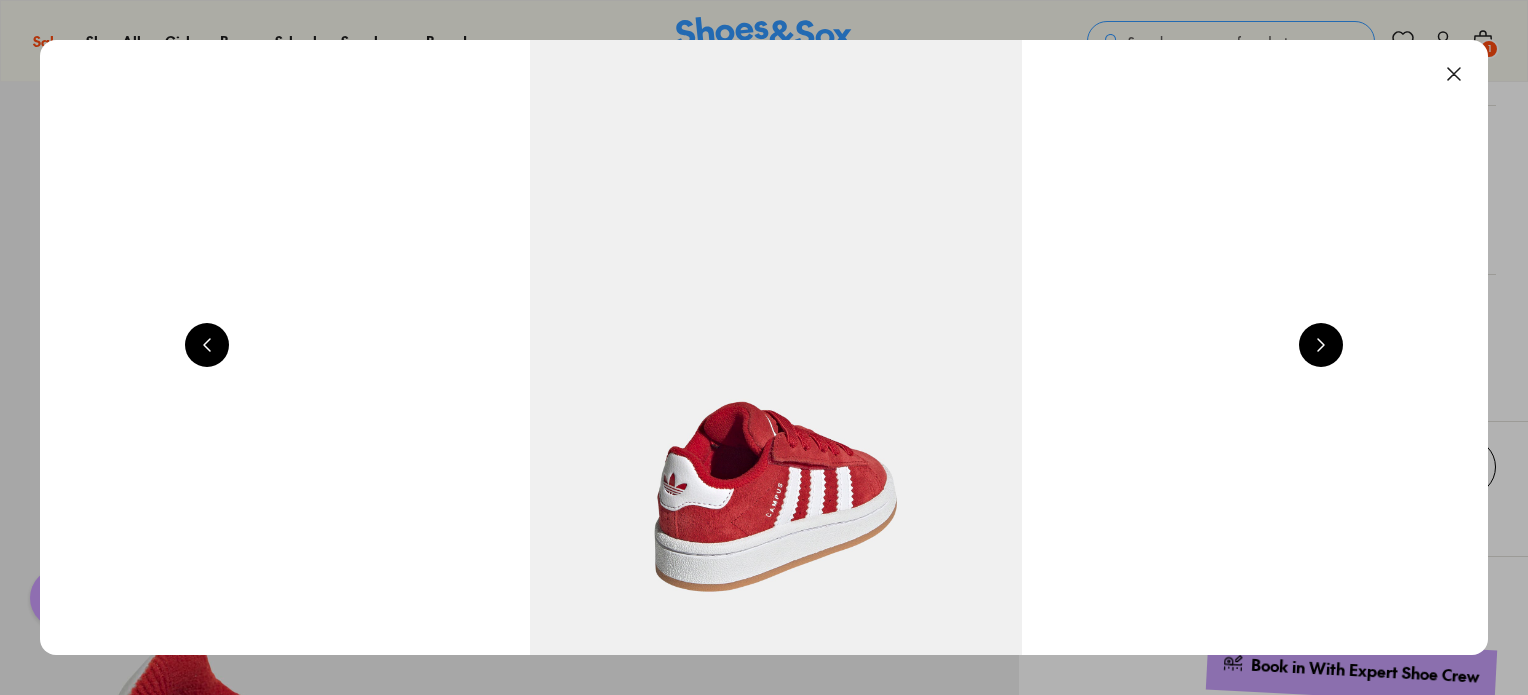 scroll, scrollTop: 0, scrollLeft: 8736, axis: horizontal 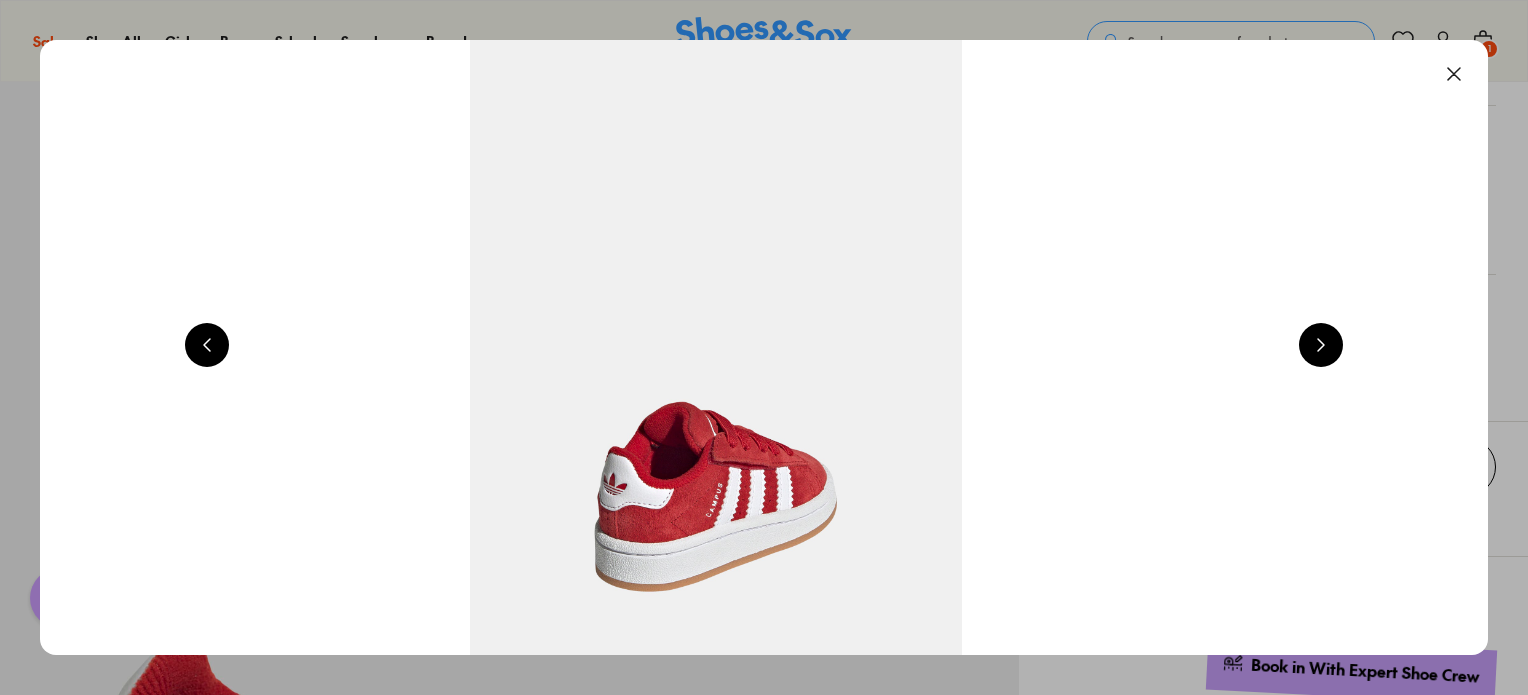 click at bounding box center (1454, 74) 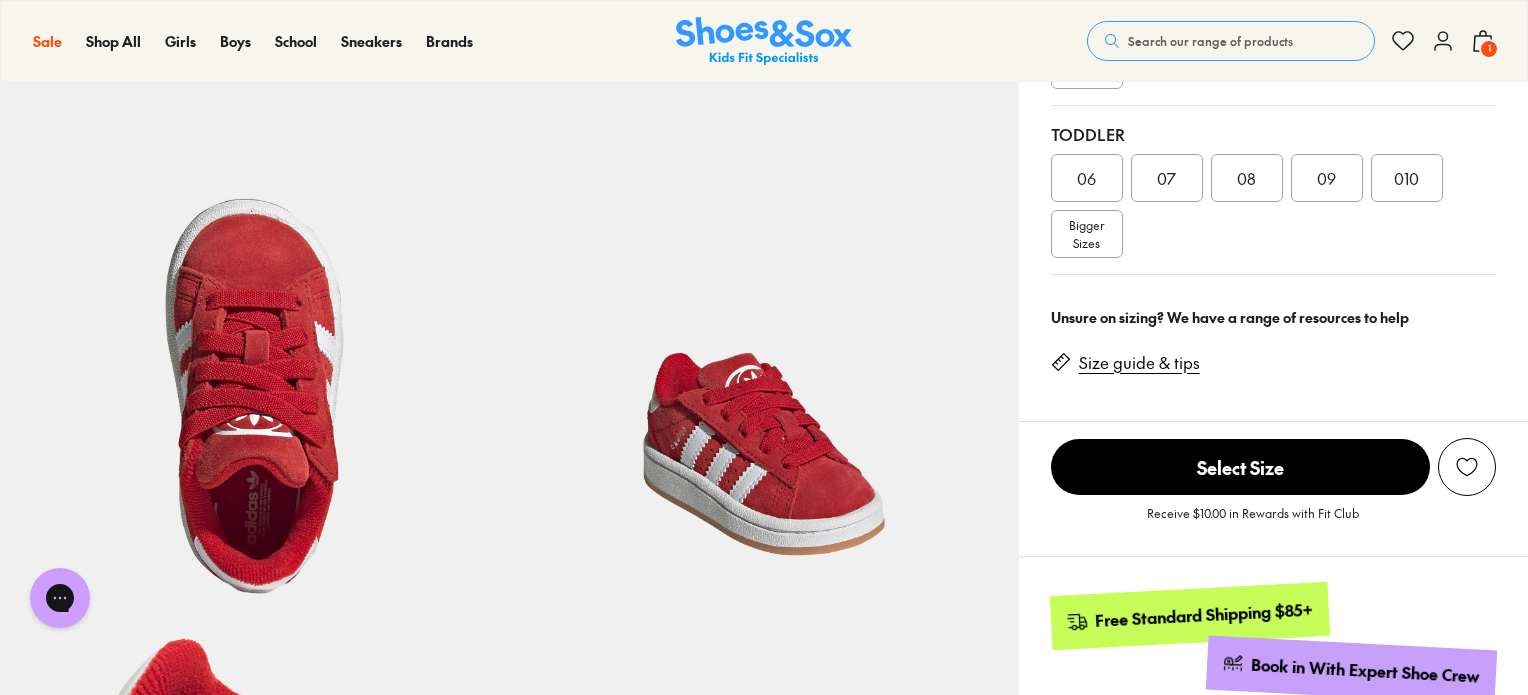click on "07" at bounding box center [1166, 178] 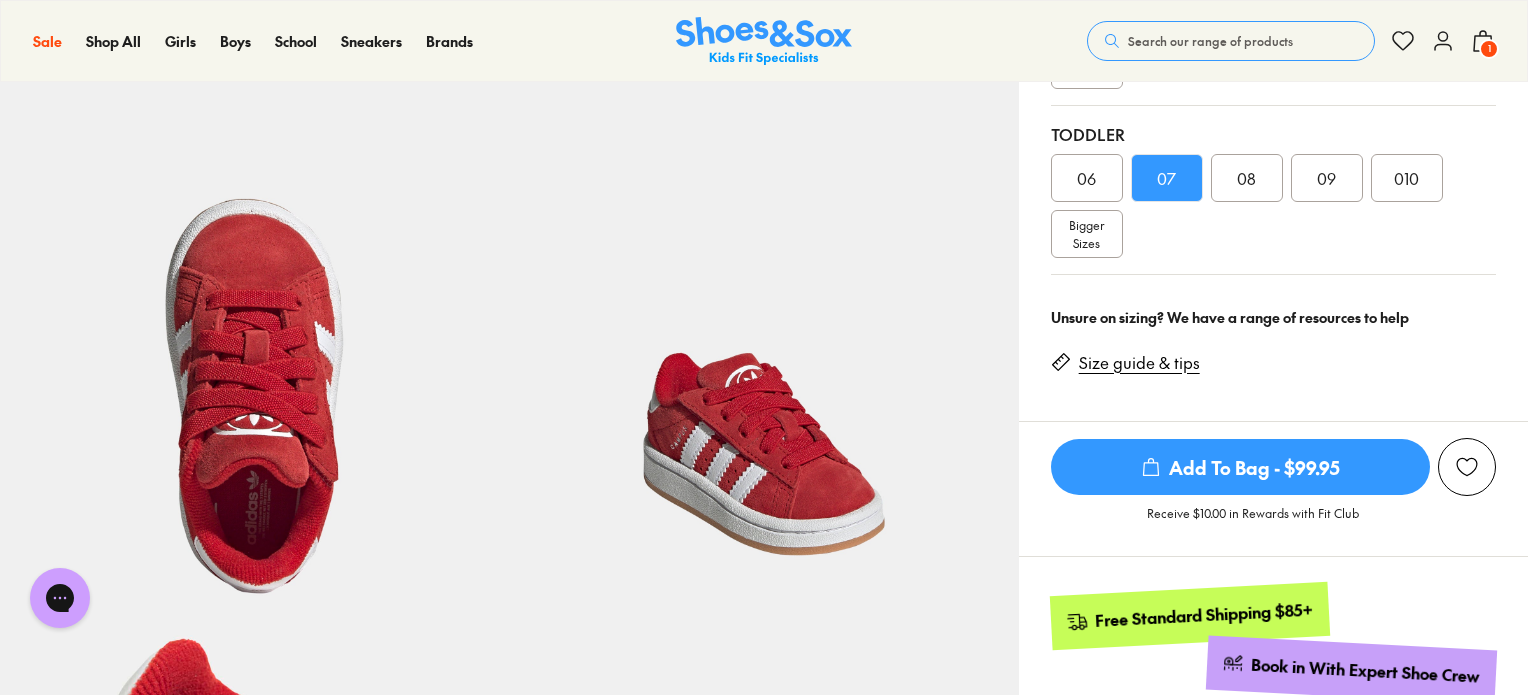 click on "Add To Bag - $99.95" at bounding box center (1240, 467) 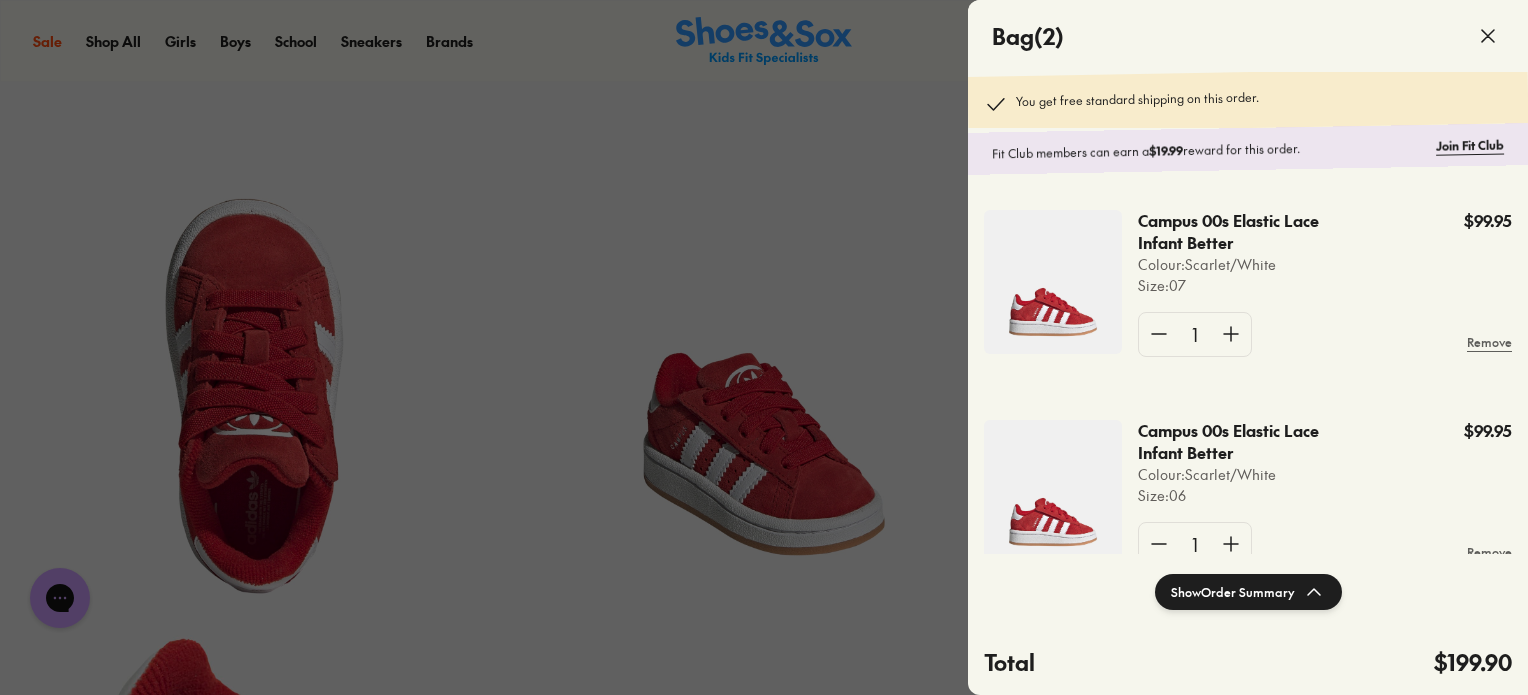 click 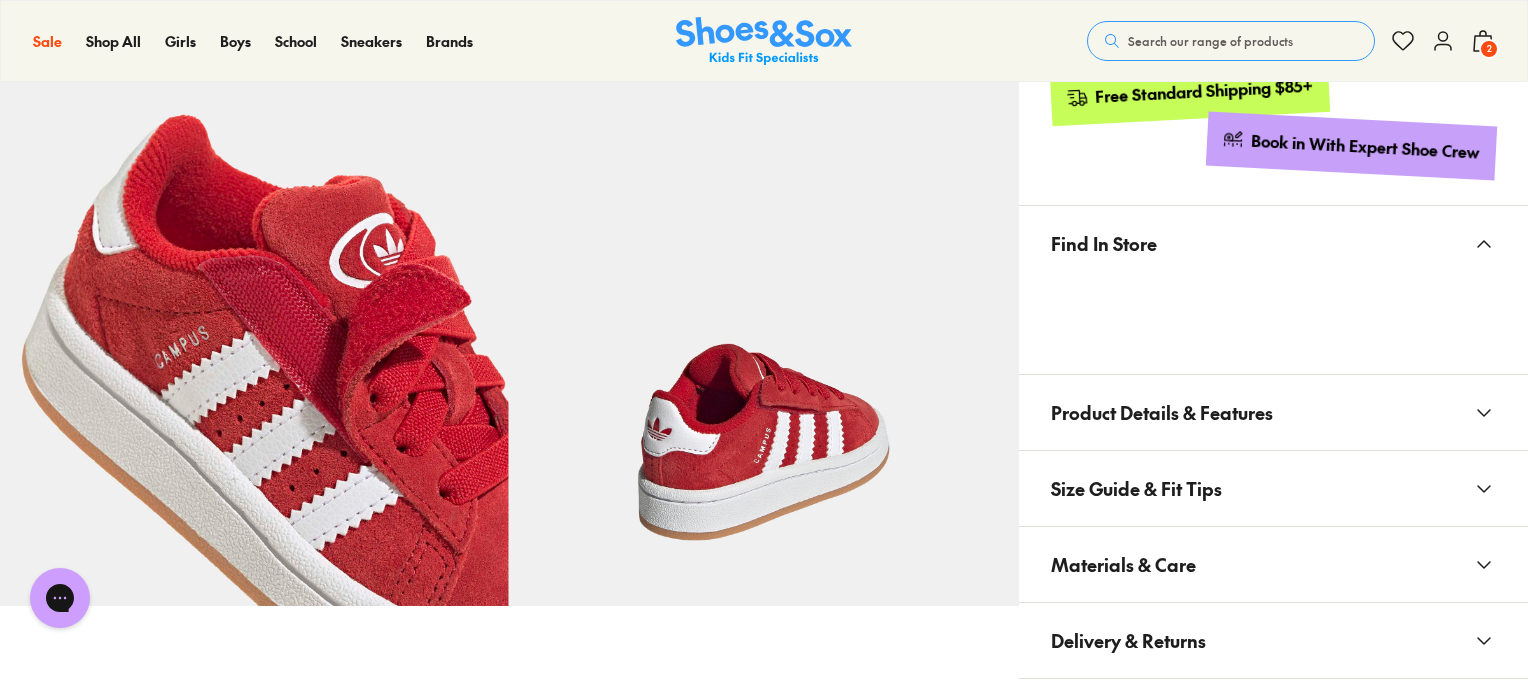 scroll, scrollTop: 1040, scrollLeft: 0, axis: vertical 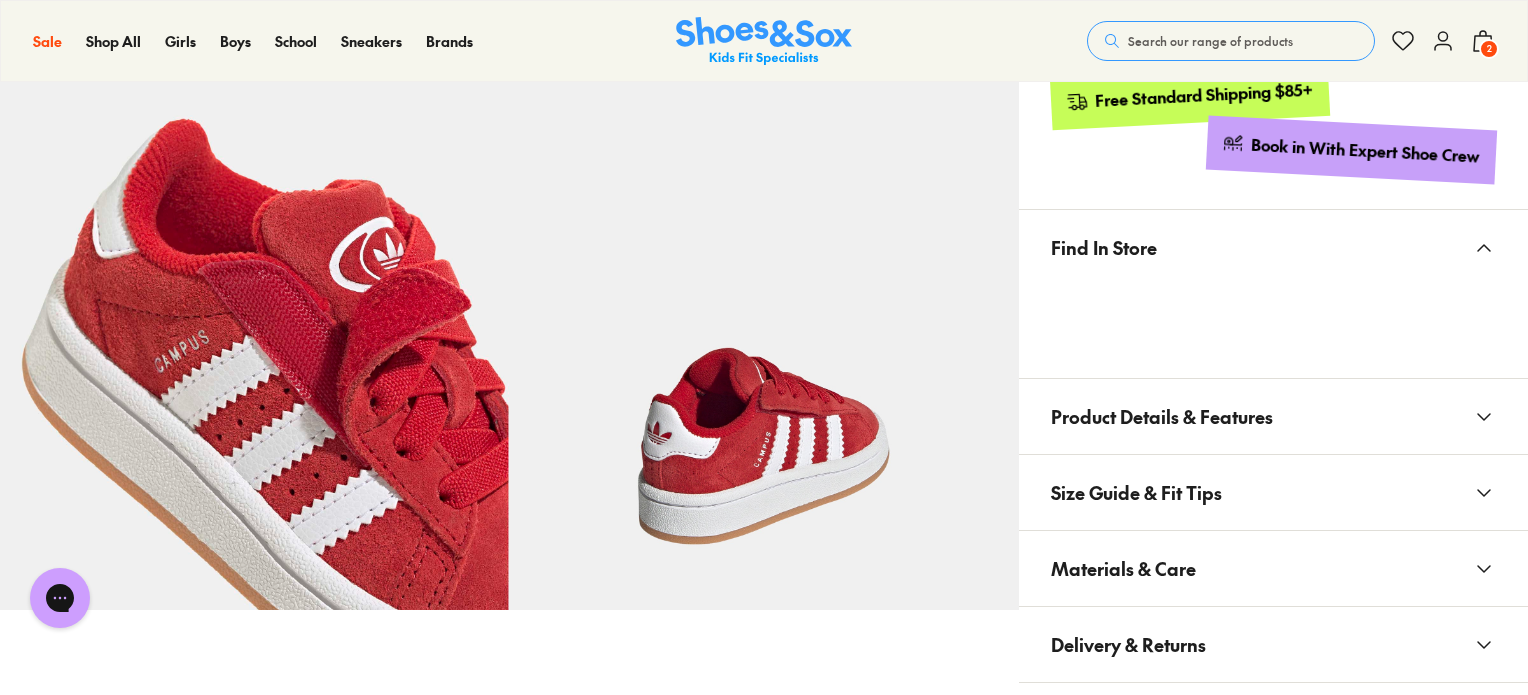 click 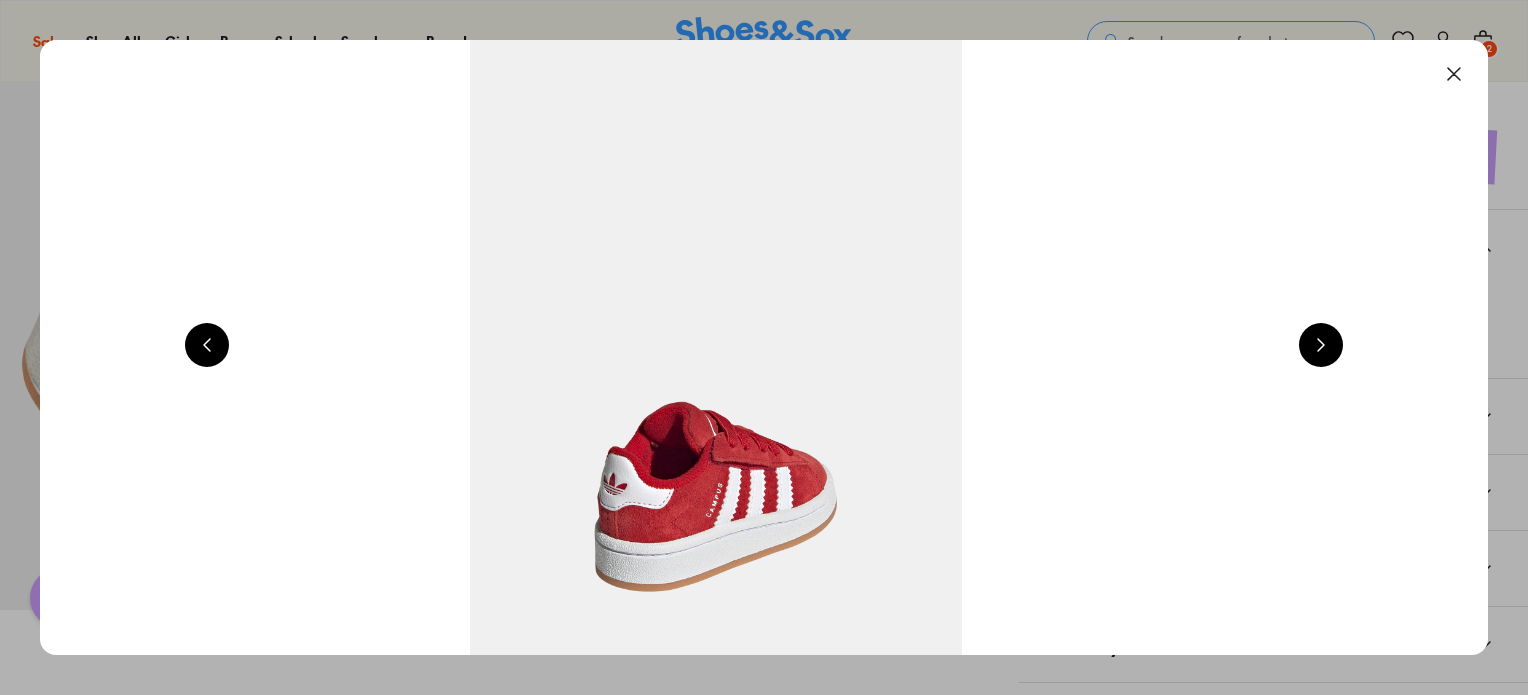click at bounding box center [716, 347] 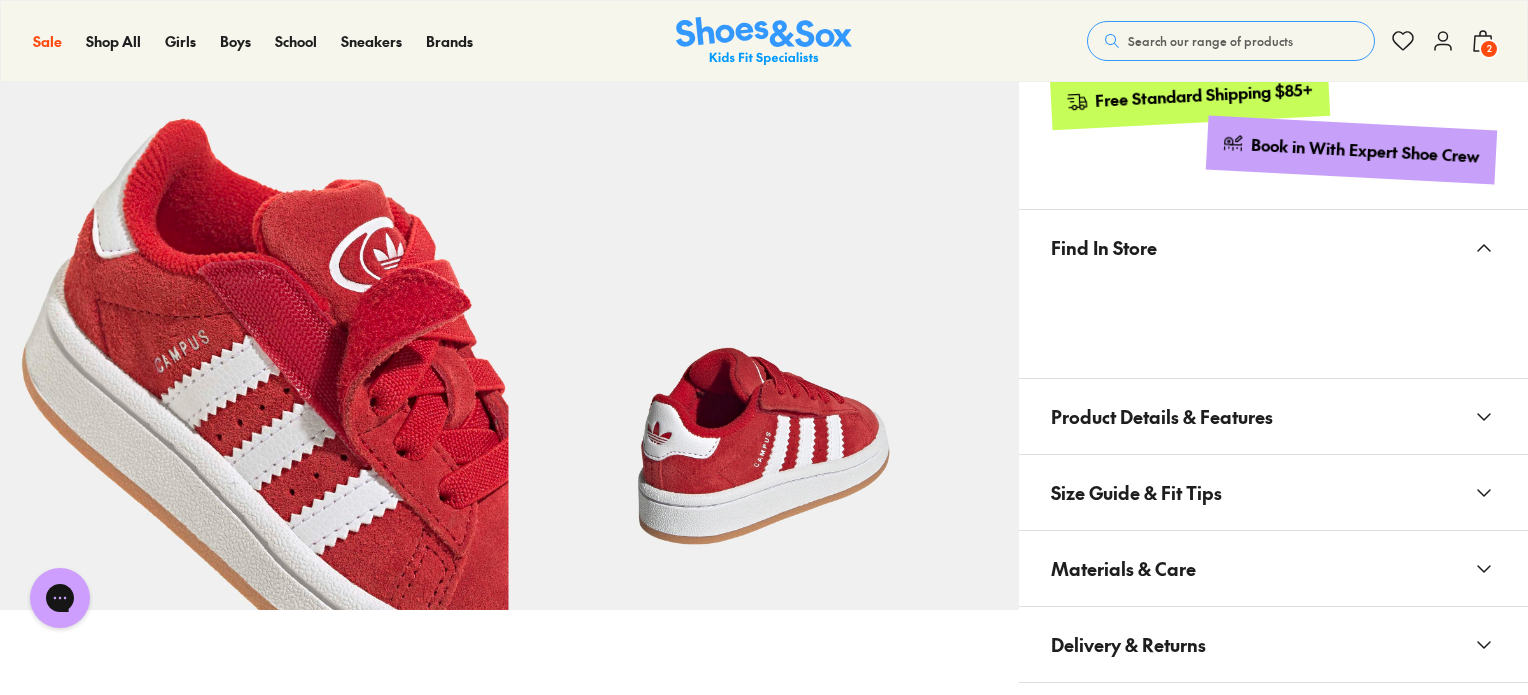 click on "2" at bounding box center [1489, 49] 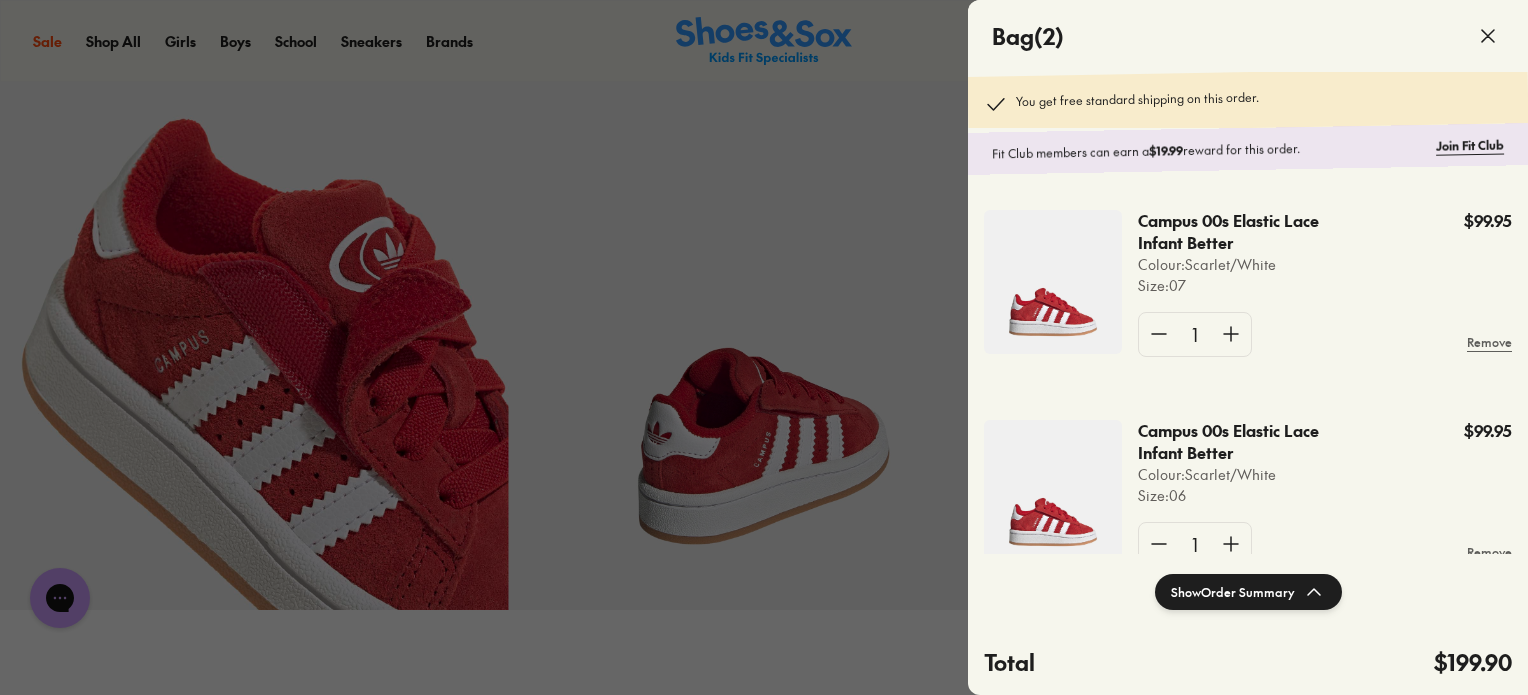 click 